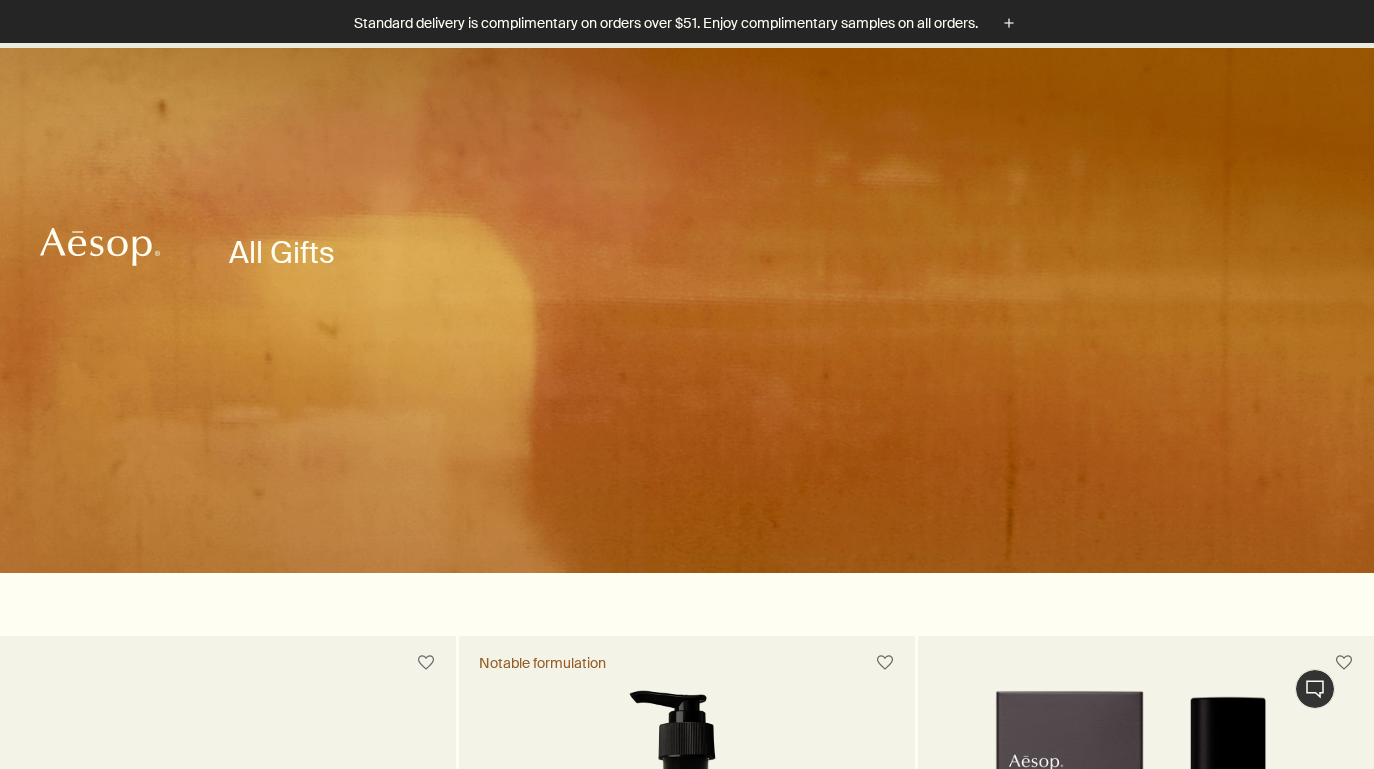 scroll, scrollTop: 732, scrollLeft: 0, axis: vertical 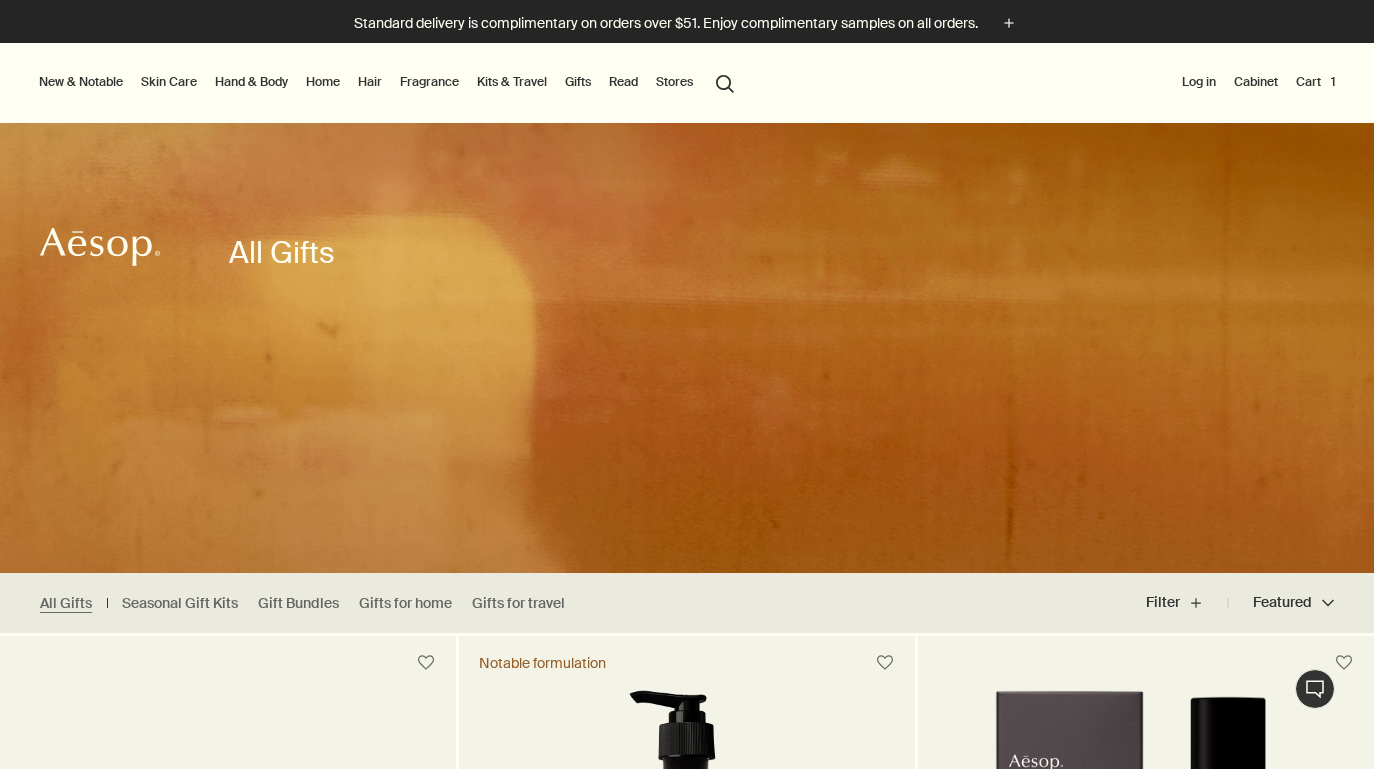 click on "Cart 1" at bounding box center [1315, 82] 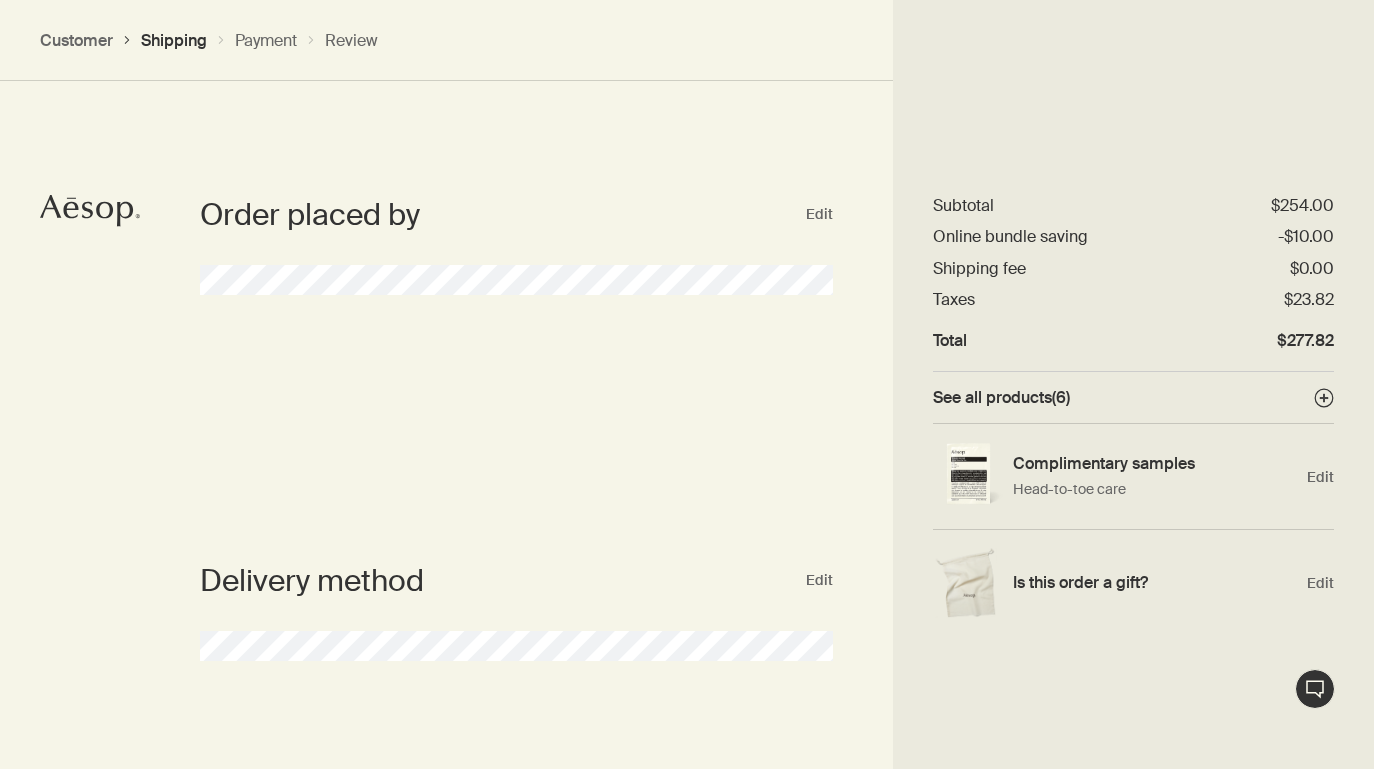 select on "US" 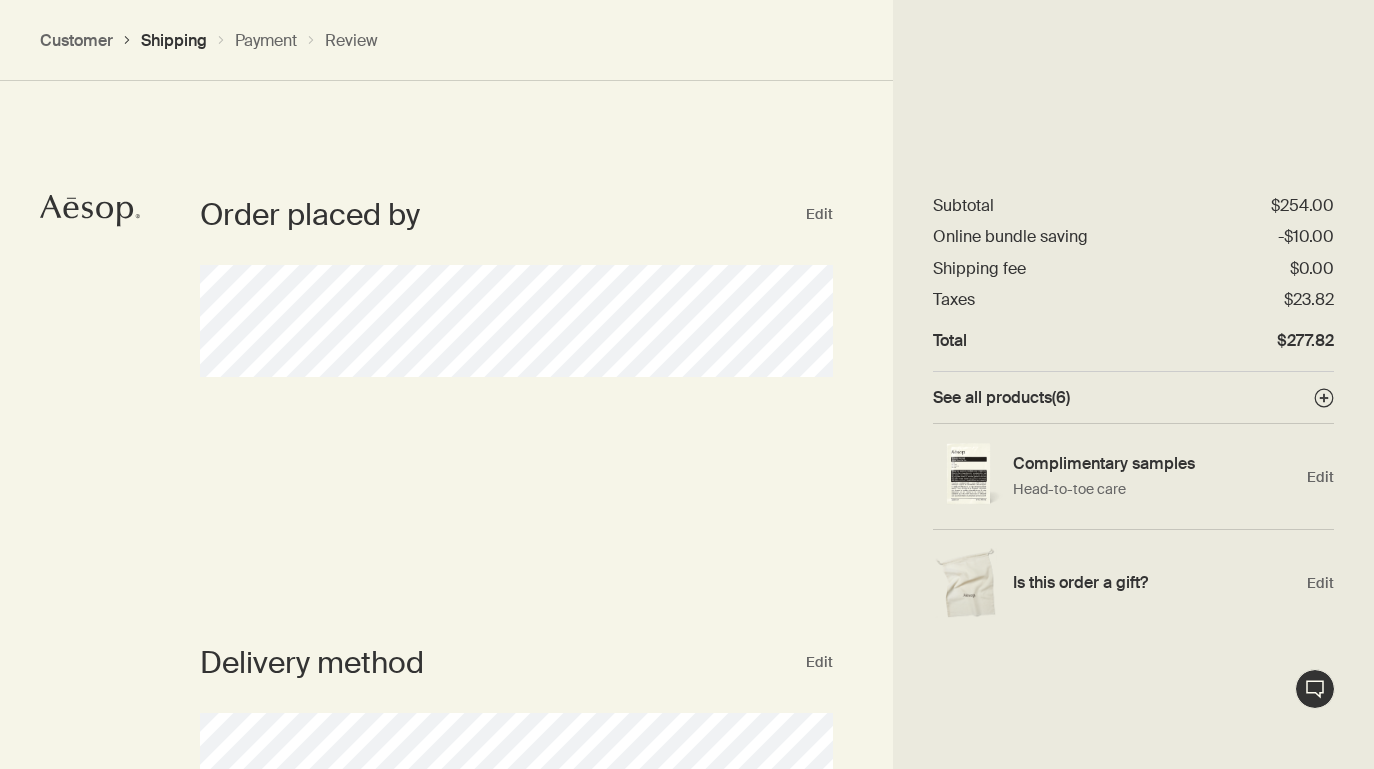 scroll, scrollTop: 1699, scrollLeft: 0, axis: vertical 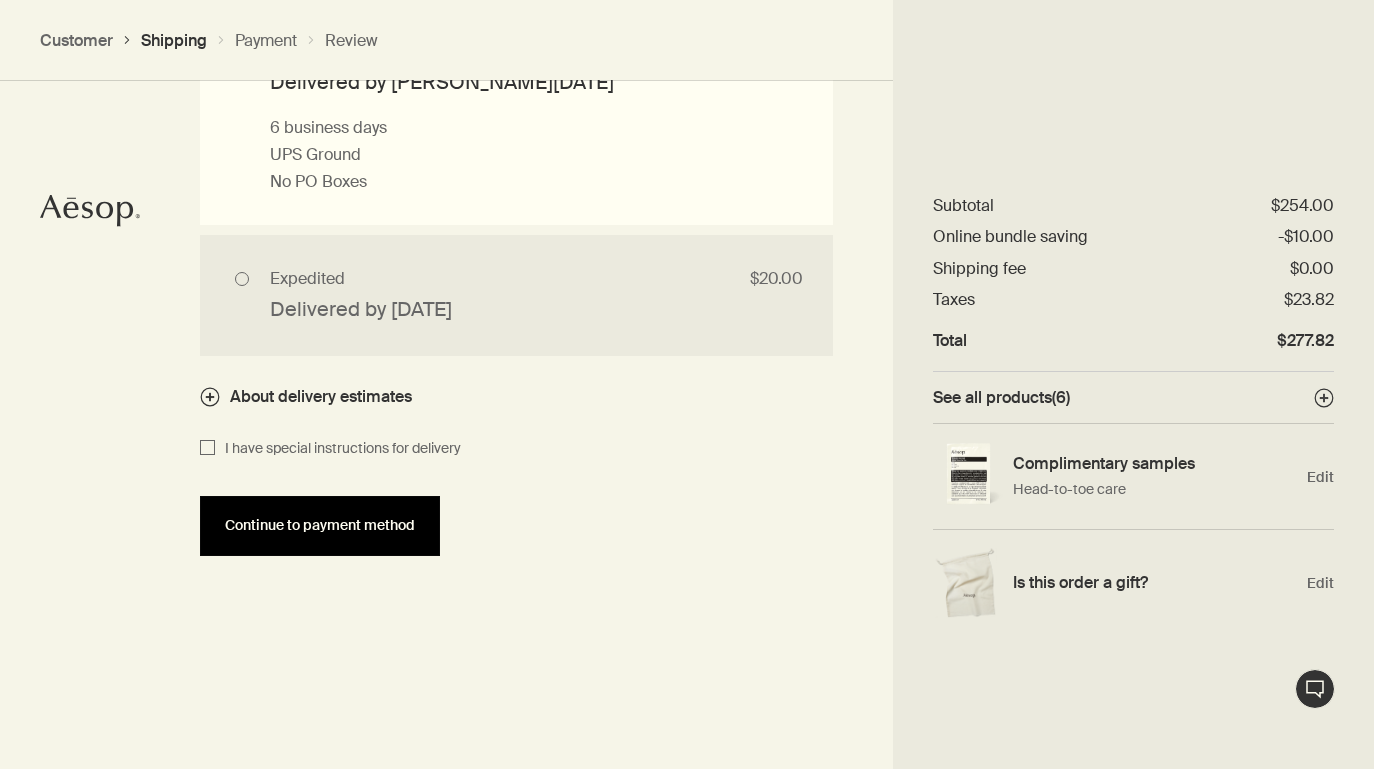 click on "Continue to payment method" at bounding box center (320, 526) 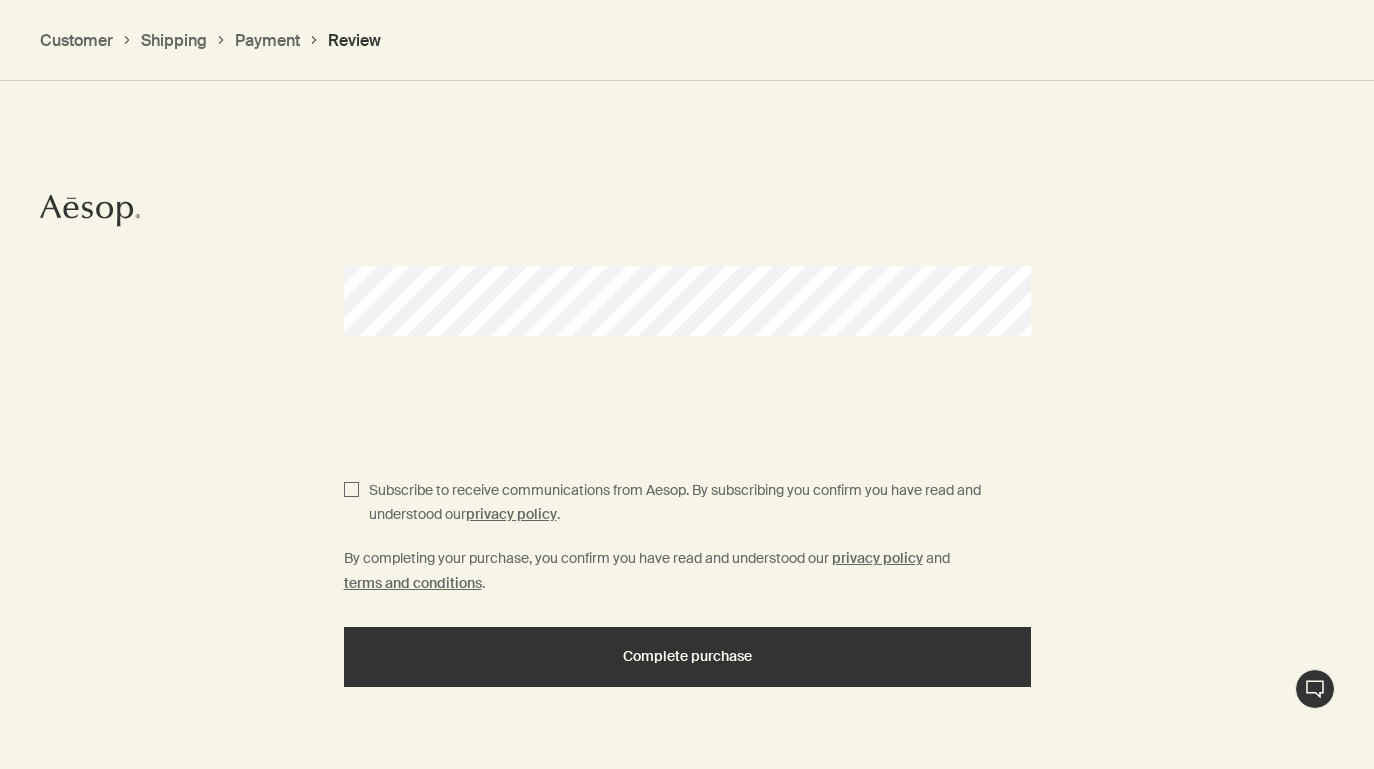 scroll, scrollTop: 663, scrollLeft: 0, axis: vertical 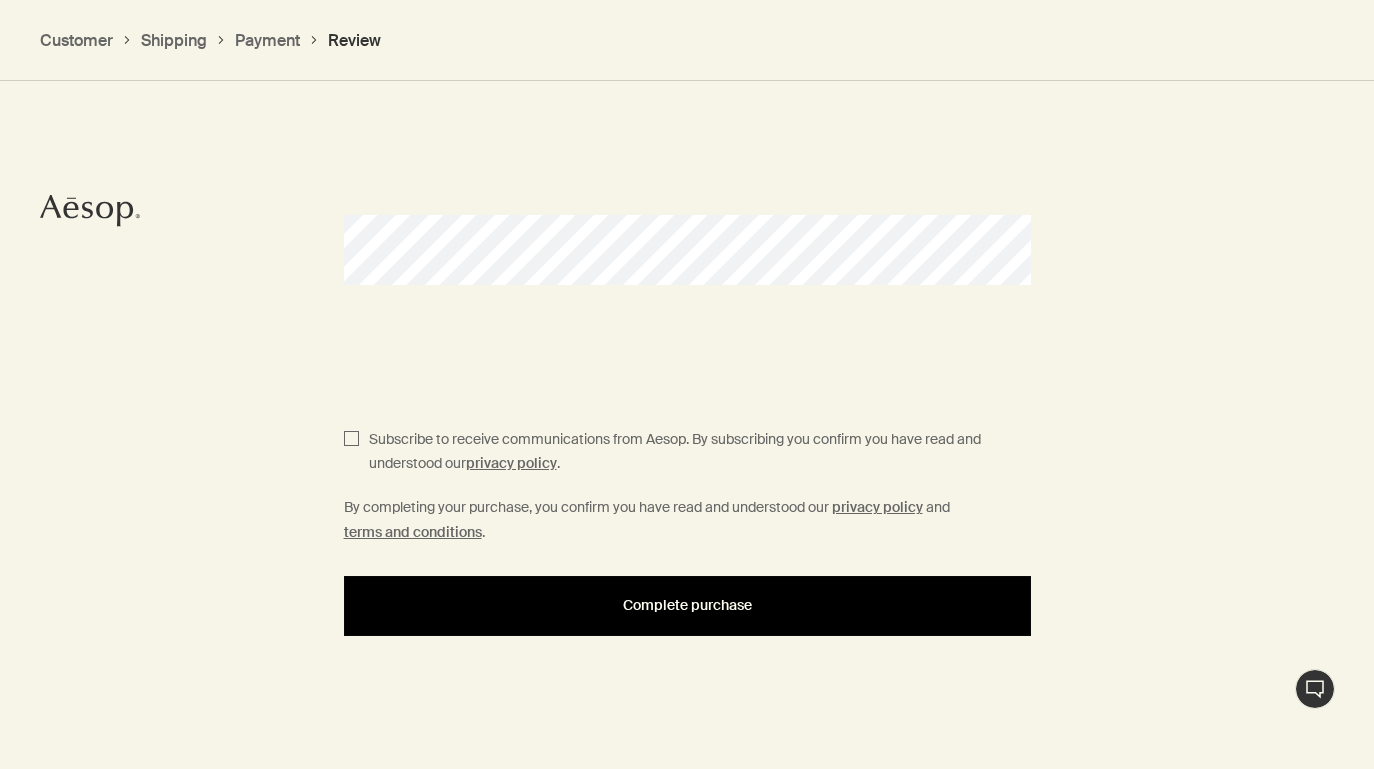 click on "Complete purchase" at bounding box center (687, 606) 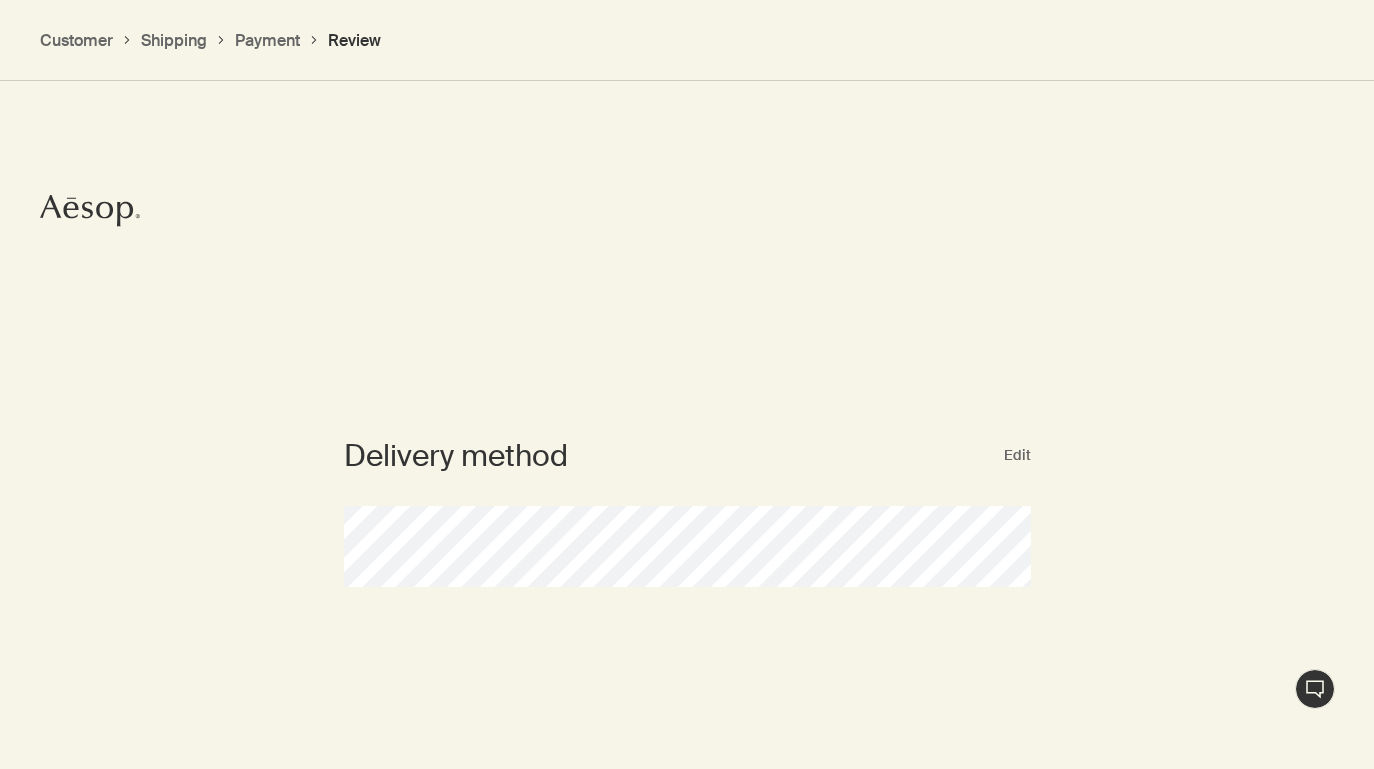 scroll, scrollTop: 0, scrollLeft: 0, axis: both 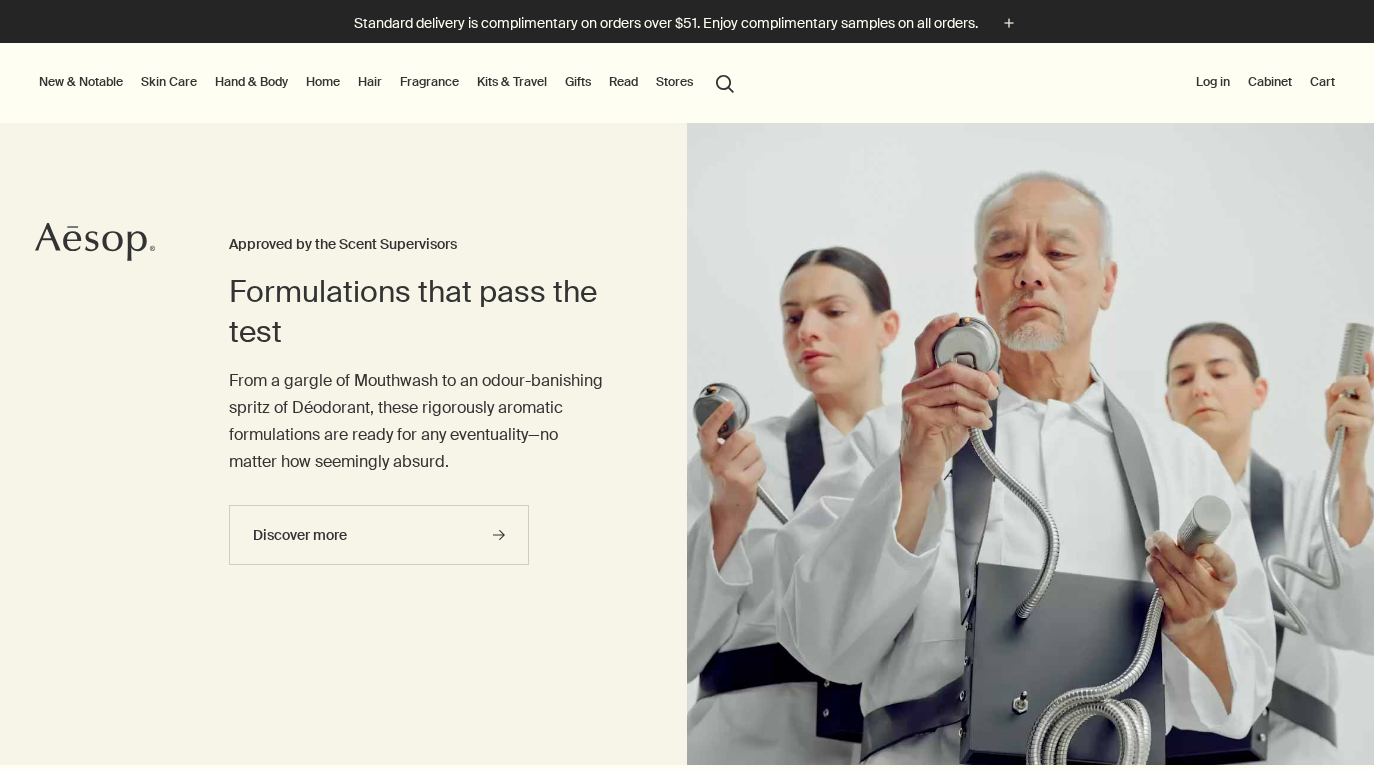 click on "Cart" at bounding box center (1322, 82) 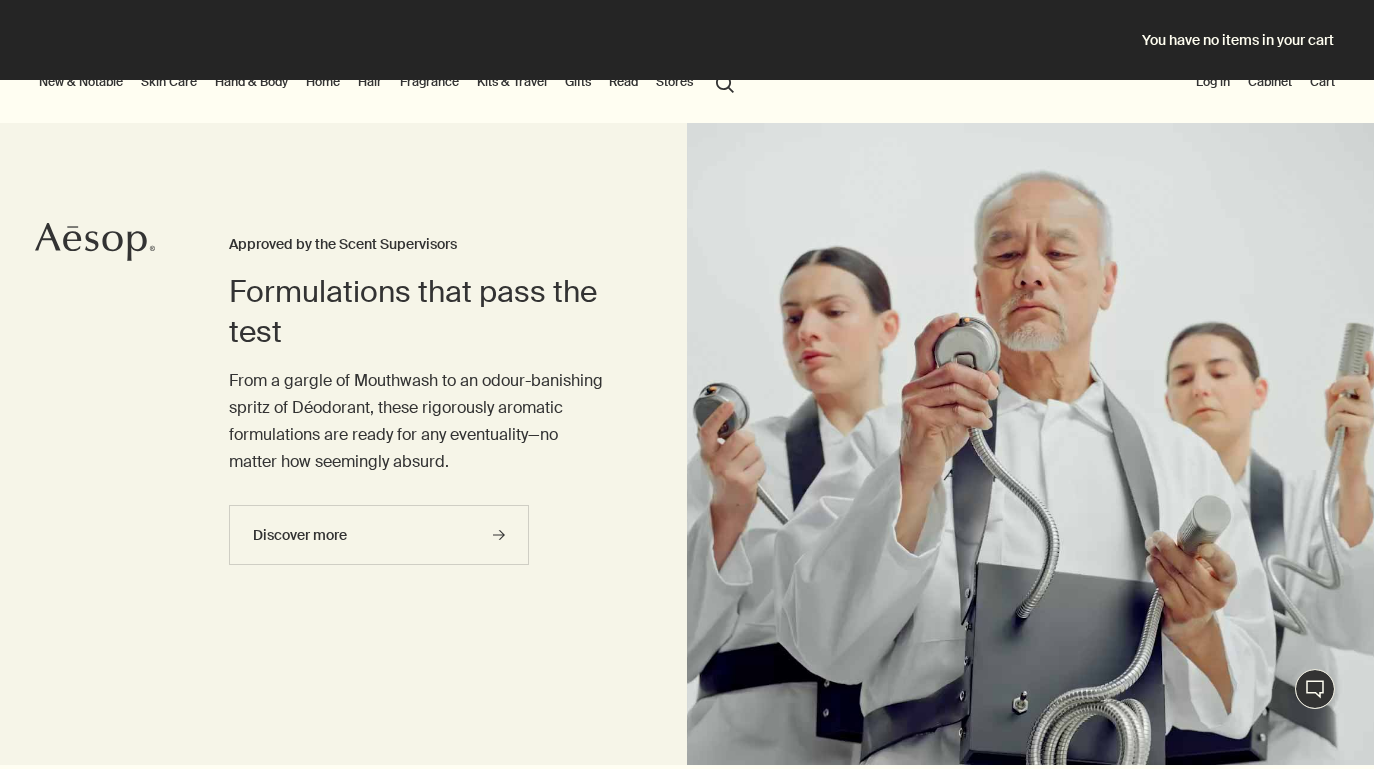 click on "Log in" at bounding box center [1213, 83] 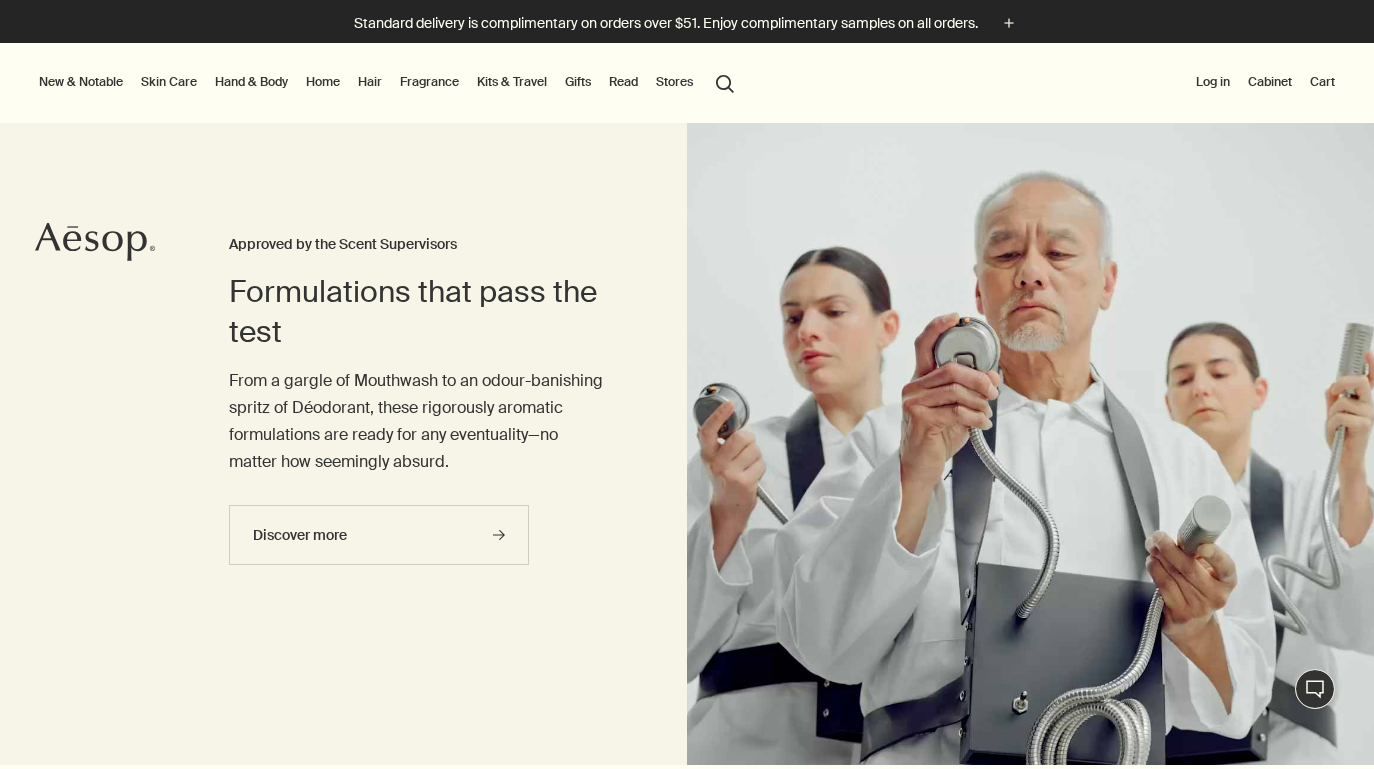 click on "Hand & Body" at bounding box center [251, 82] 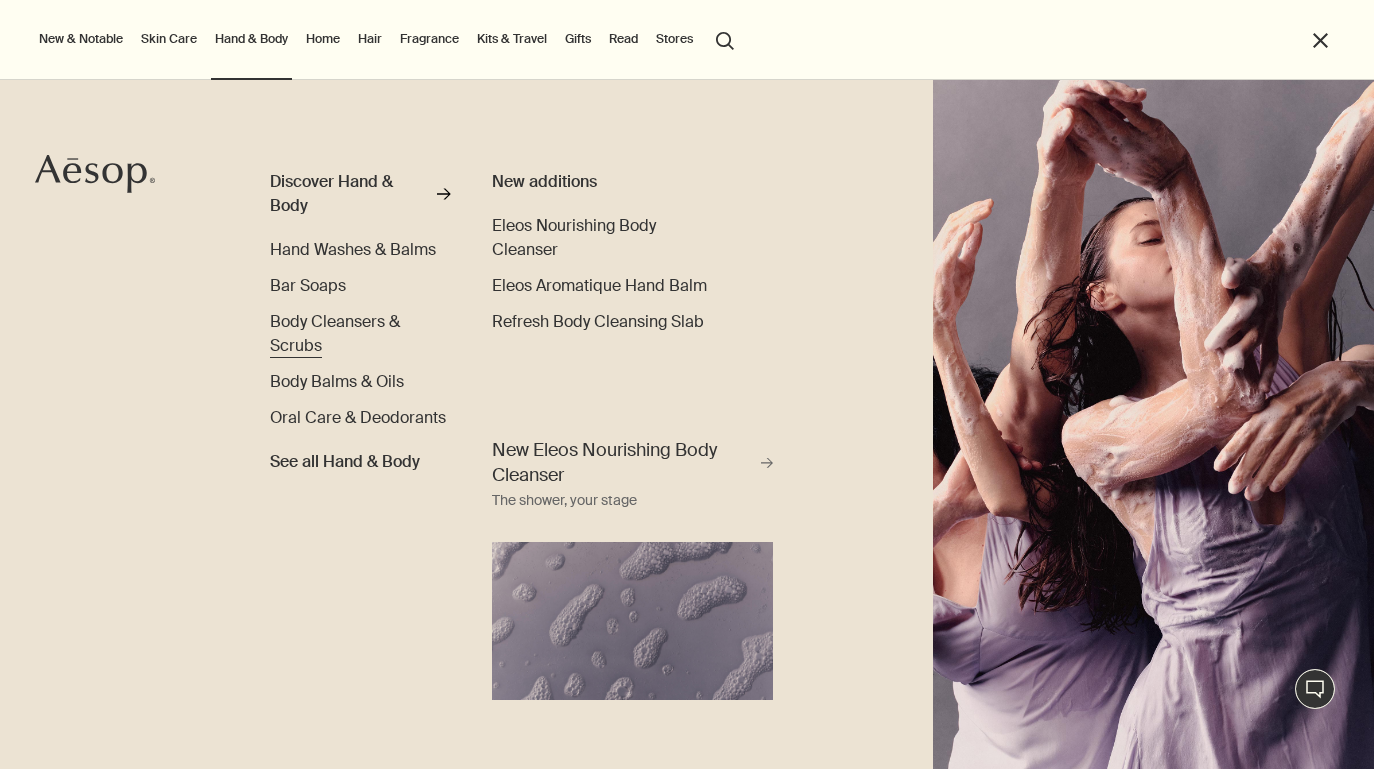 click on "Body Cleansers & Scrubs" at bounding box center [335, 333] 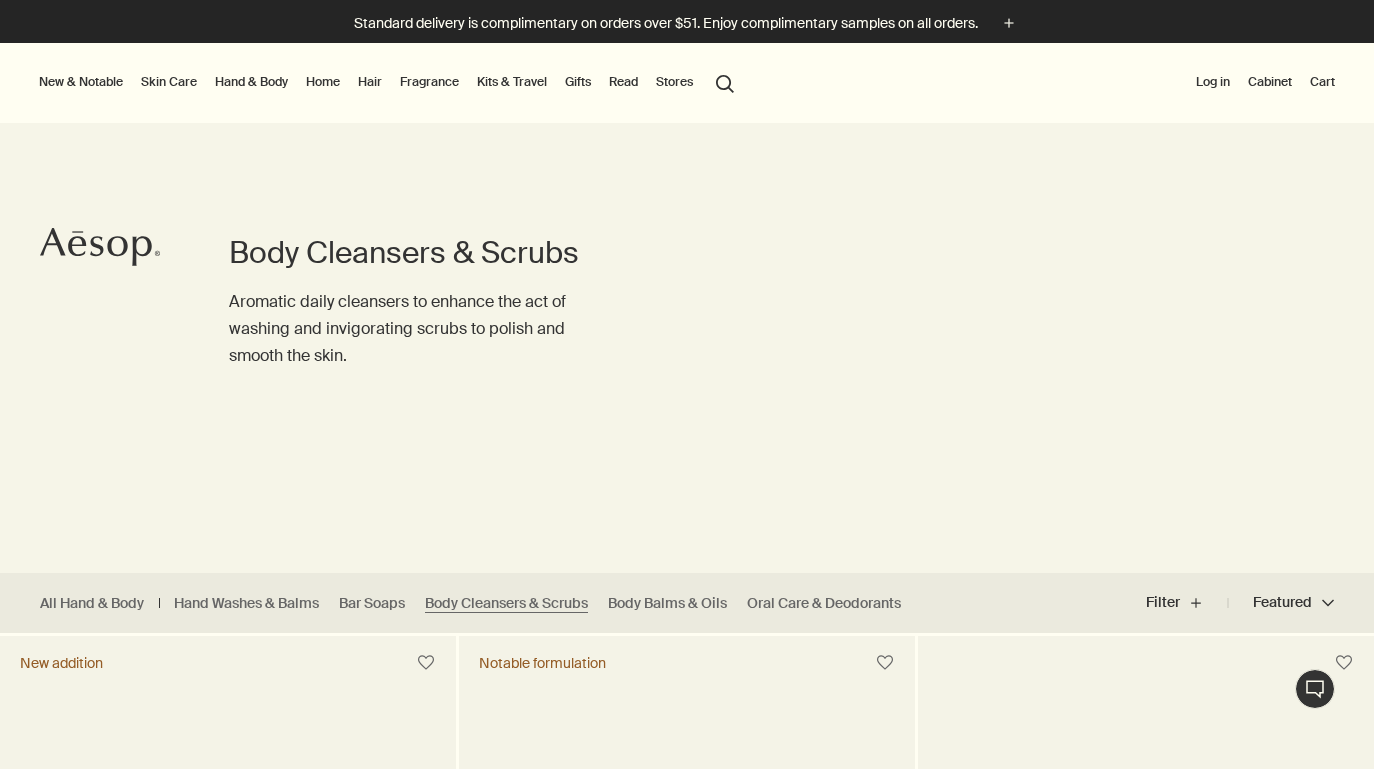 scroll, scrollTop: 0, scrollLeft: 0, axis: both 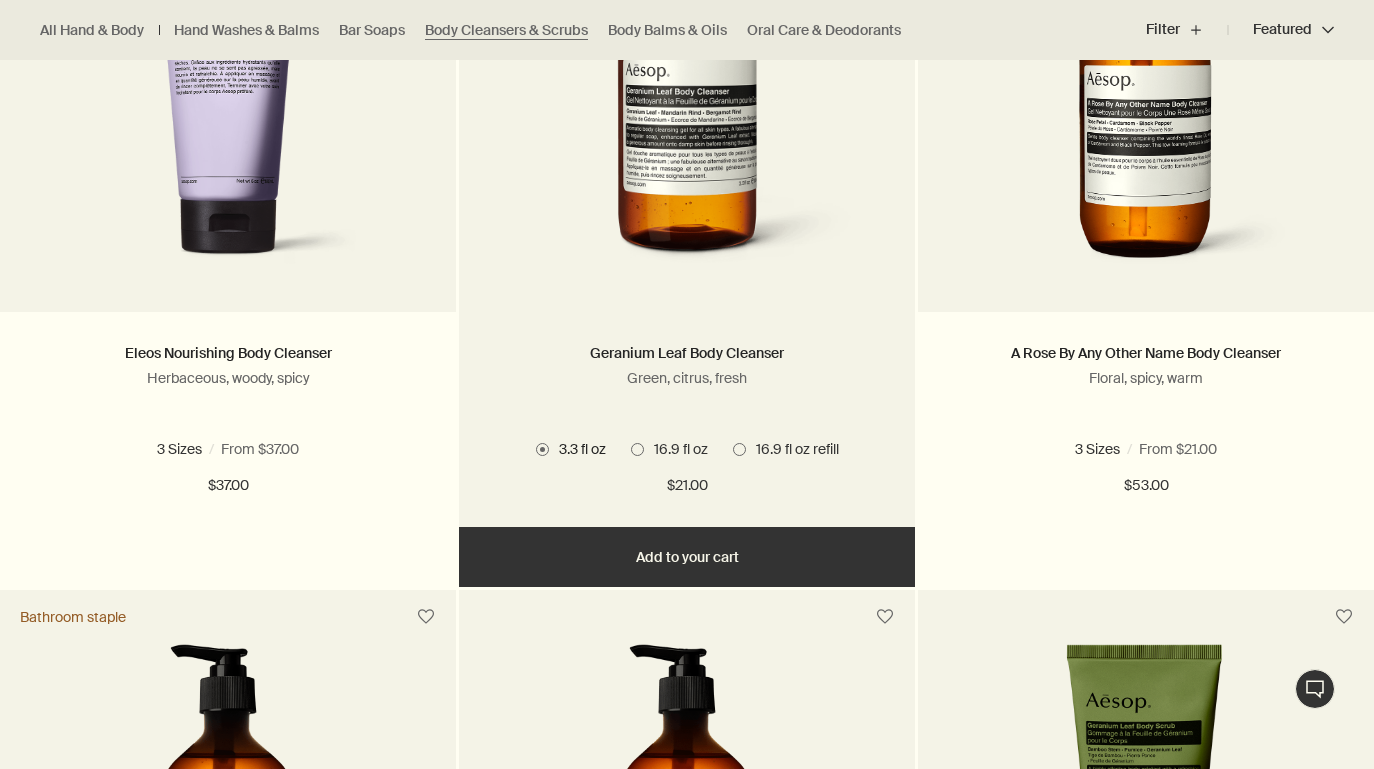 click on "16.9 fl oz" at bounding box center [676, 449] 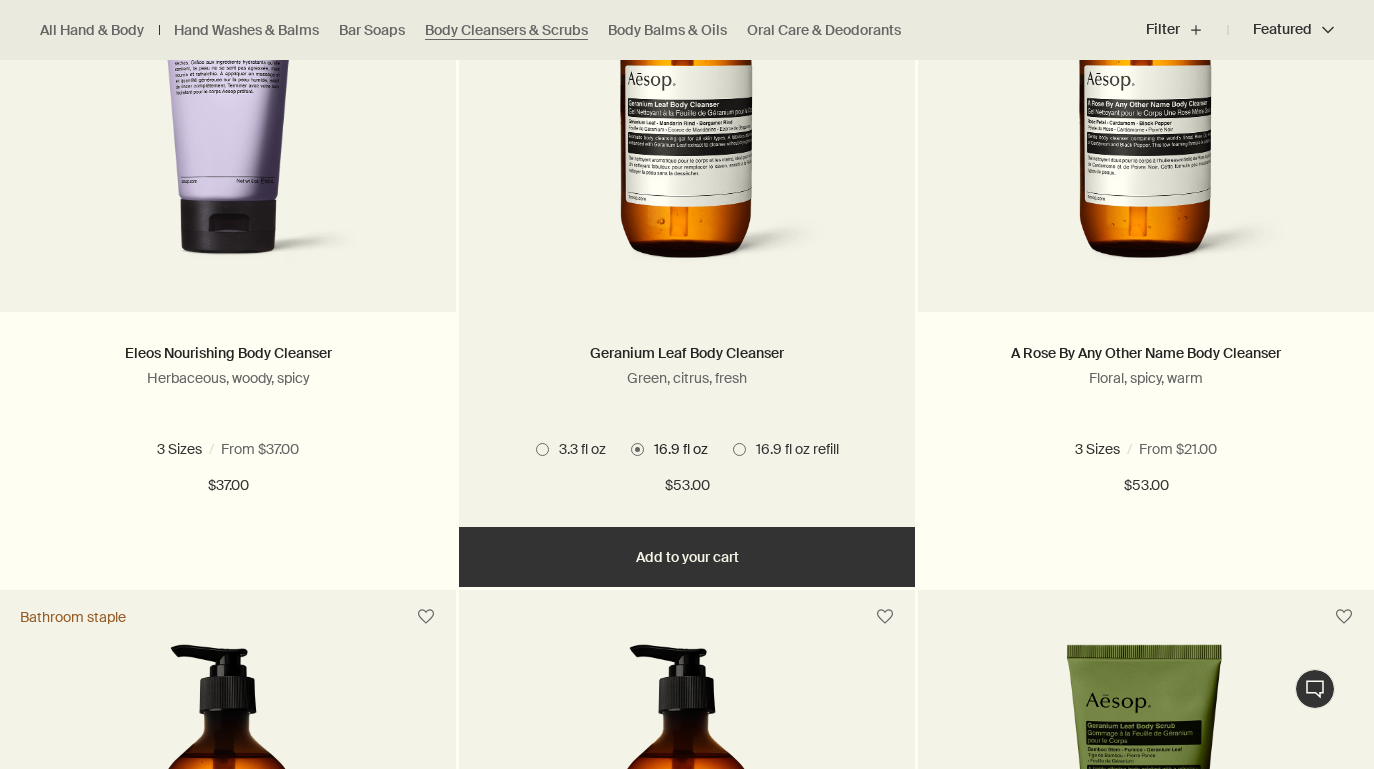 click on "Add Add to your cart" at bounding box center [687, 557] 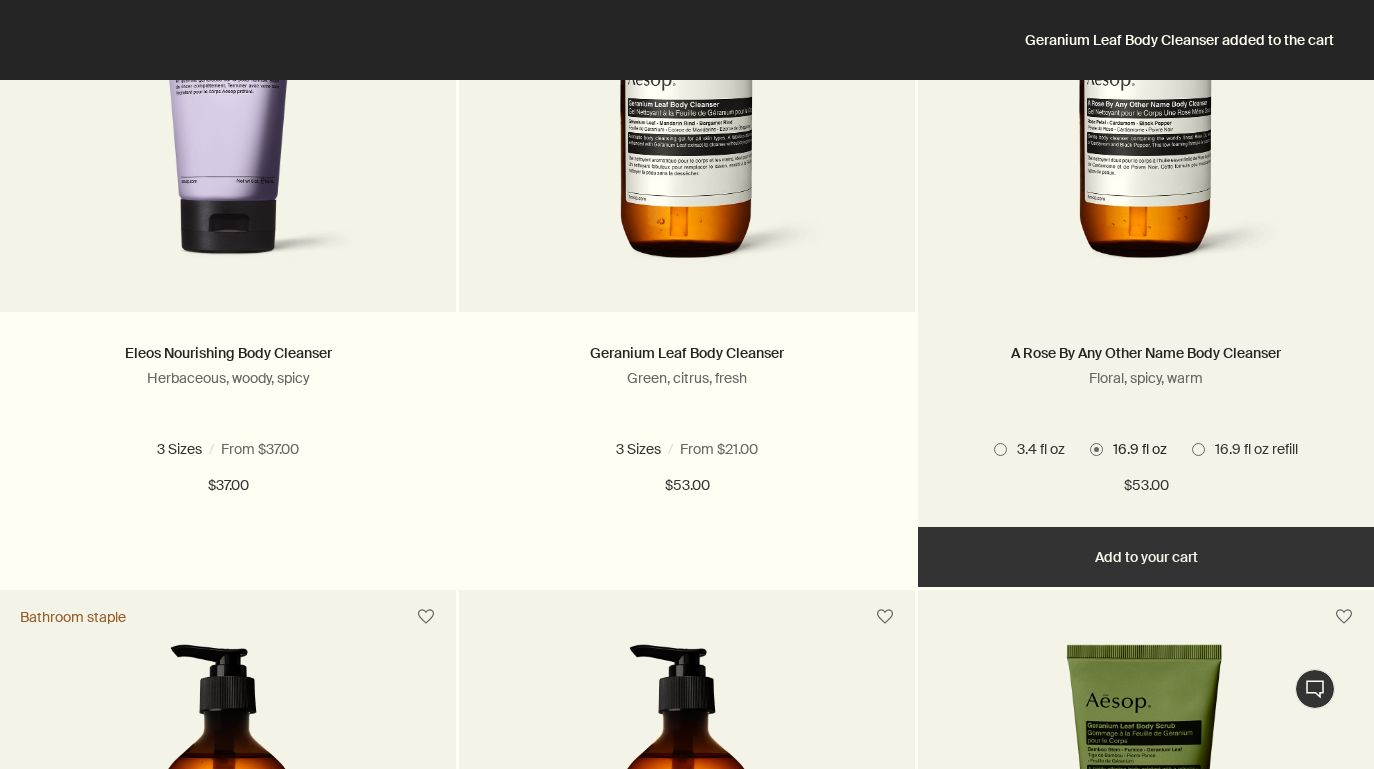 click on "Add Add to your cart" at bounding box center (1146, 557) 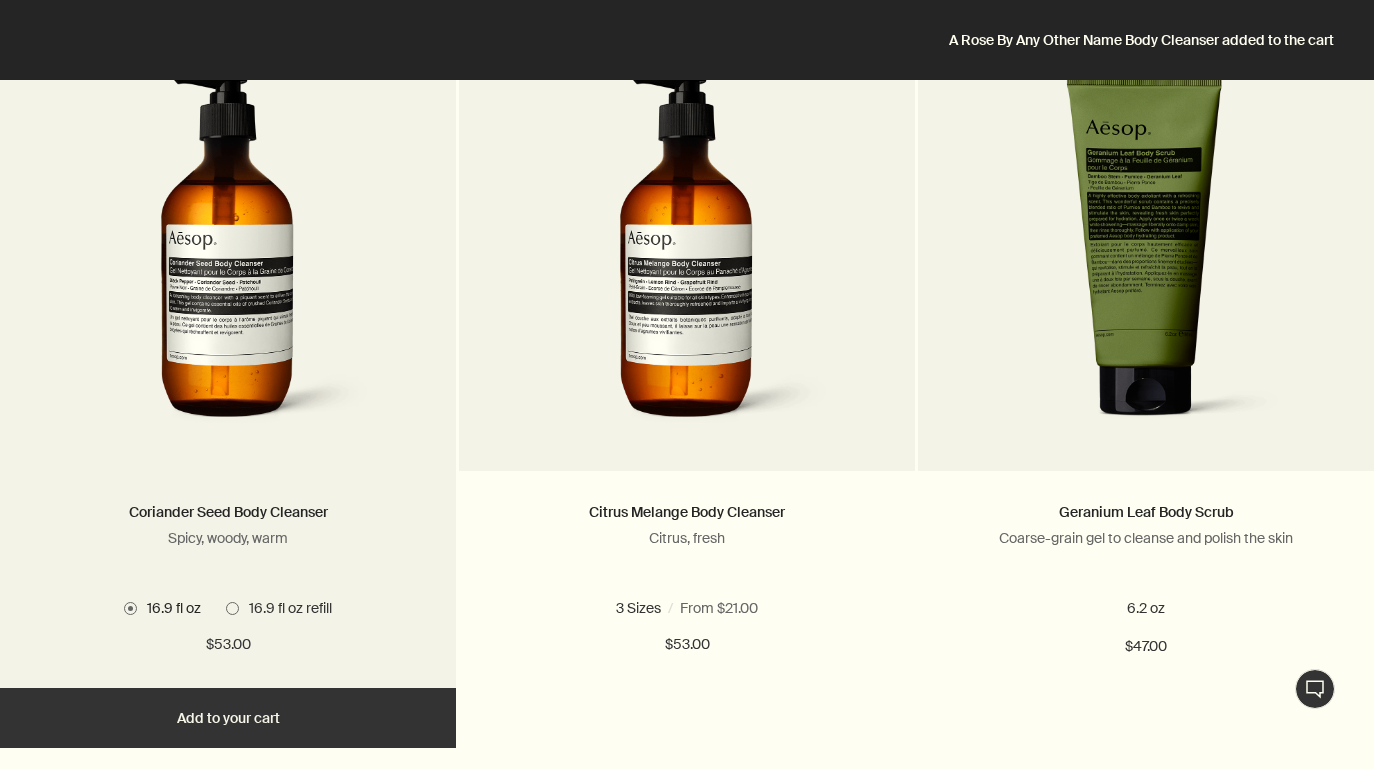 scroll, scrollTop: 1362, scrollLeft: 0, axis: vertical 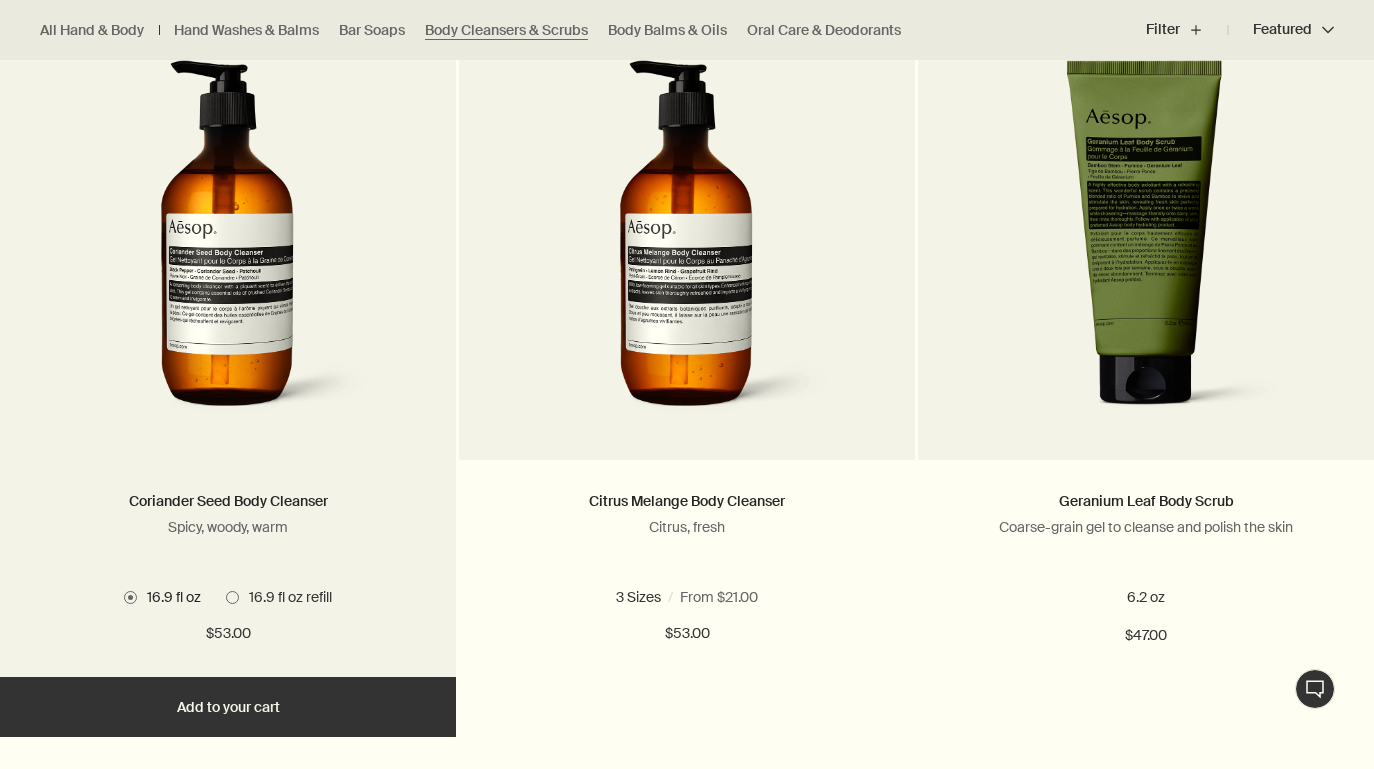 click at bounding box center [232, 597] 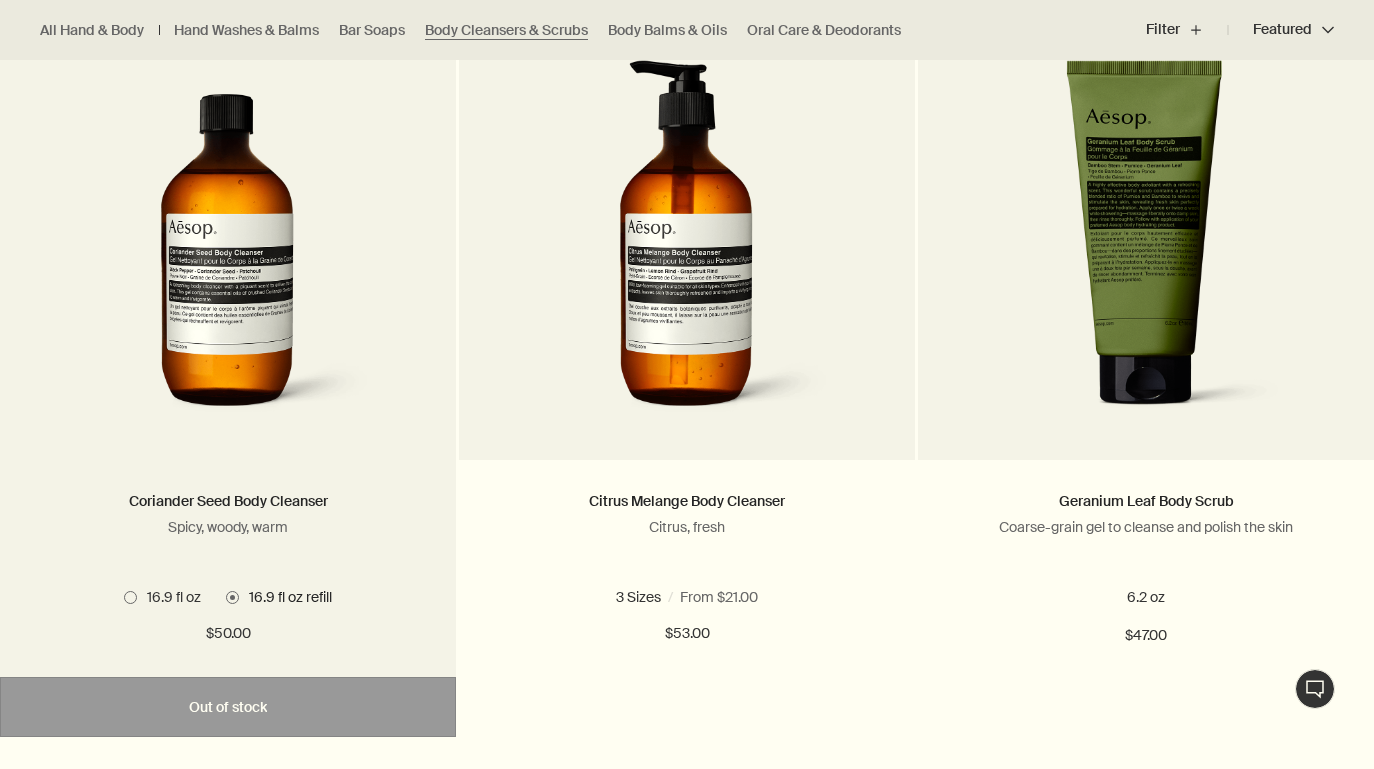 click at bounding box center (130, 597) 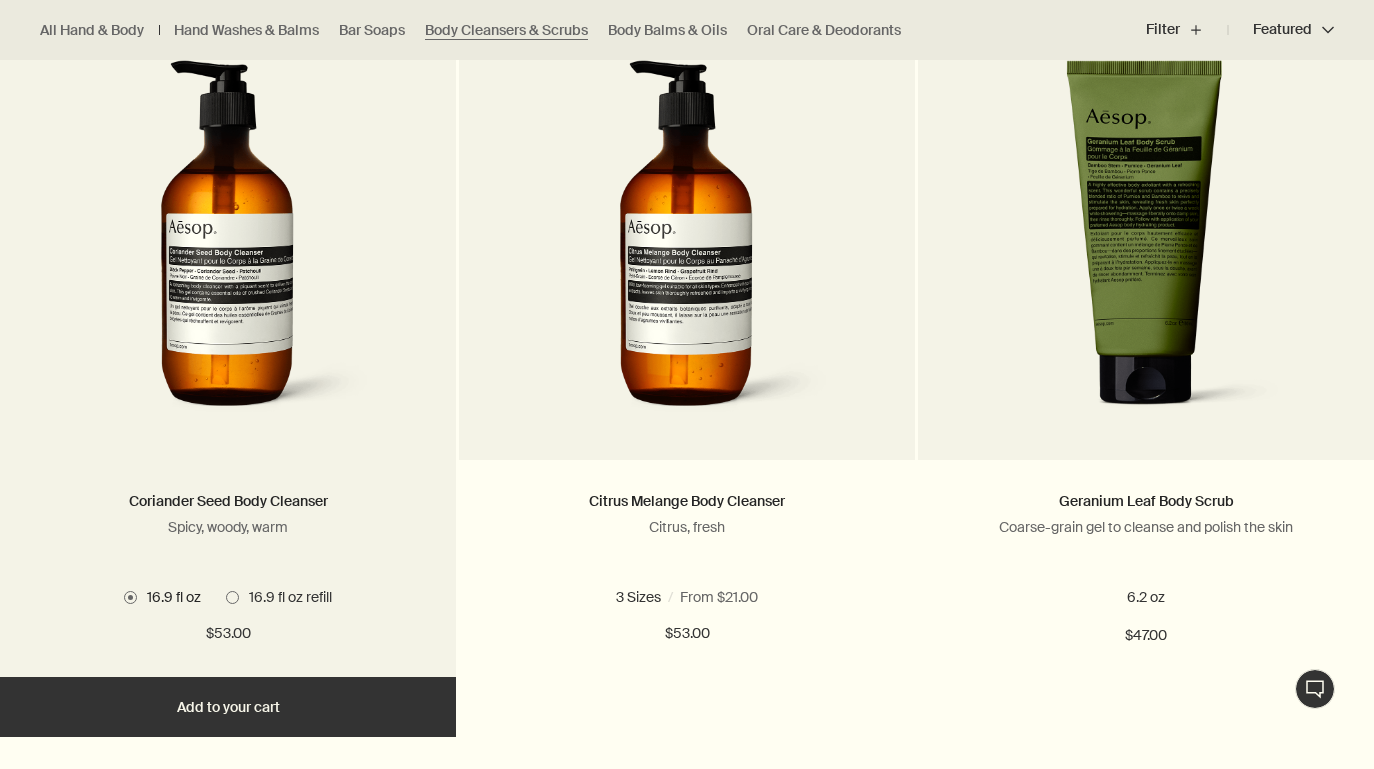 click on "Add Add to your cart" at bounding box center [228, 707] 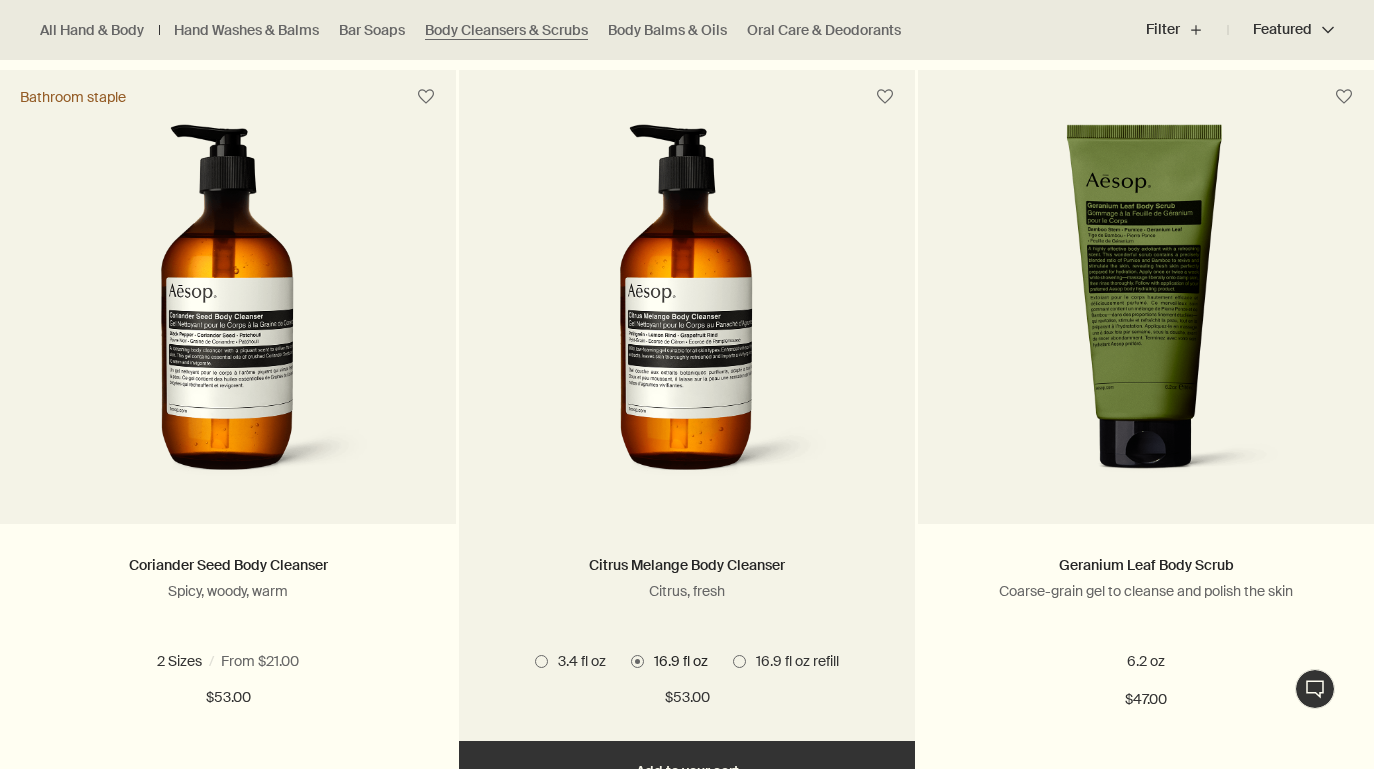 scroll, scrollTop: 1385, scrollLeft: 0, axis: vertical 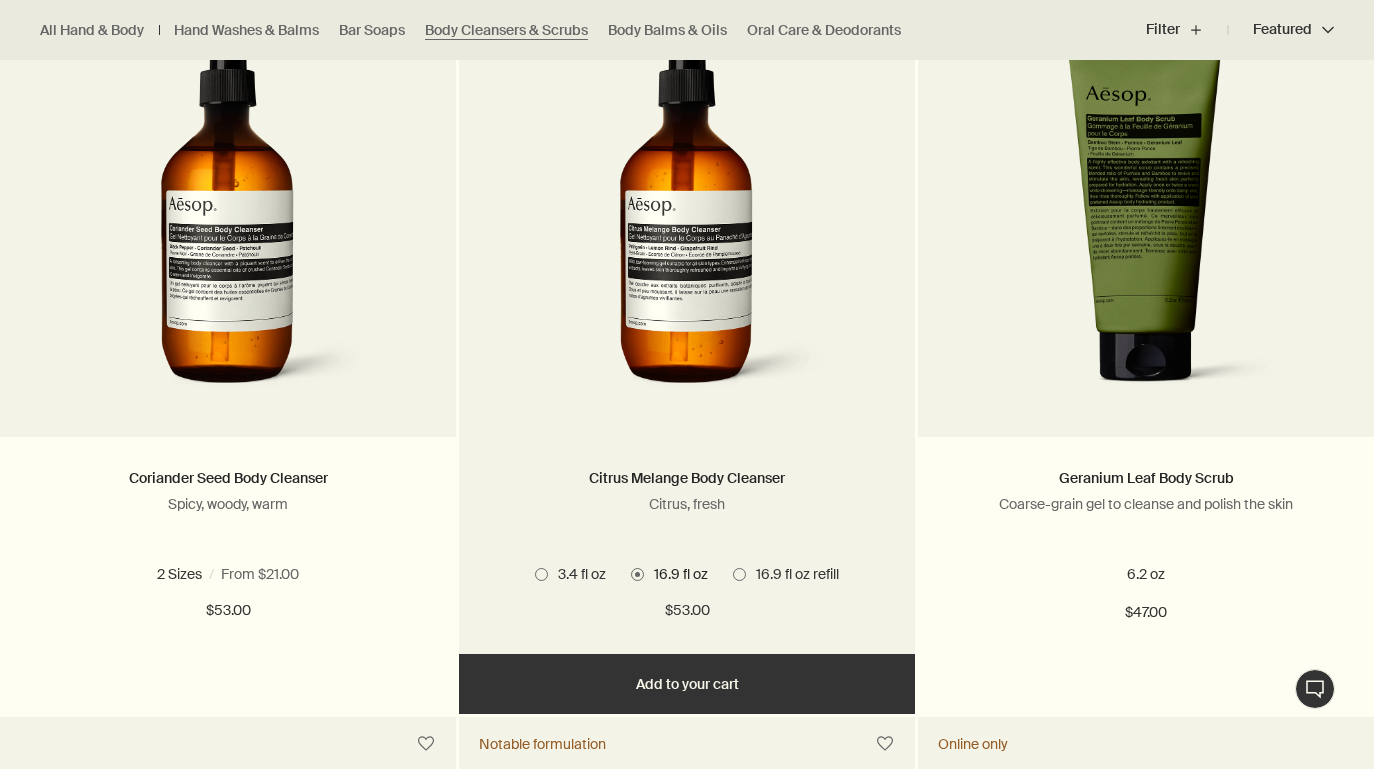 click on "Add Add to your cart" at bounding box center [687, 684] 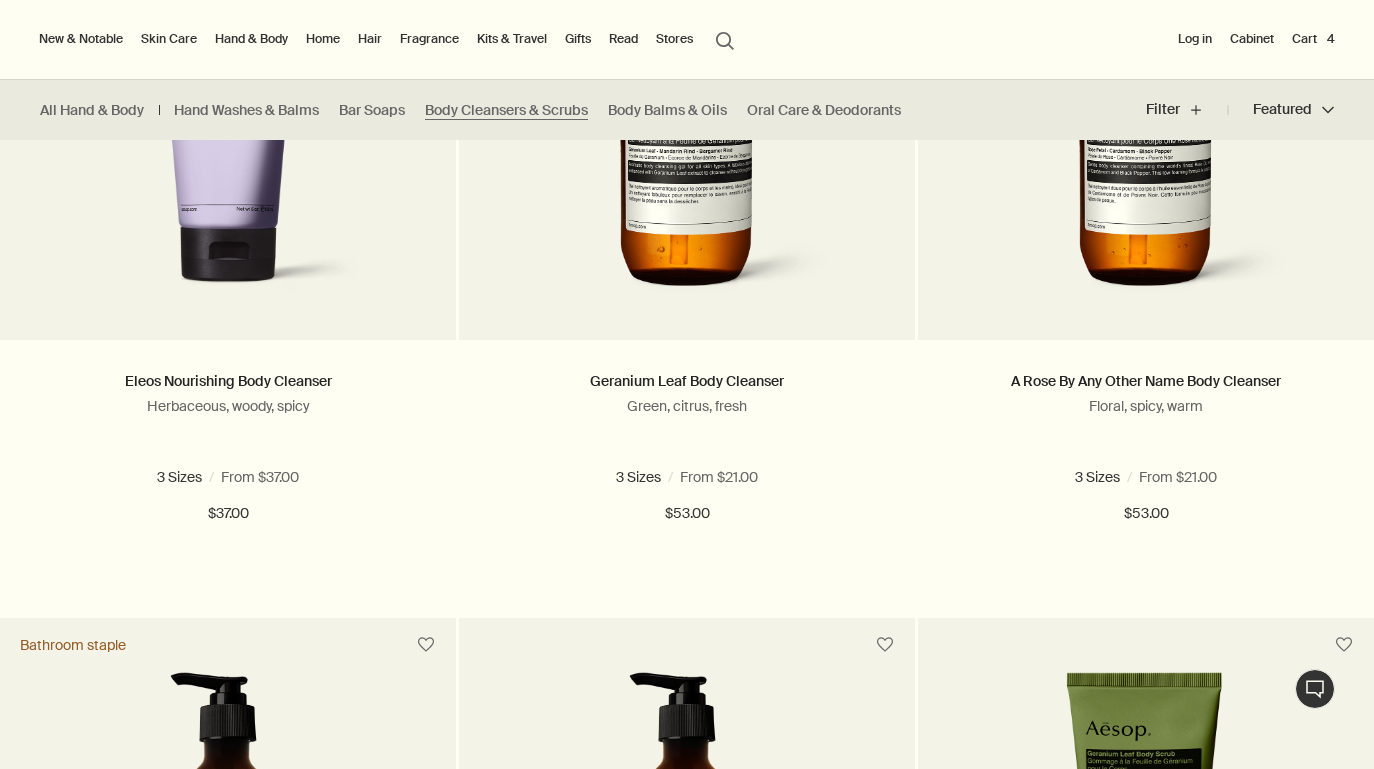 scroll, scrollTop: 0, scrollLeft: 0, axis: both 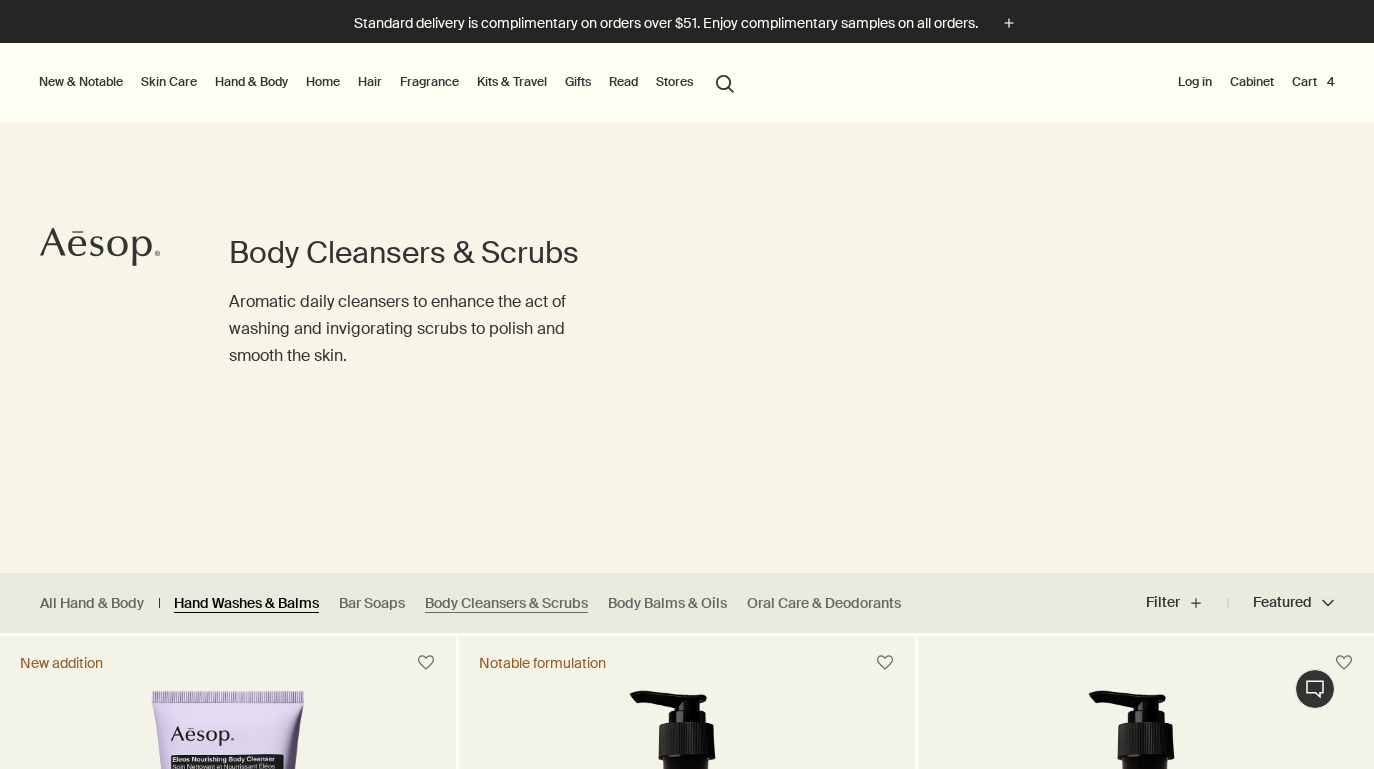 click on "Hand Washes & Balms" at bounding box center [246, 603] 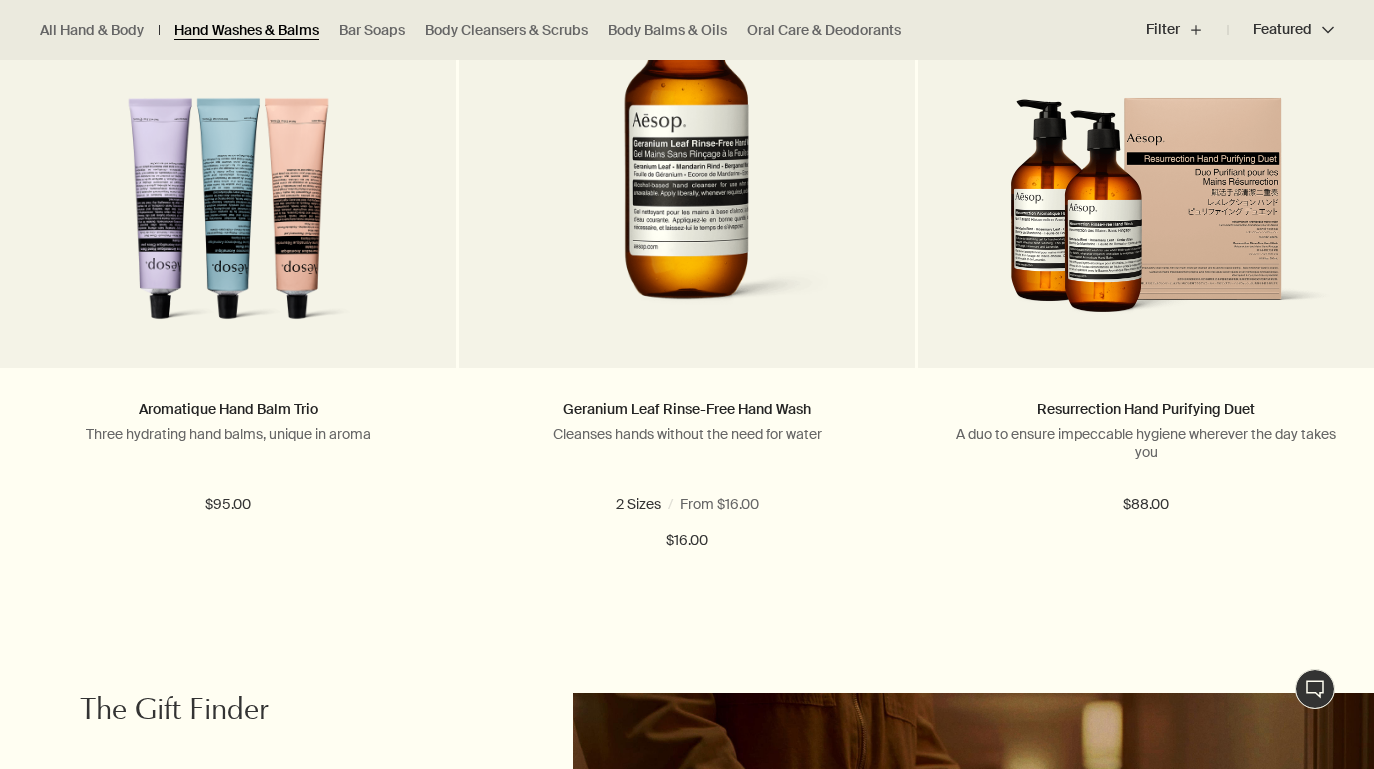 scroll, scrollTop: 4325, scrollLeft: 0, axis: vertical 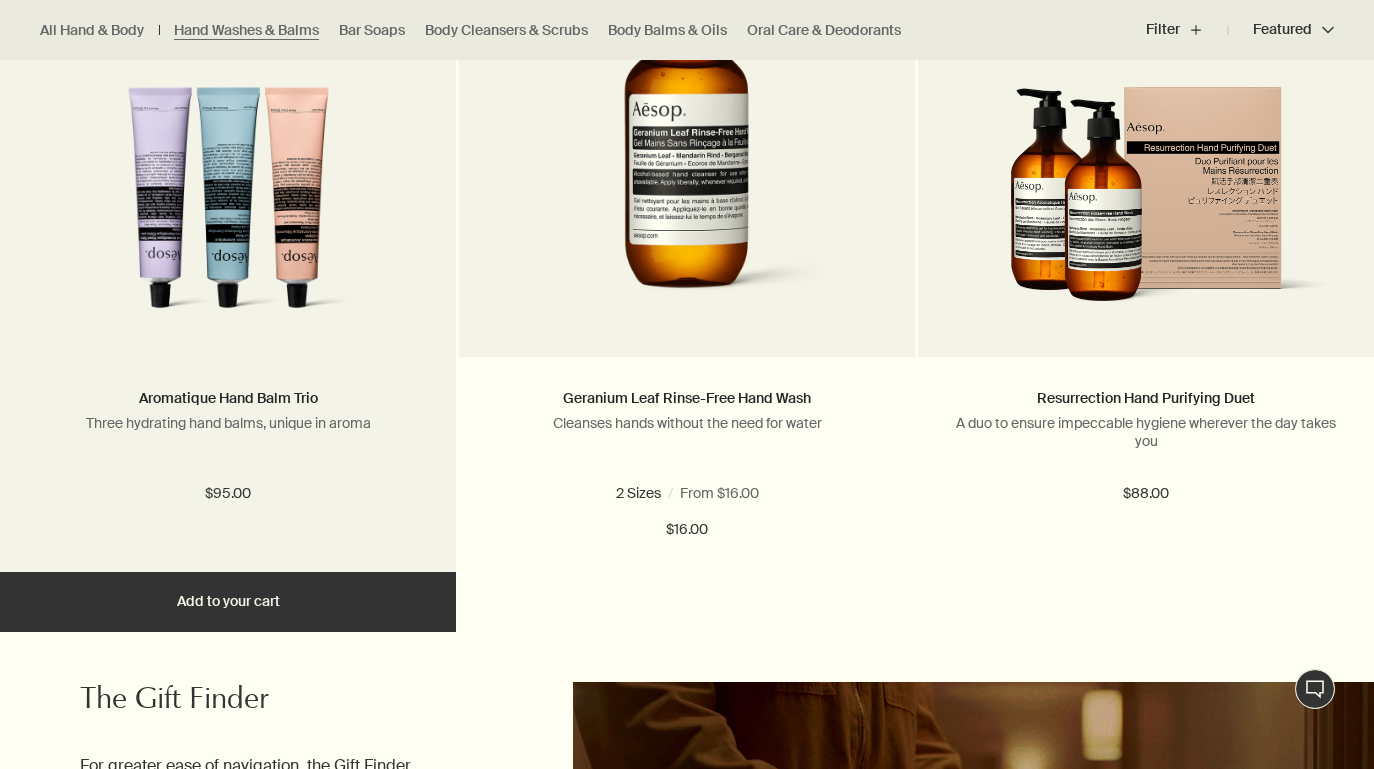 click on "Add Add to your cart" at bounding box center [228, 602] 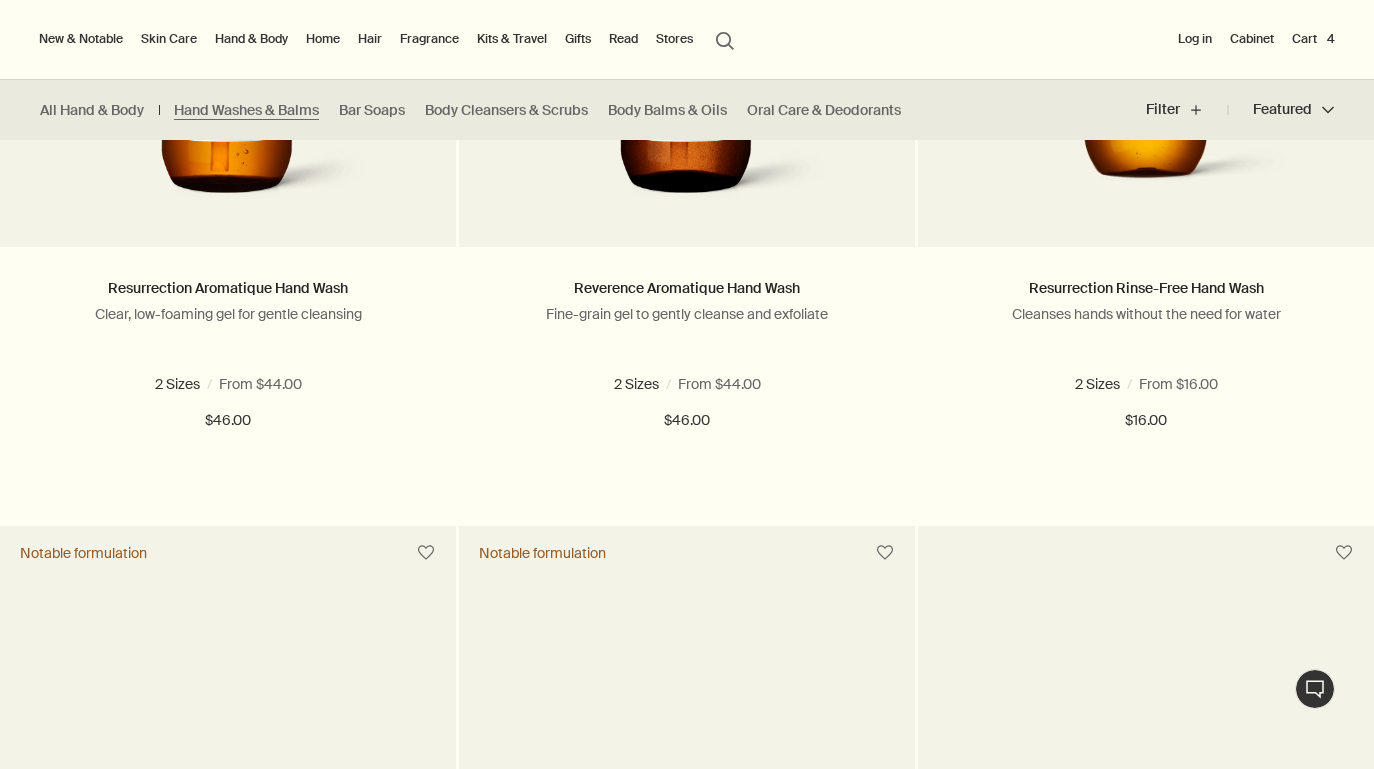 scroll, scrollTop: 0, scrollLeft: 0, axis: both 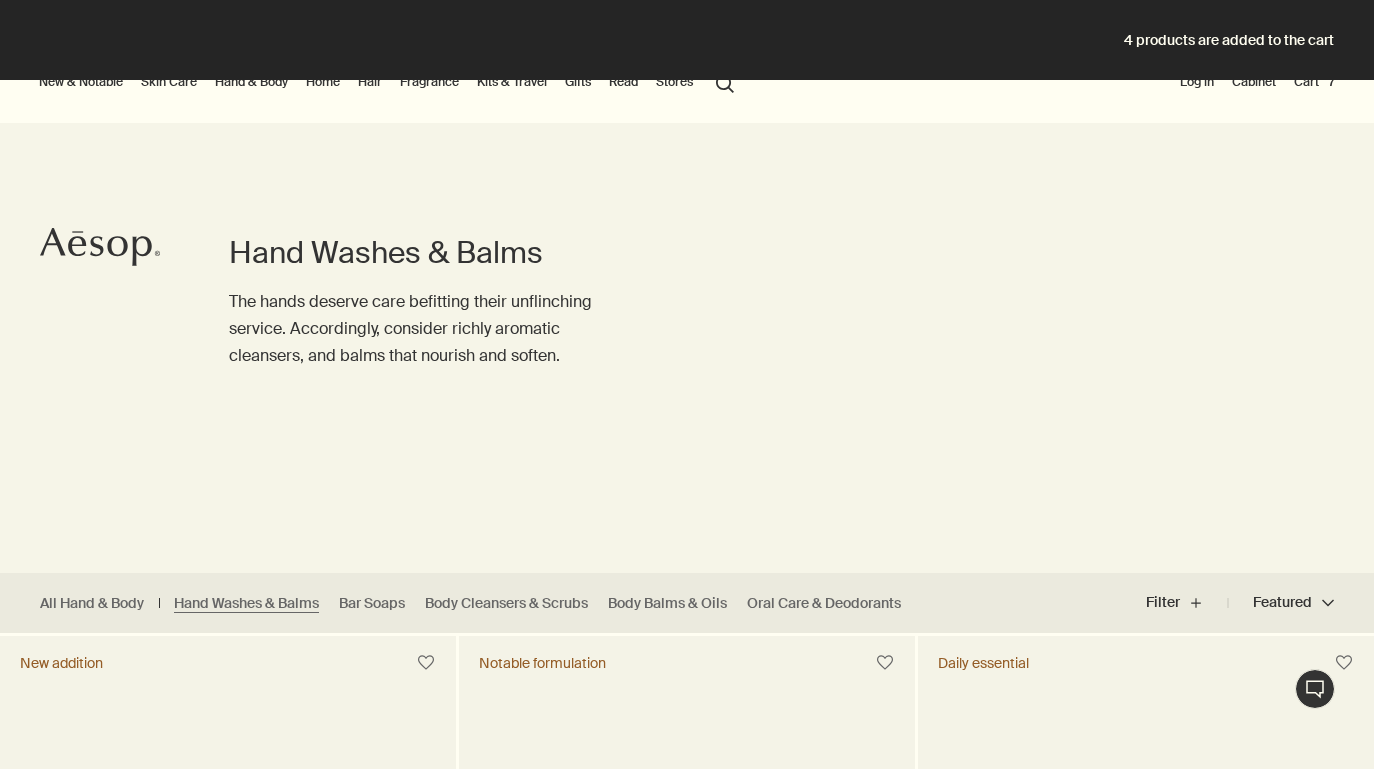 click on "Cart 7" at bounding box center [1314, 82] 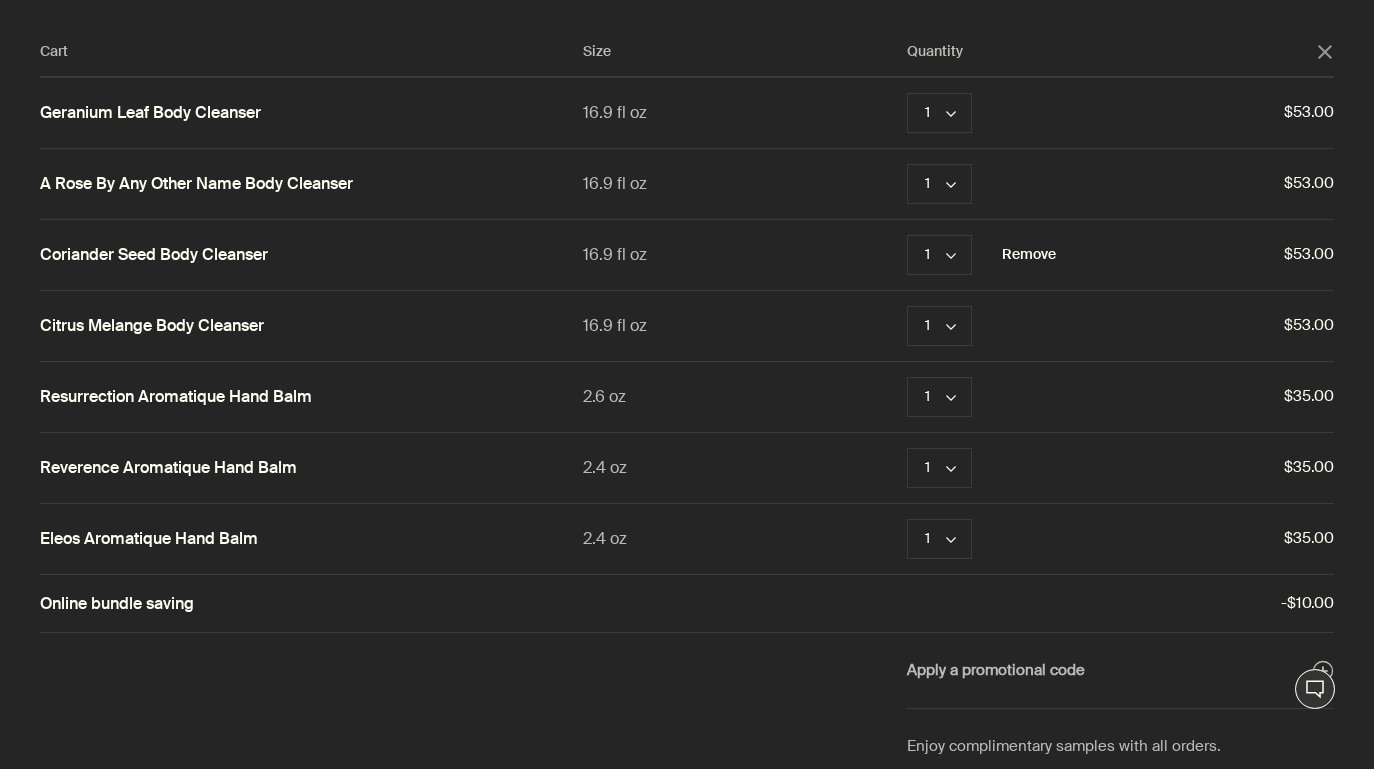 click on "Remove" at bounding box center [1029, 255] 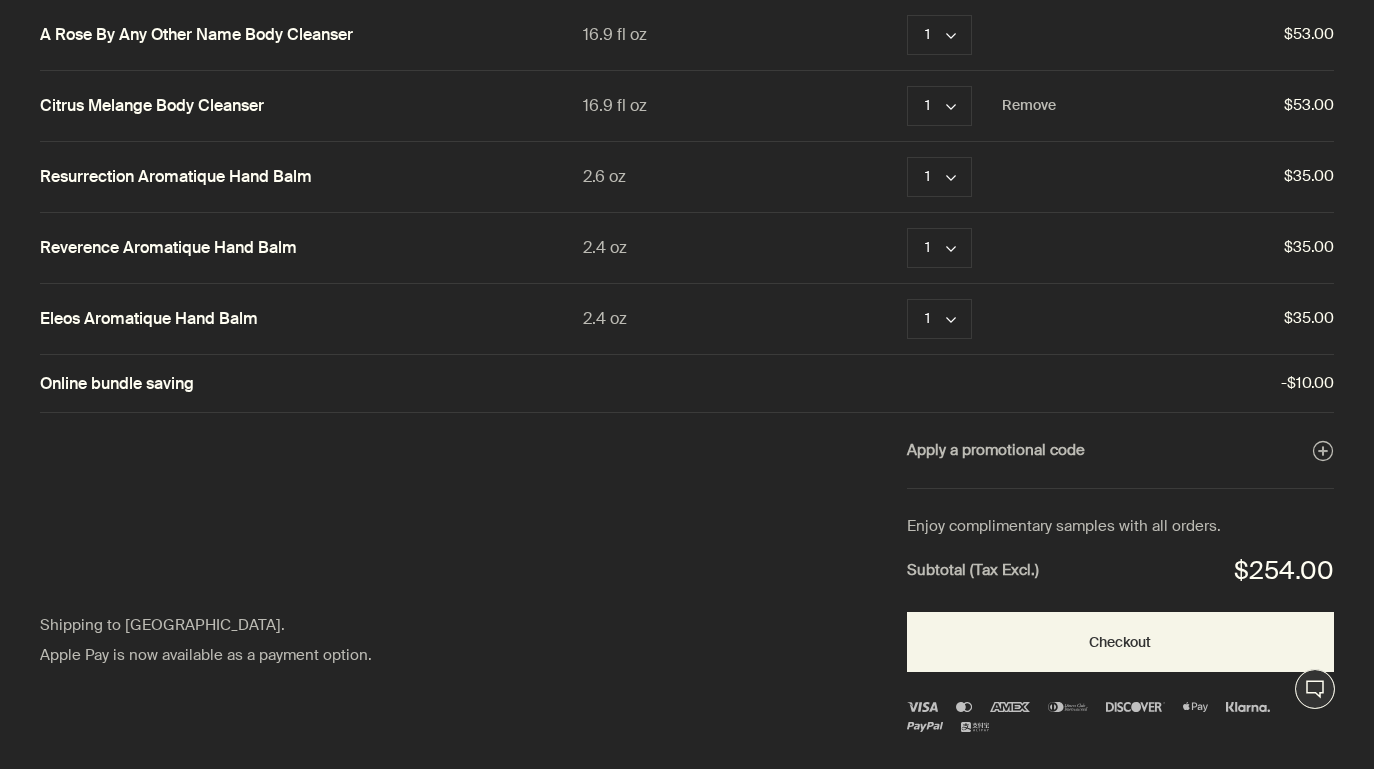 scroll, scrollTop: 176, scrollLeft: 0, axis: vertical 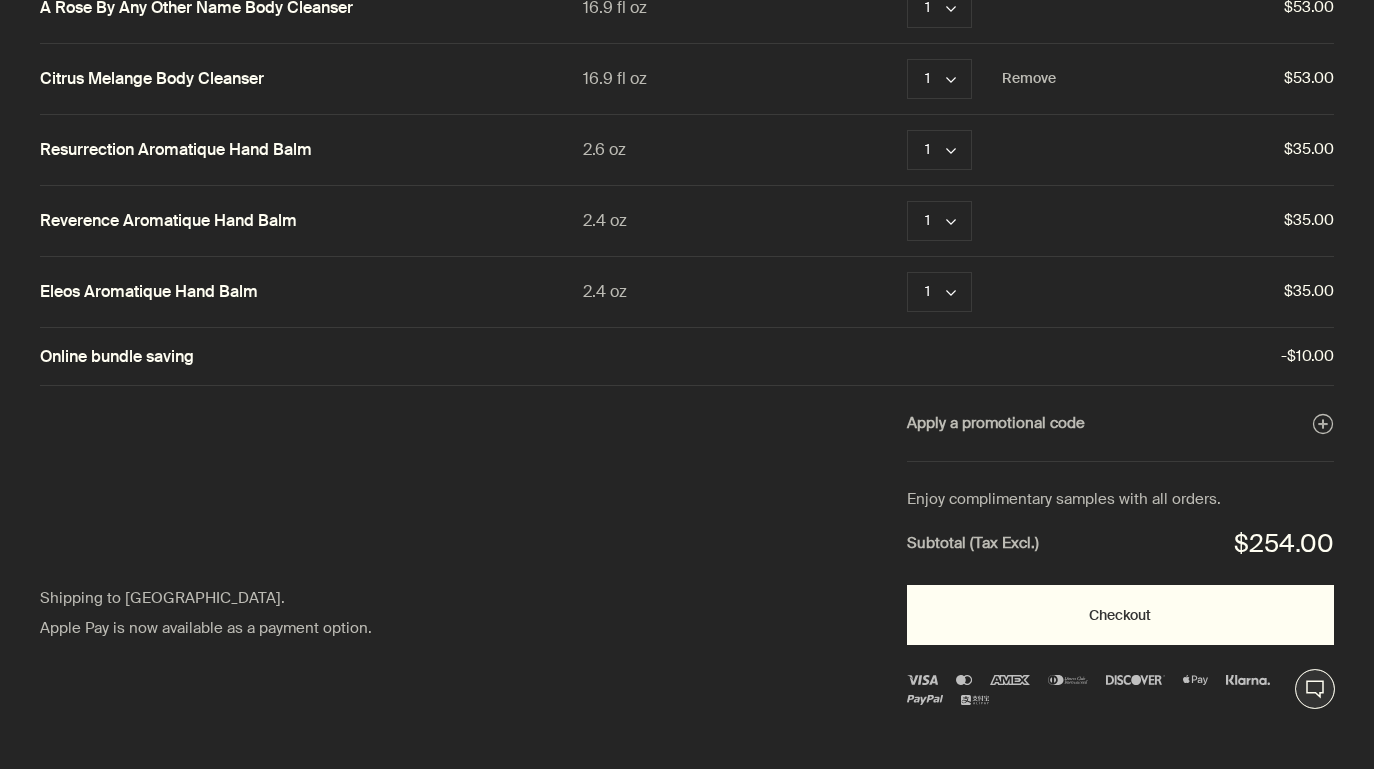 click on "Checkout" at bounding box center [1120, 615] 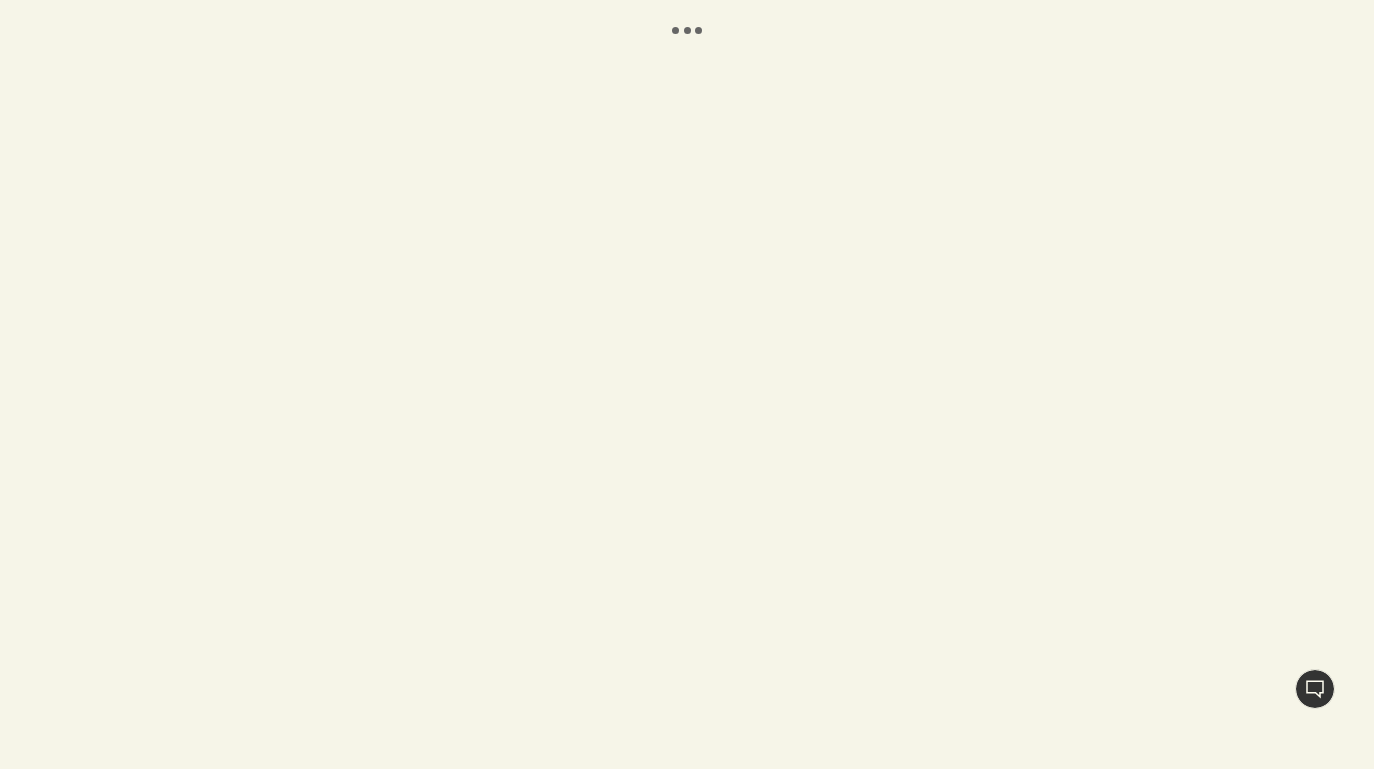 scroll, scrollTop: 0, scrollLeft: 0, axis: both 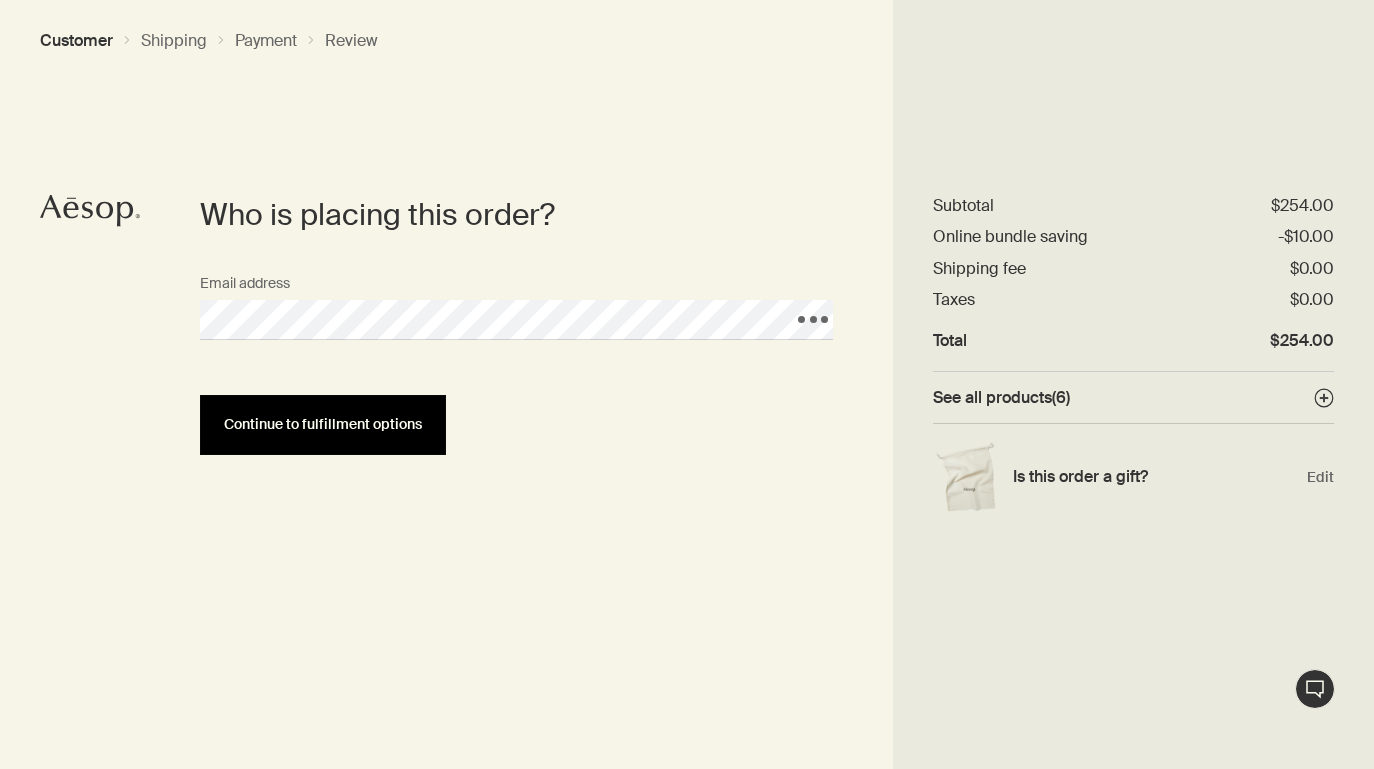 click on "Continue to fulfillment options" at bounding box center [323, 424] 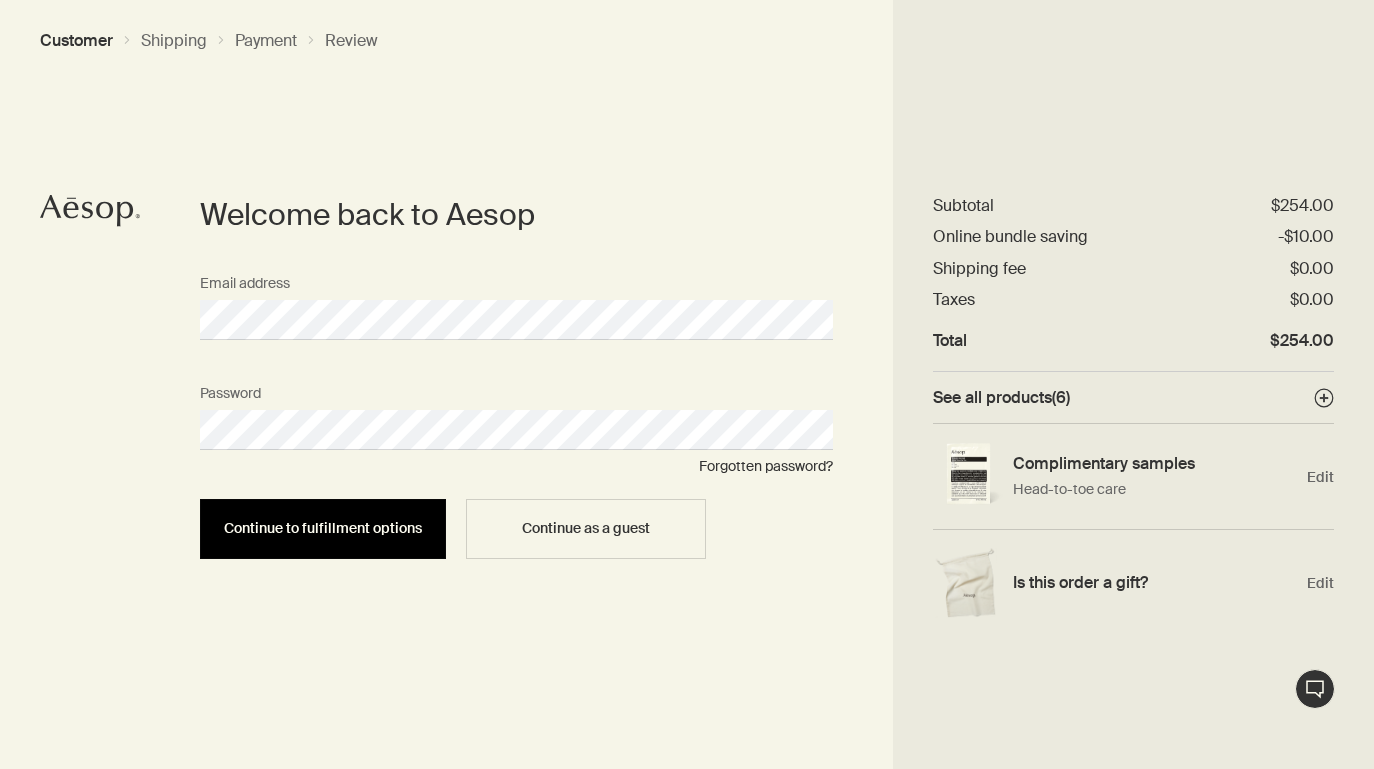 click on "Continue to fulfillment options" at bounding box center (323, 528) 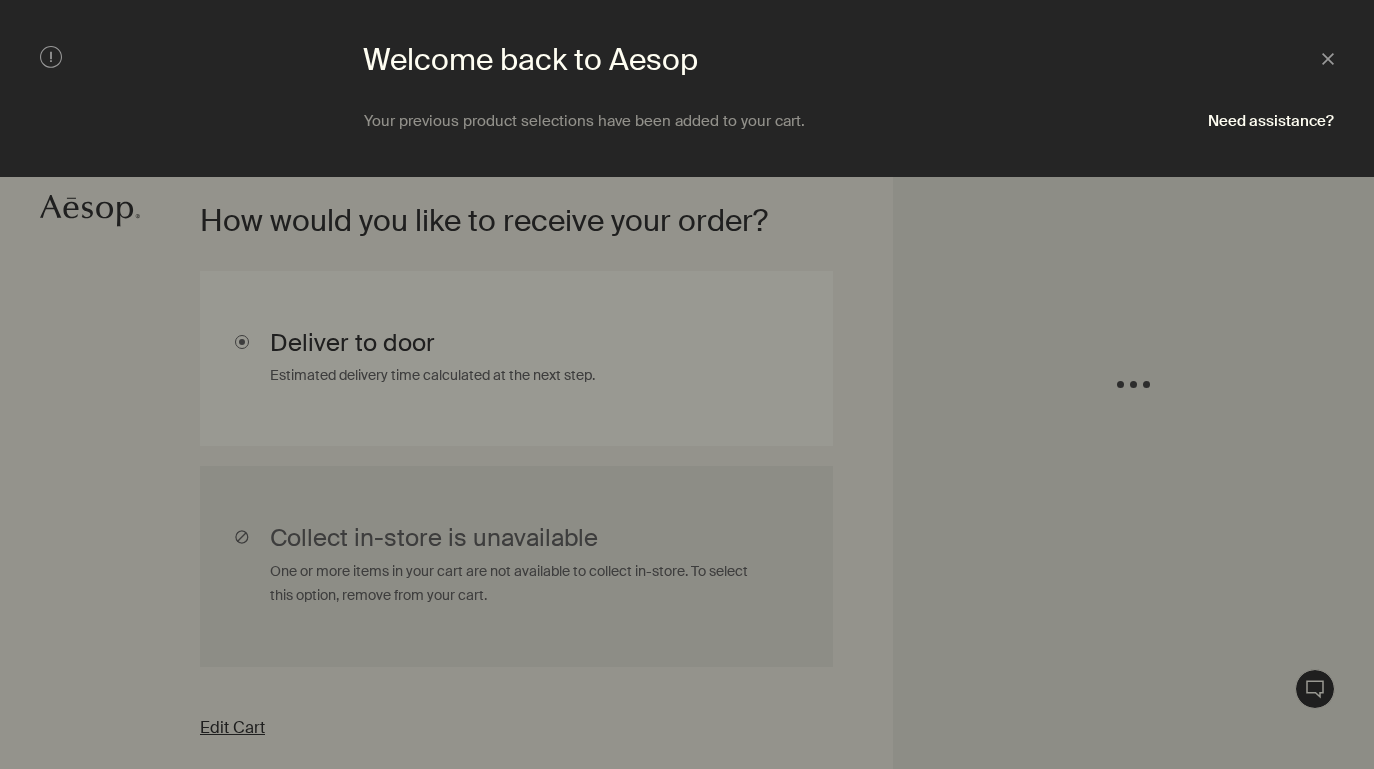 scroll, scrollTop: 448, scrollLeft: 0, axis: vertical 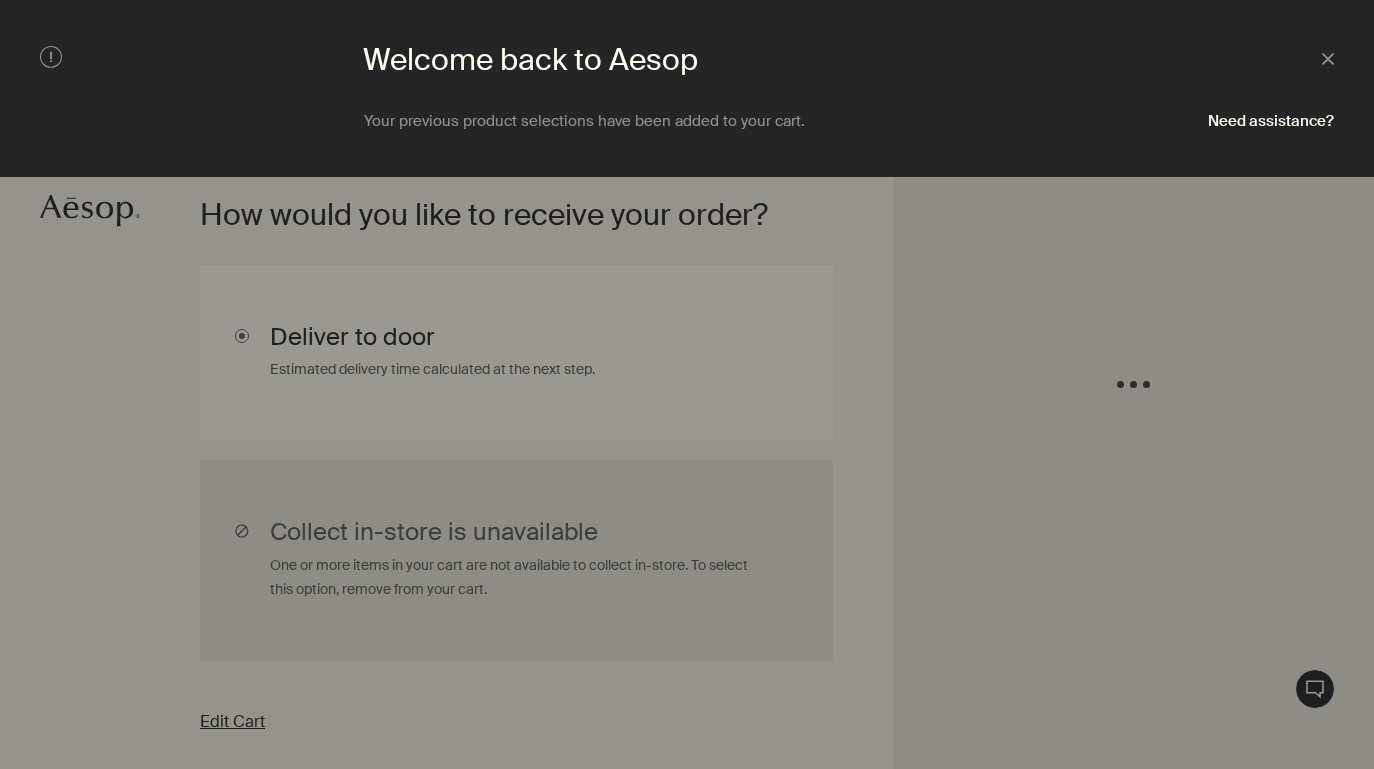 click at bounding box center [687, 384] 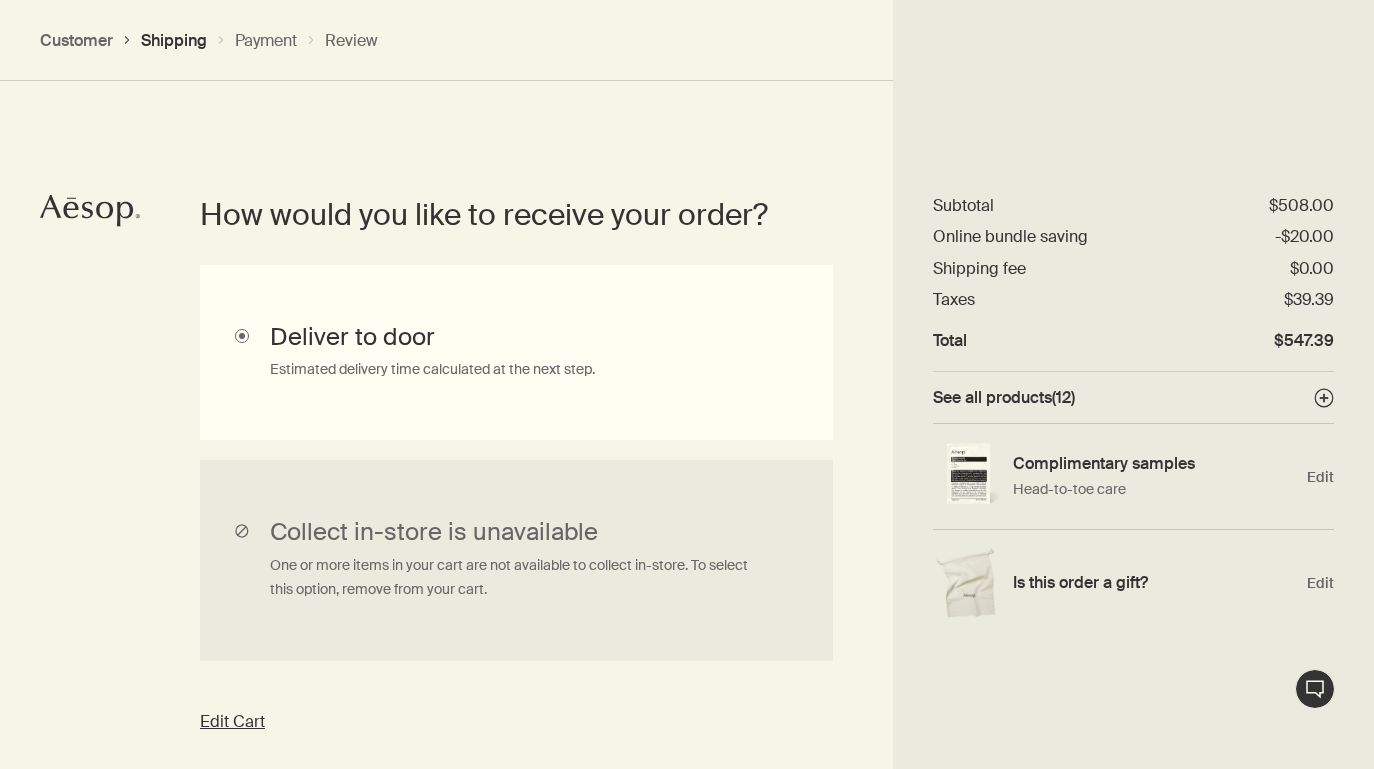 click on "See all products  ( 12 )" at bounding box center [1004, 397] 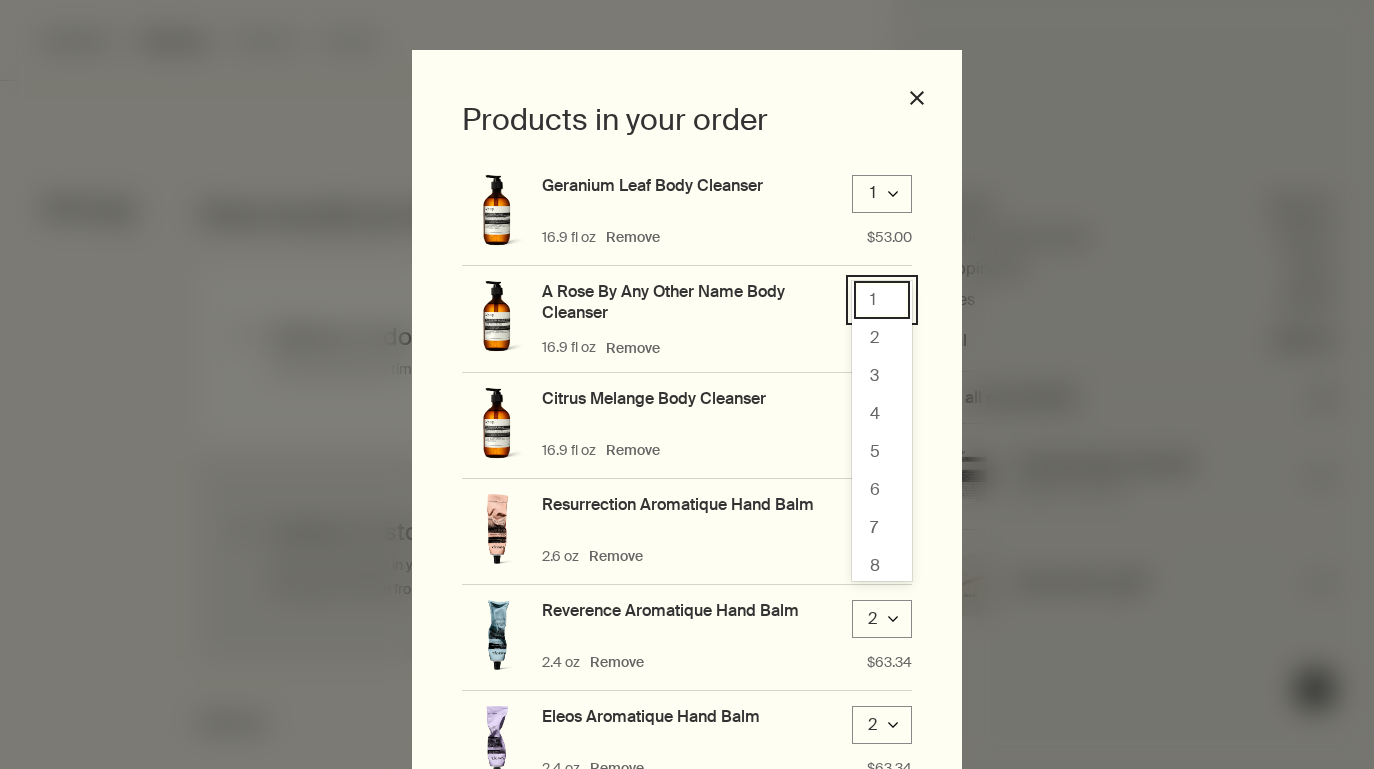 click on "1, 1 of 10. 10 results available. Use Up and Down to choose options, press Enter to select the currently focused option, press Escape to exit the menu. 2 downArrow 1 2 3 4 5 6 7 8 9 10" at bounding box center (882, 302) 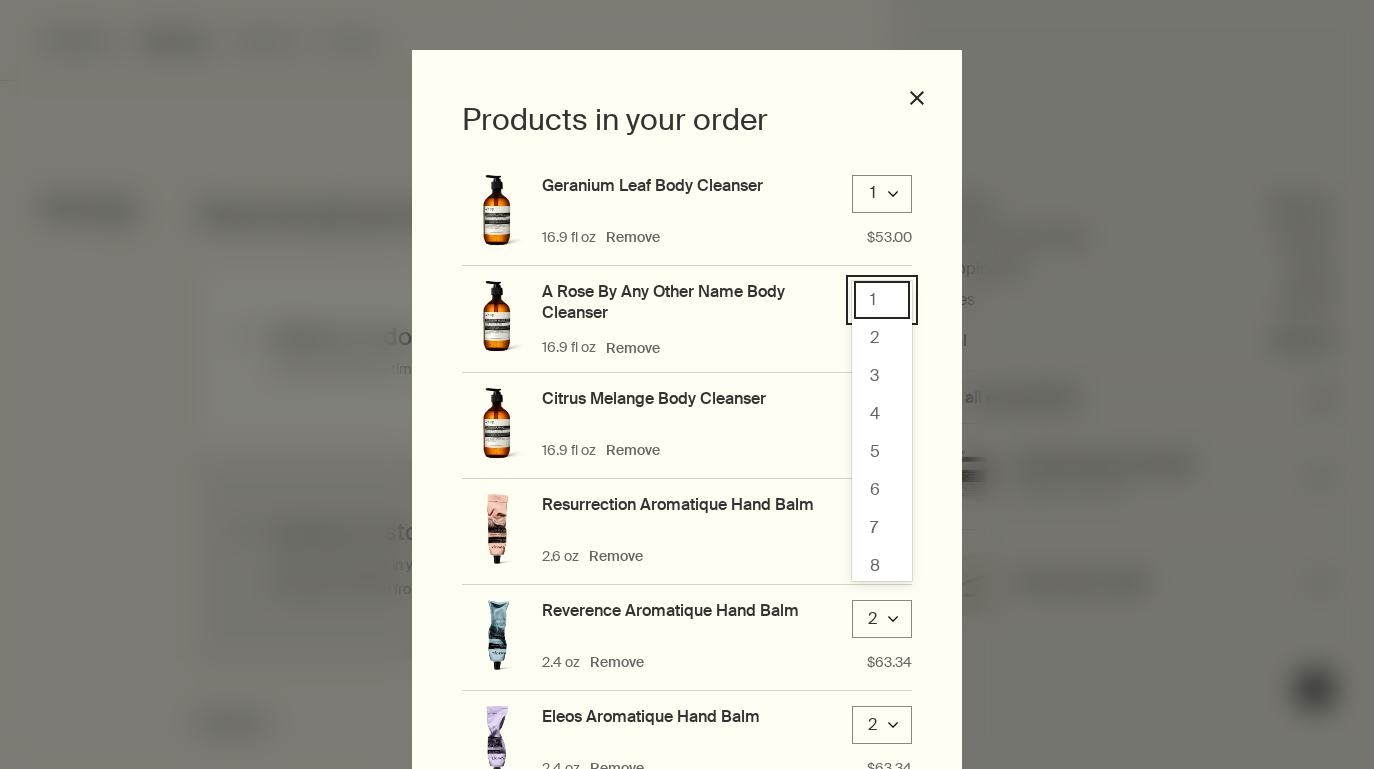 click on "1" at bounding box center (873, 300) 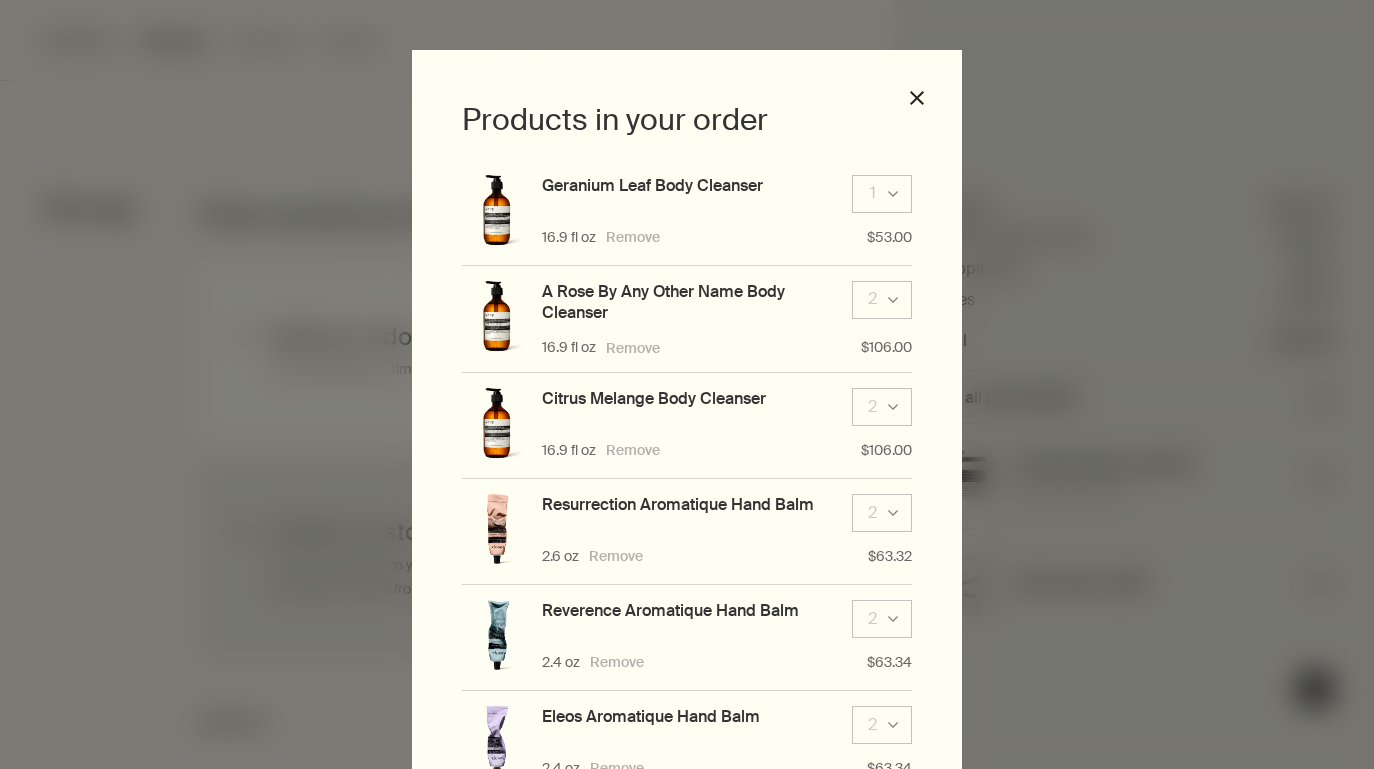 click on "Citrus Melange Body Cleanser 2 downArrow" at bounding box center (727, 407) 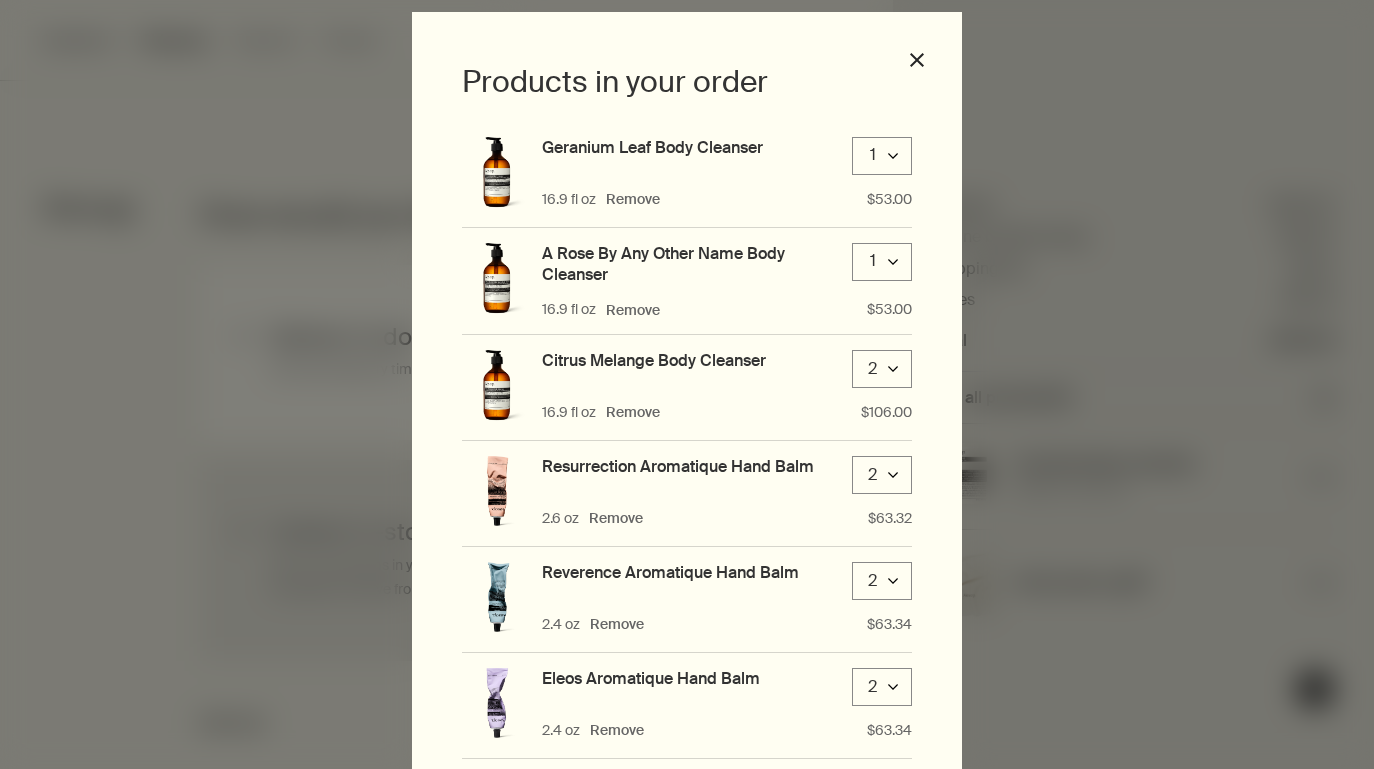 scroll, scrollTop: 0, scrollLeft: 0, axis: both 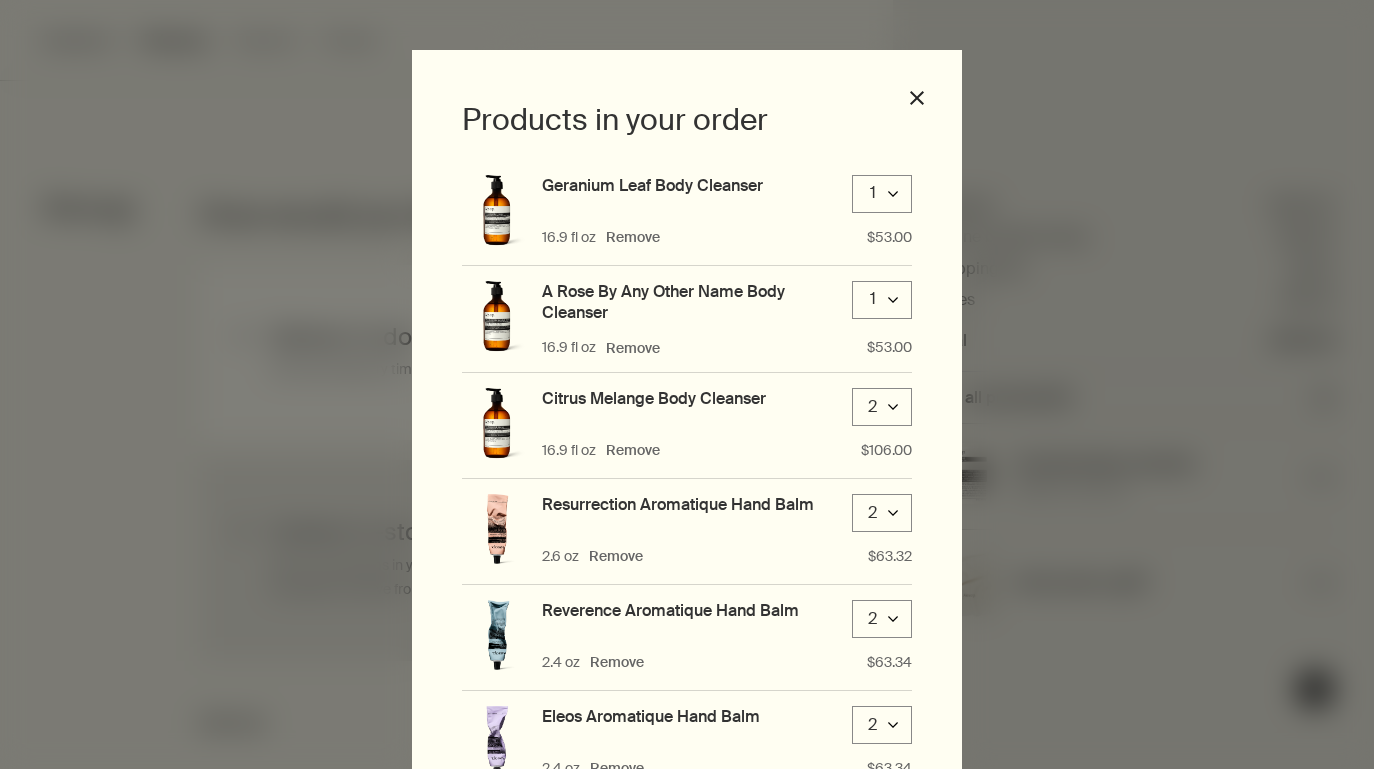 click on "Remove" at bounding box center [633, 347] 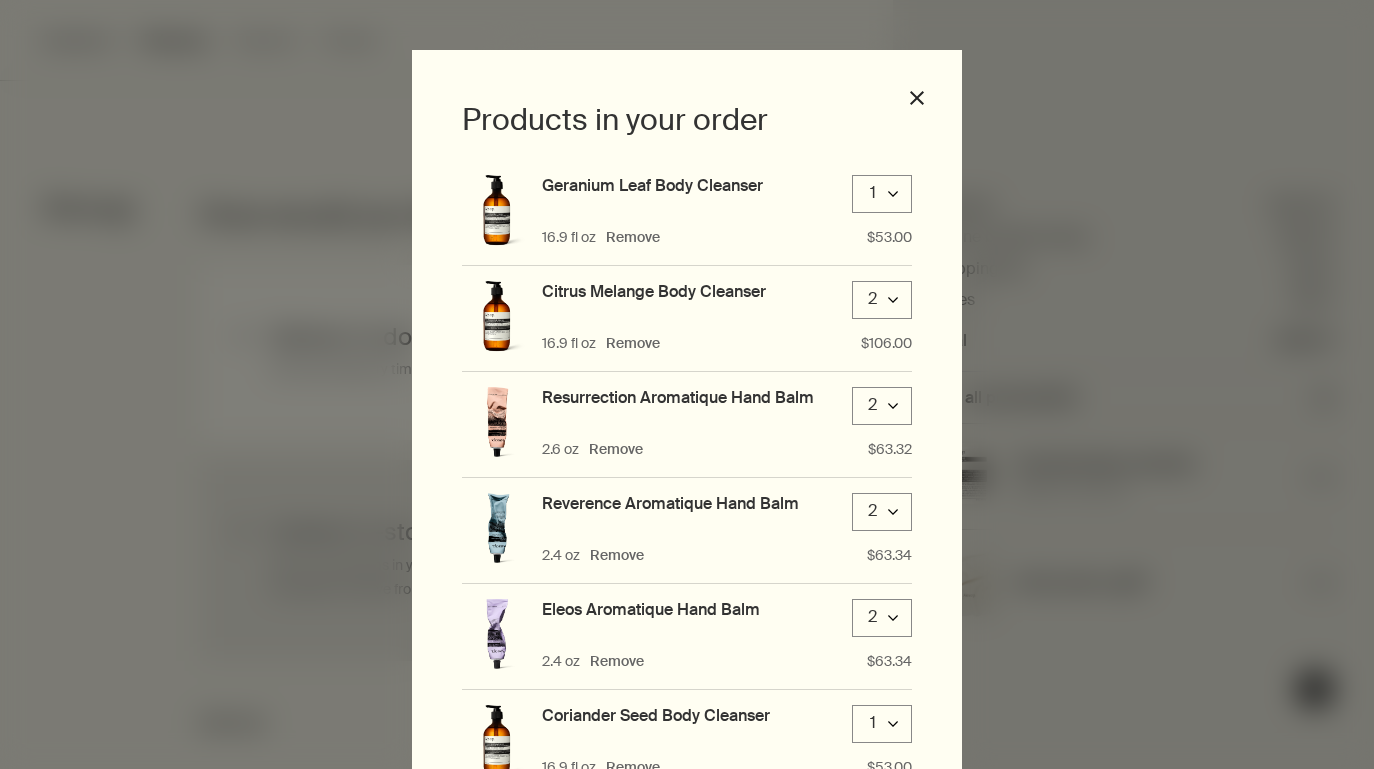 click on "2 downArrow" at bounding box center [882, 300] 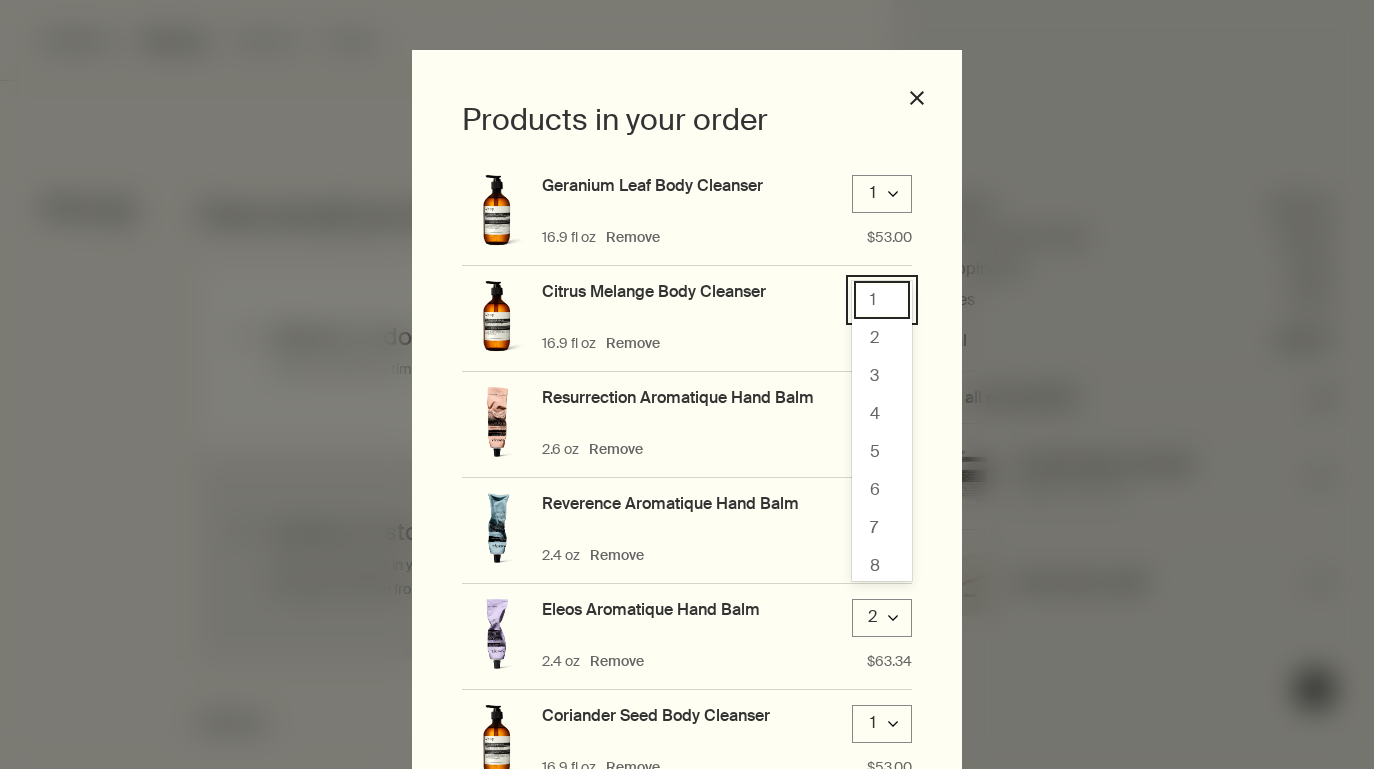 click on "1" at bounding box center [882, 300] 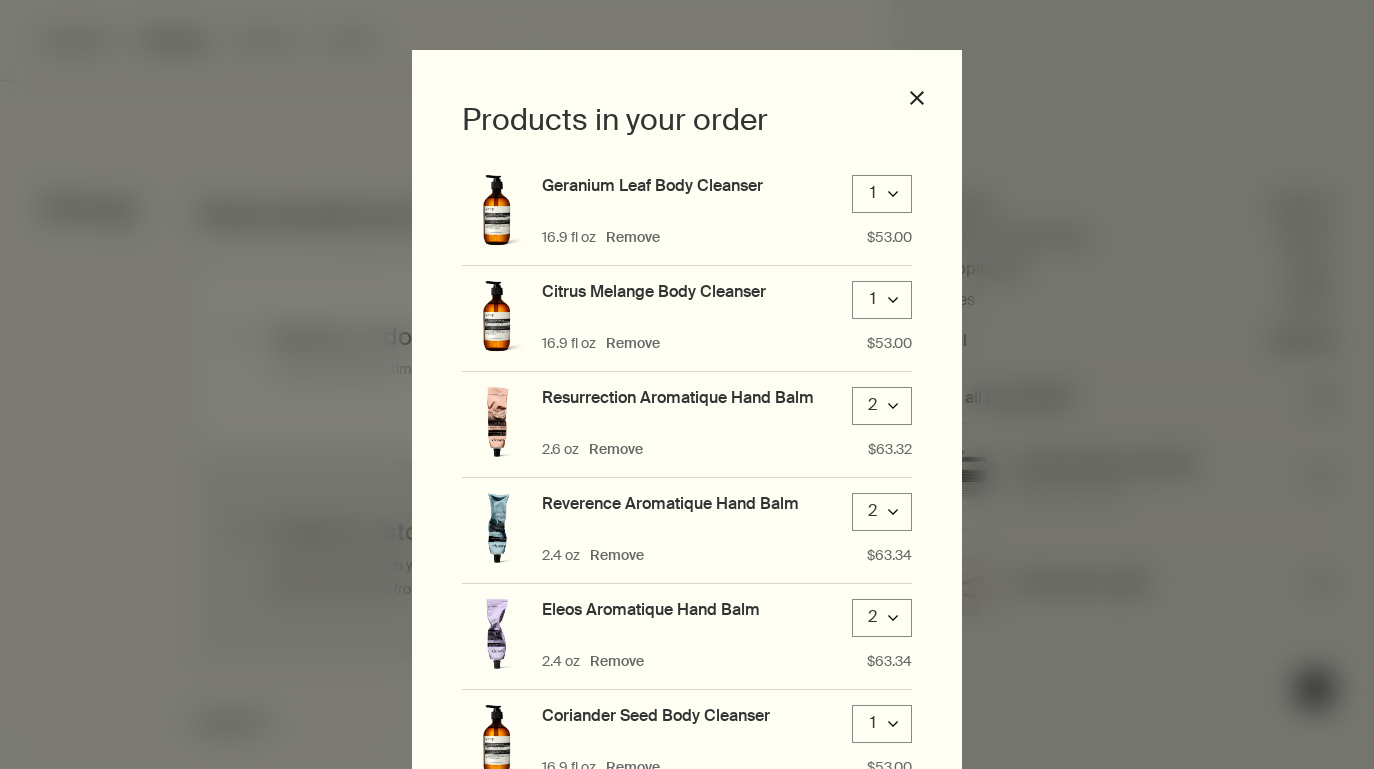 click on "2 downArrow" at bounding box center (882, 406) 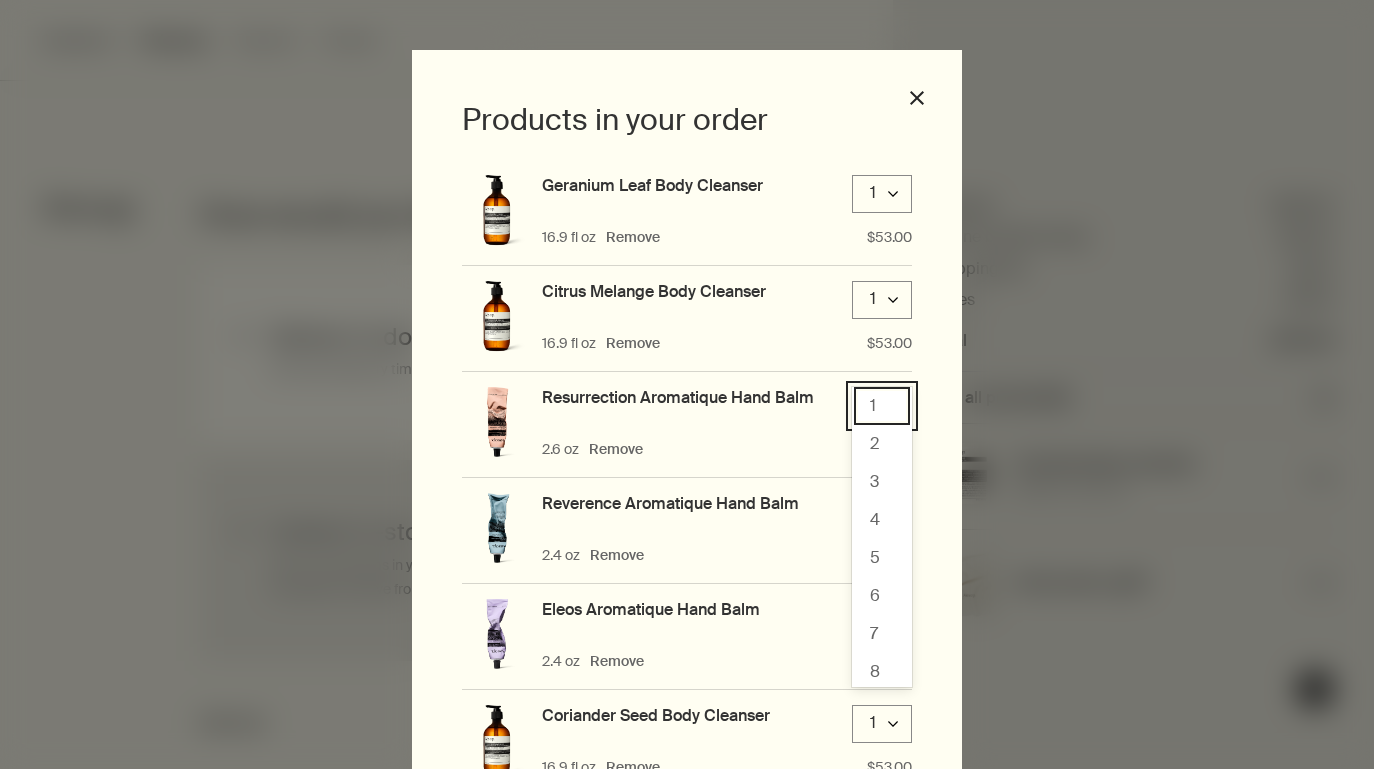 click on "1" at bounding box center (882, 406) 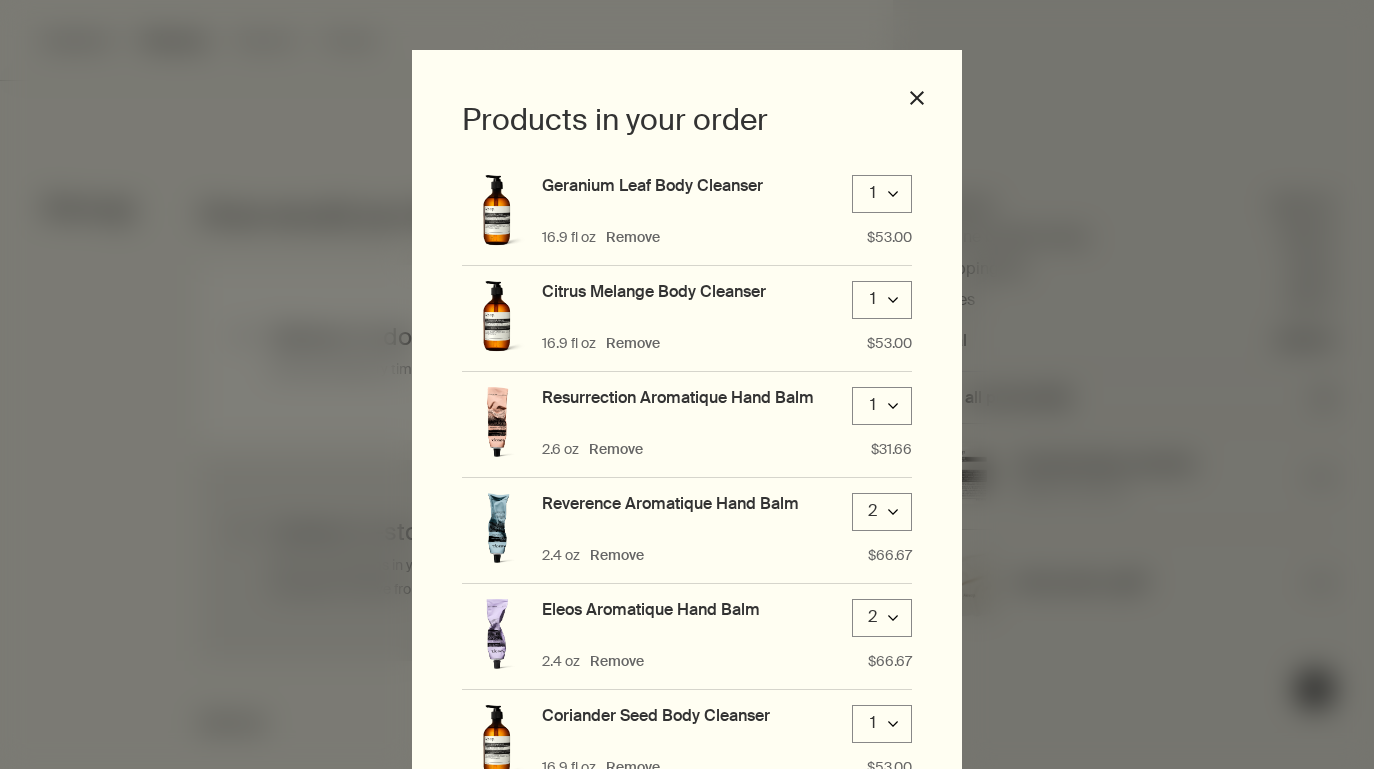 click on "2 downArrow" at bounding box center [882, 512] 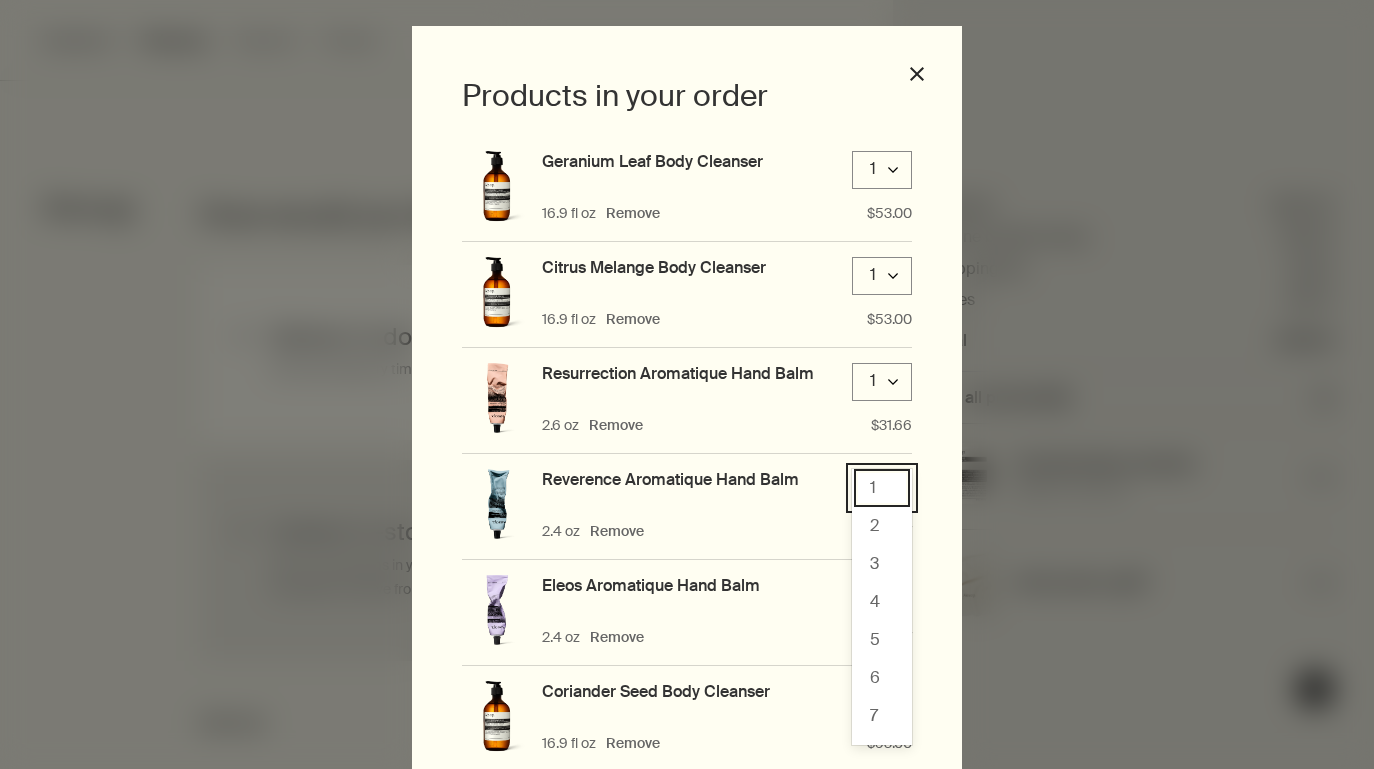 click on "1" at bounding box center [882, 488] 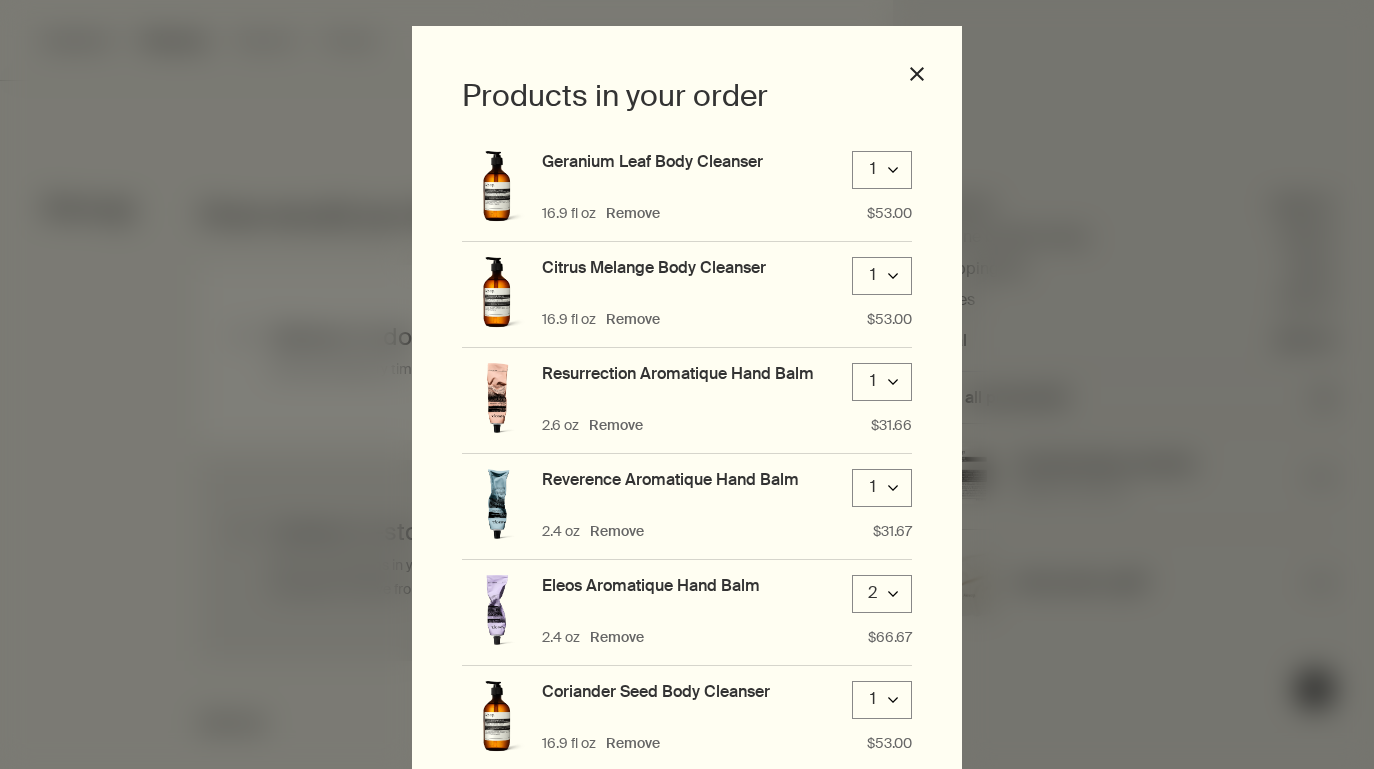click on "2 downArrow" at bounding box center (882, 594) 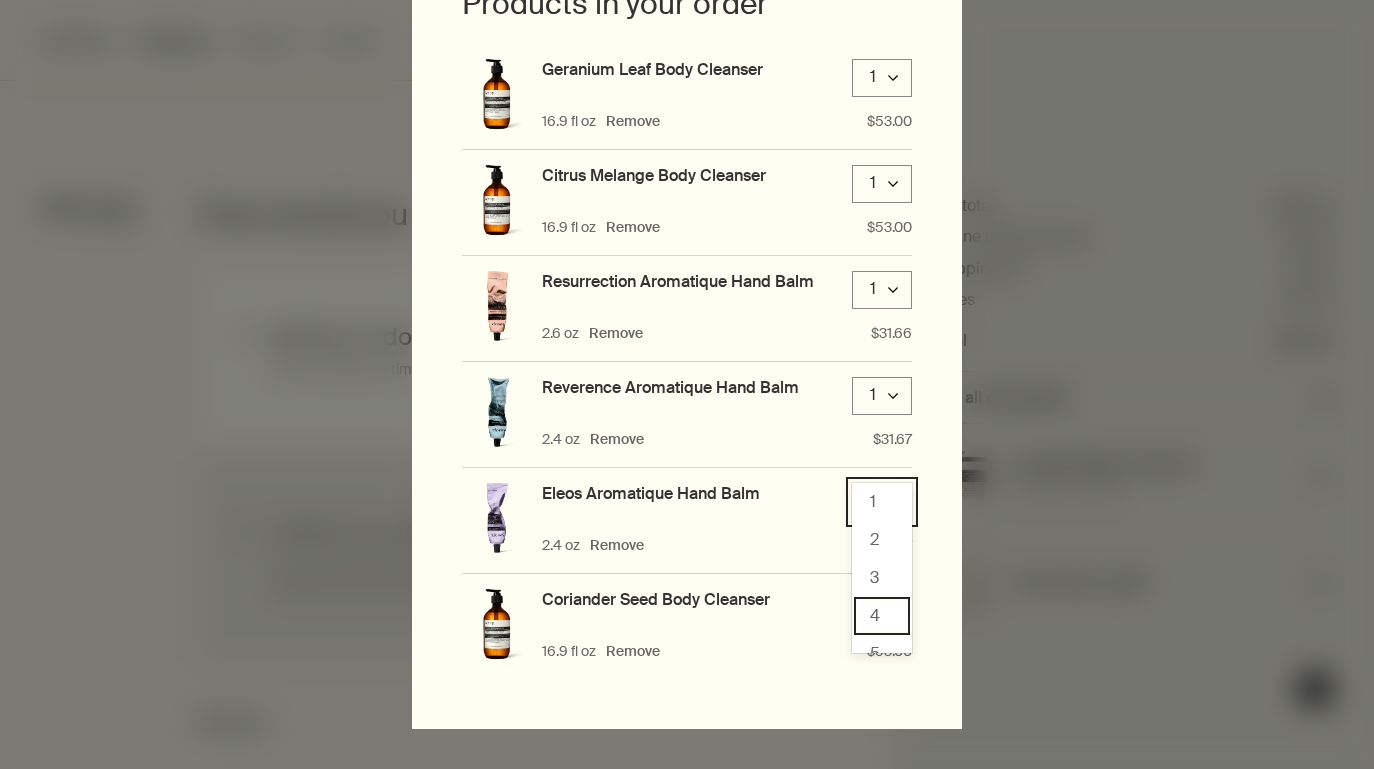 scroll, scrollTop: 126, scrollLeft: 0, axis: vertical 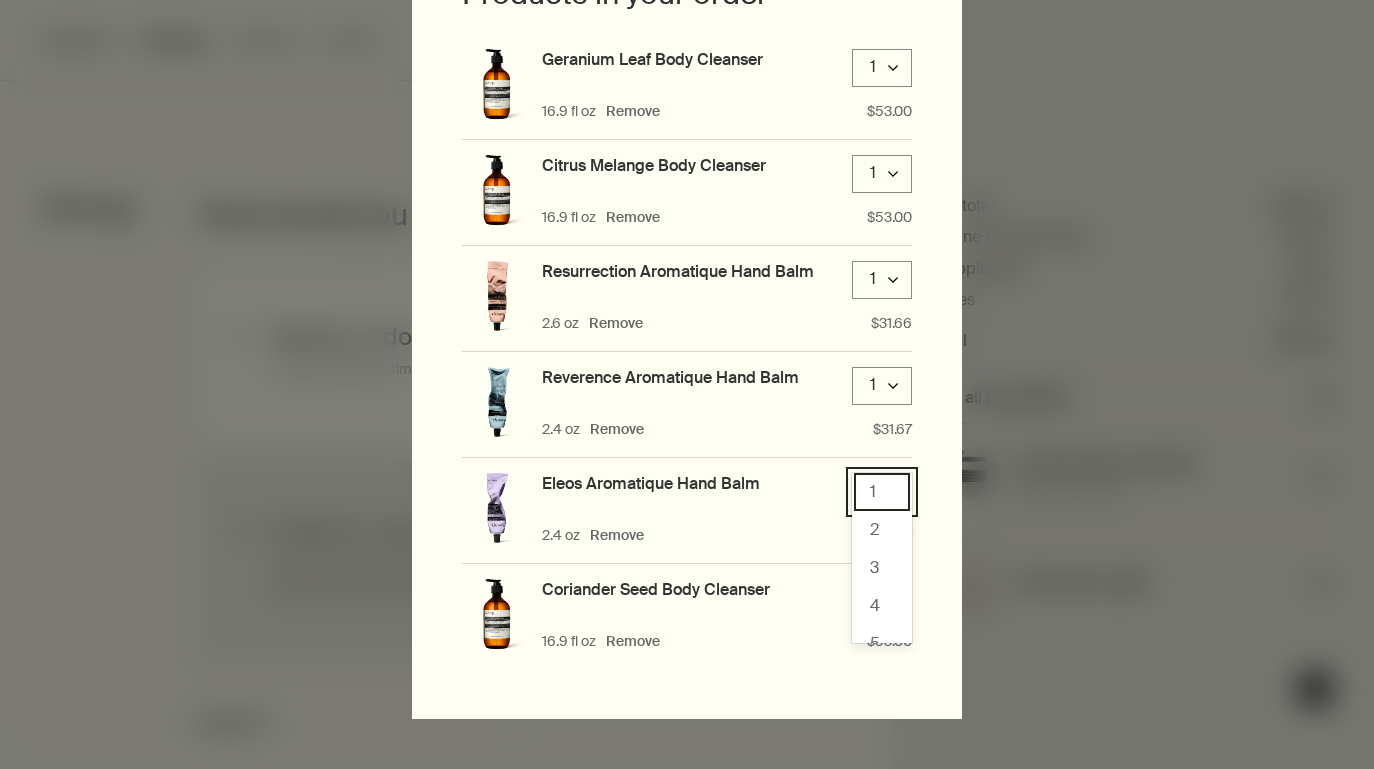 click on "1" at bounding box center (882, 492) 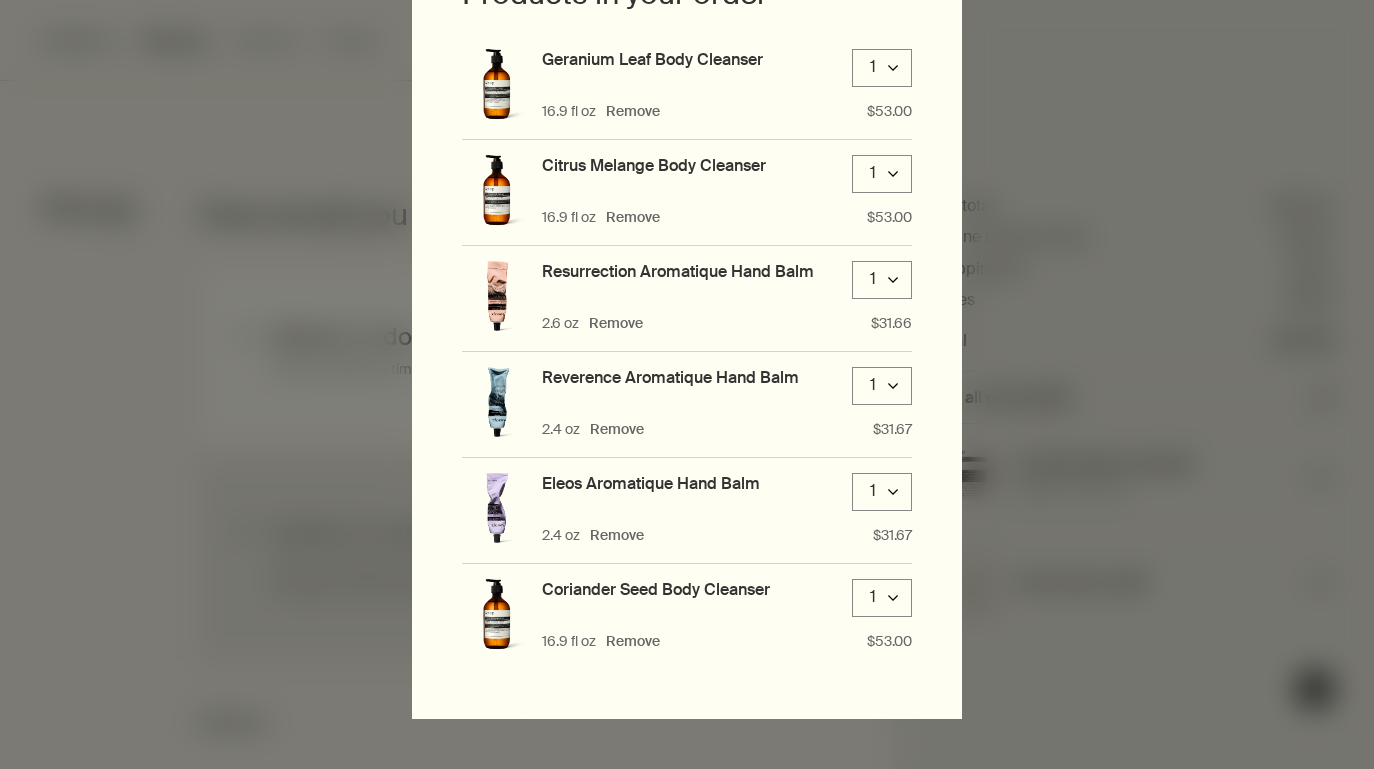 click on "Remove" at bounding box center [633, 641] 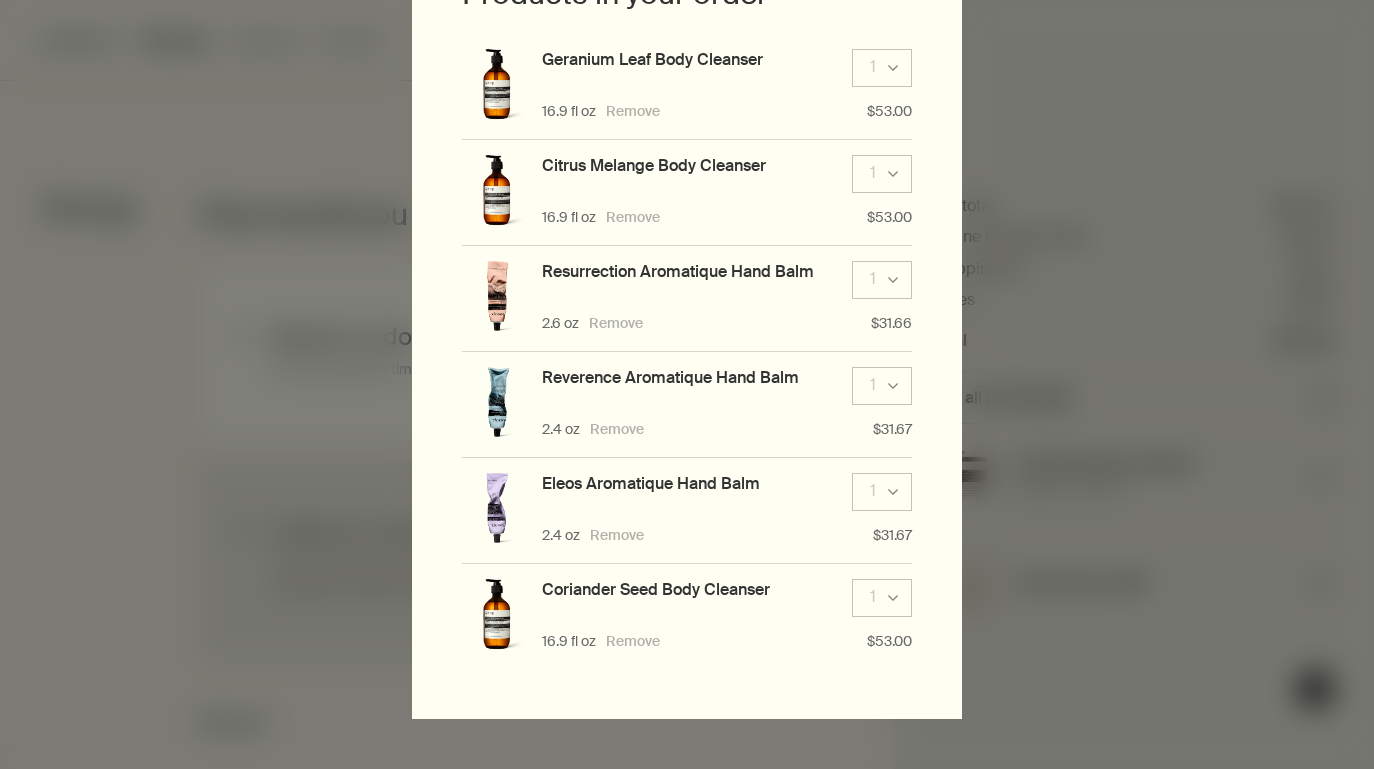 scroll, scrollTop: 0, scrollLeft: 0, axis: both 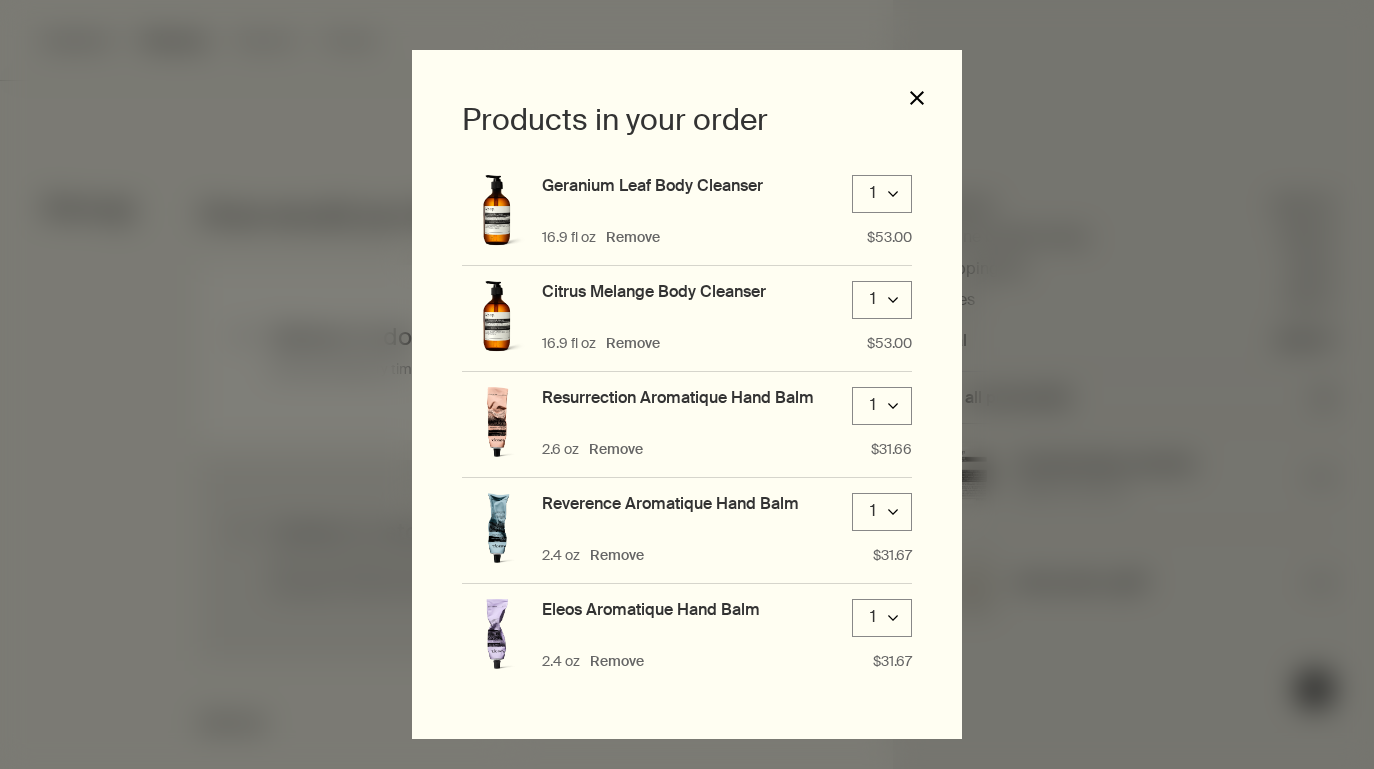 click on "close" at bounding box center [917, 98] 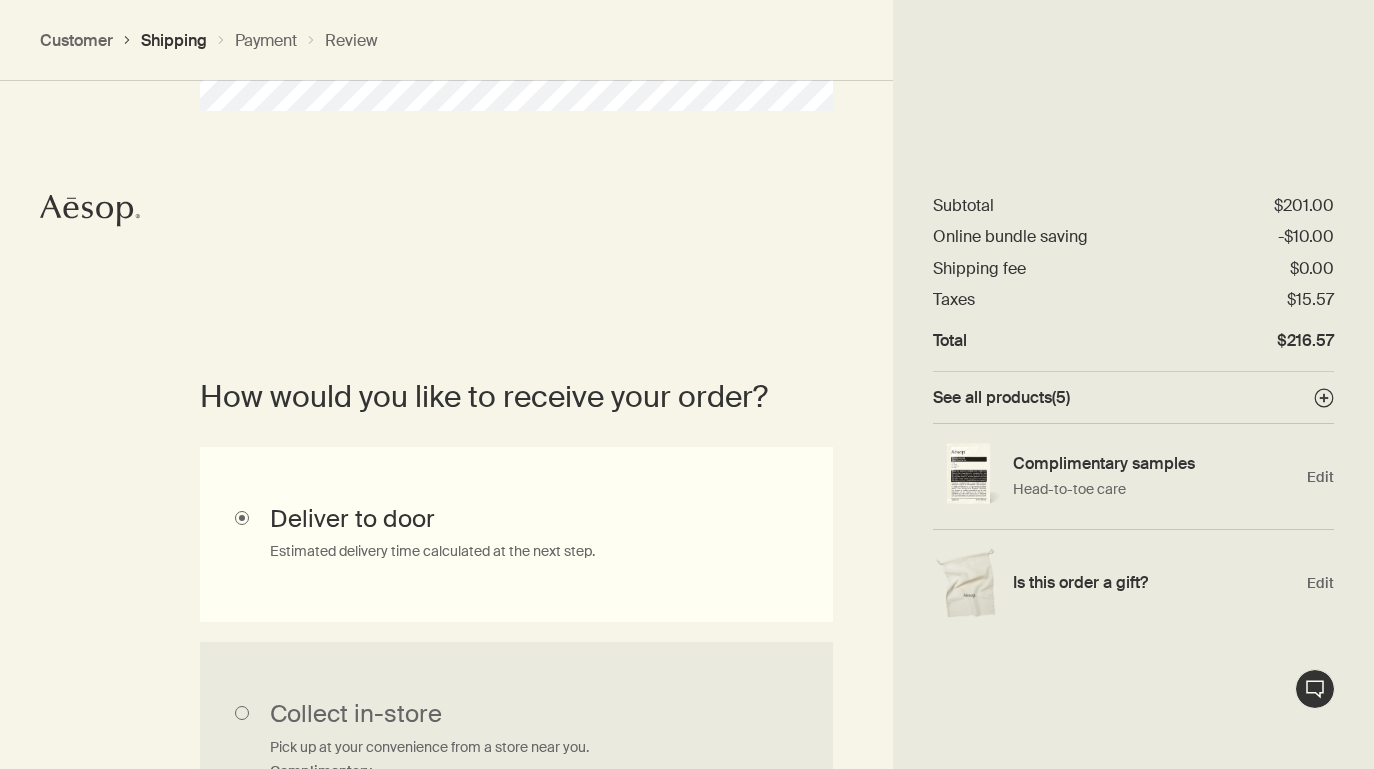 scroll, scrollTop: 0, scrollLeft: 0, axis: both 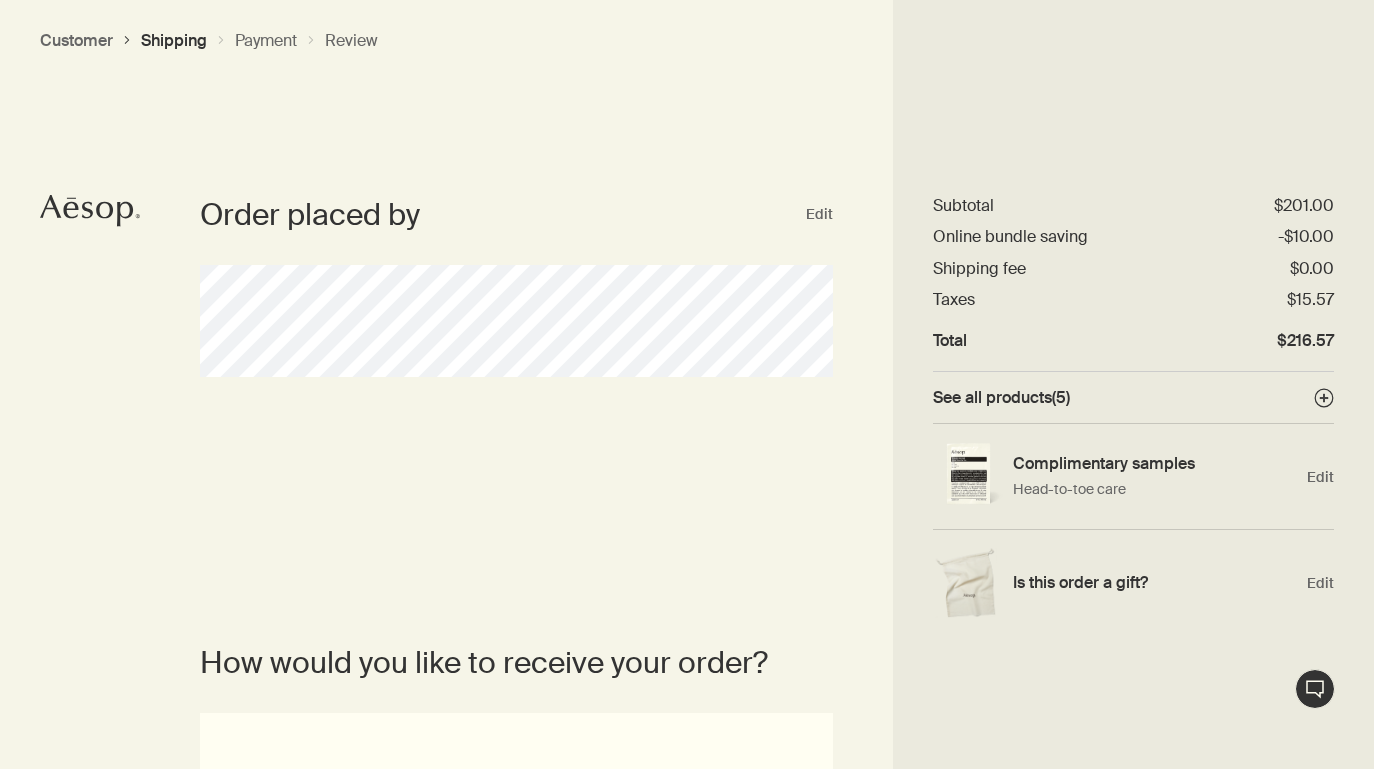 click on "Customer" at bounding box center (76, 40) 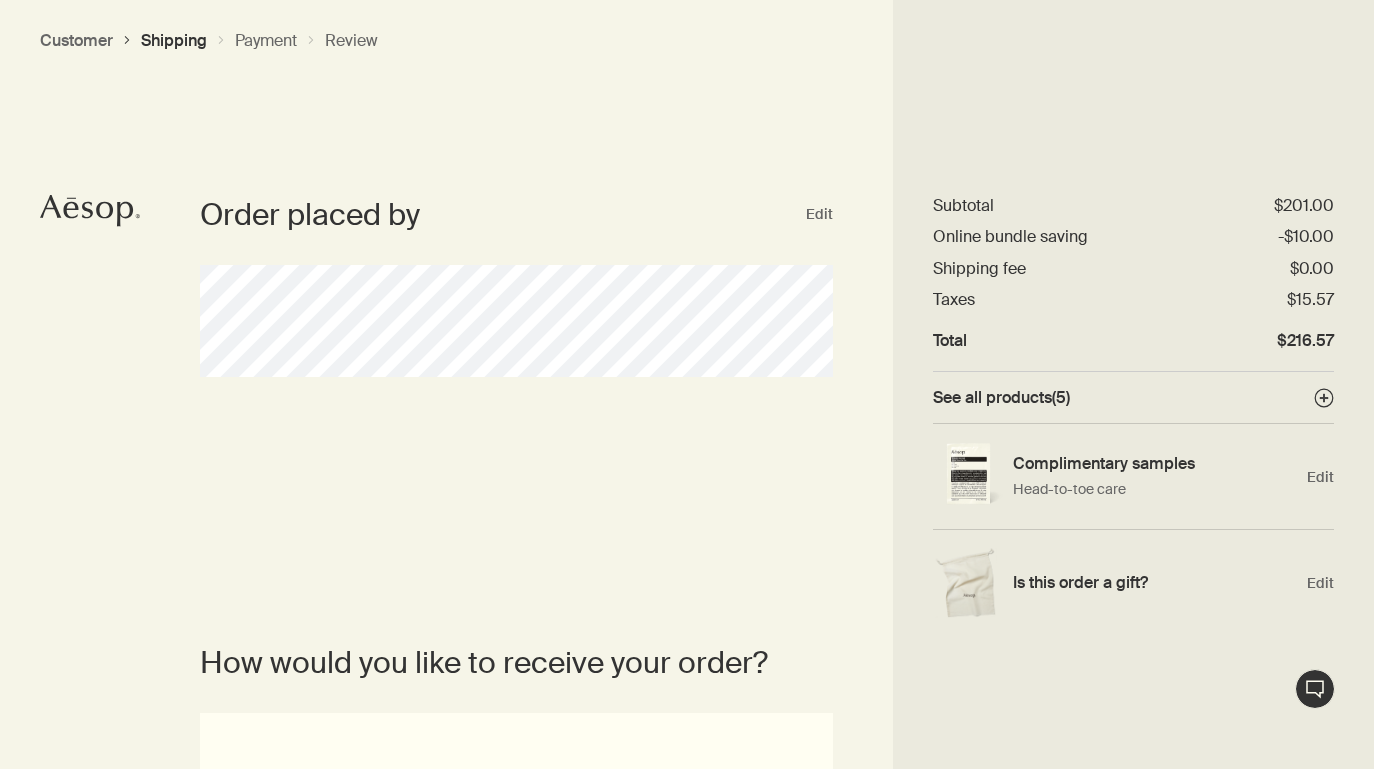 click on "Aesop logo" 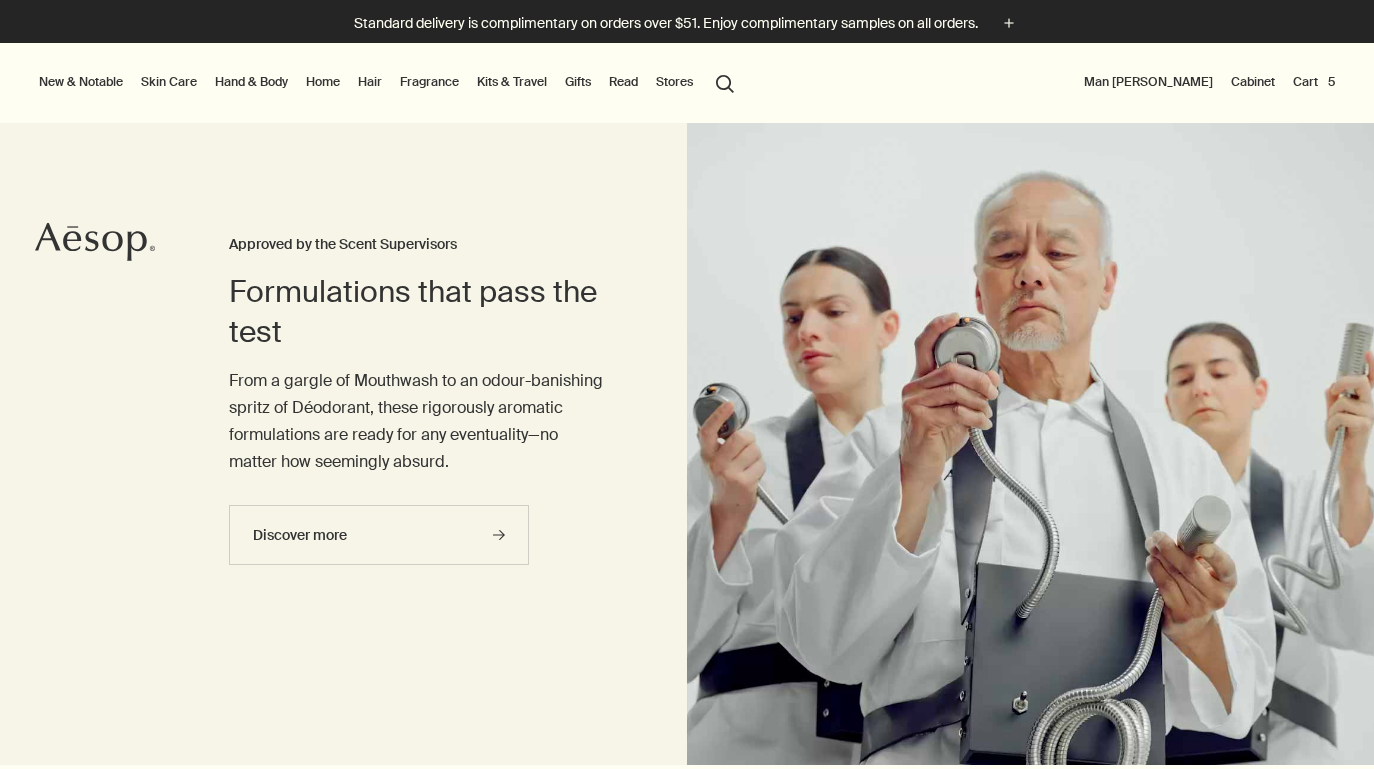 scroll, scrollTop: 0, scrollLeft: 0, axis: both 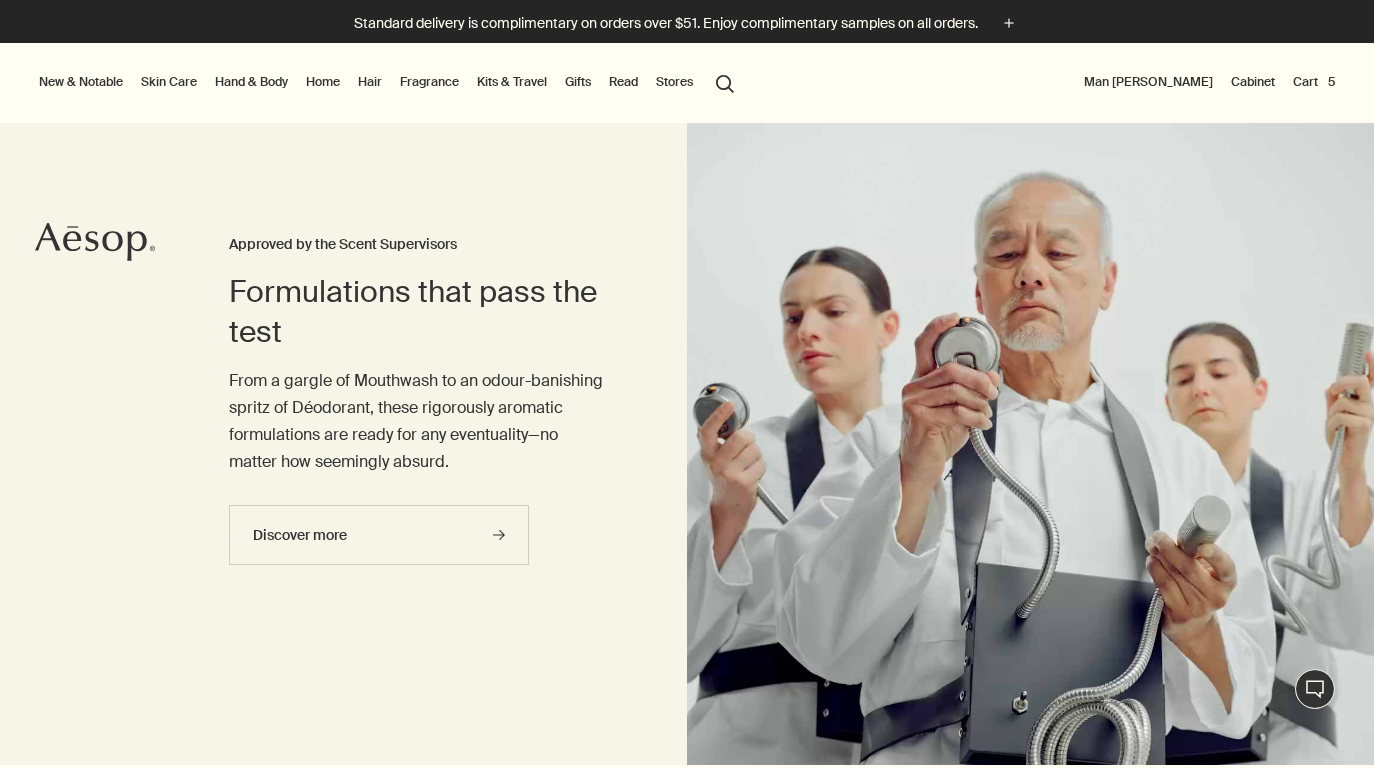 click on "Skin Care" at bounding box center (169, 82) 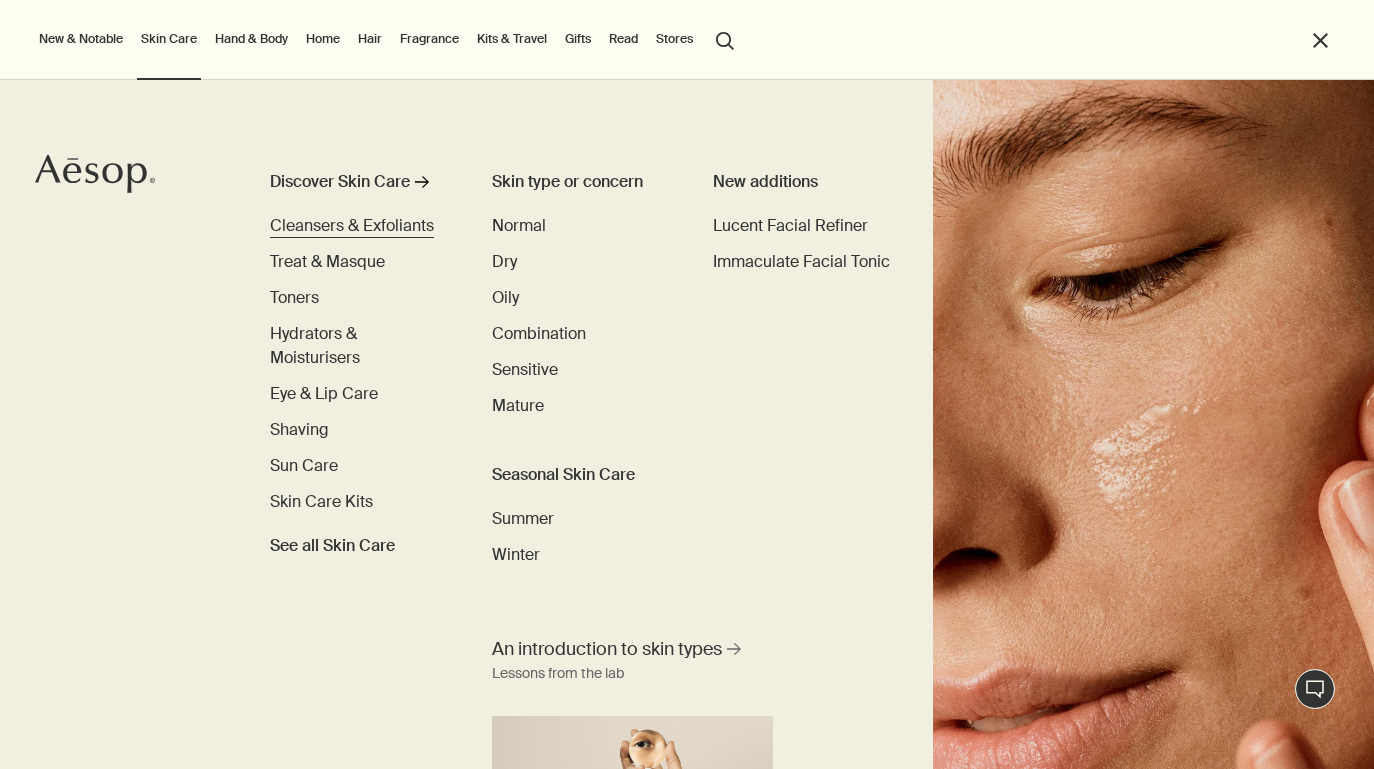 click on "Cleansers & Exfoliants" at bounding box center (352, 225) 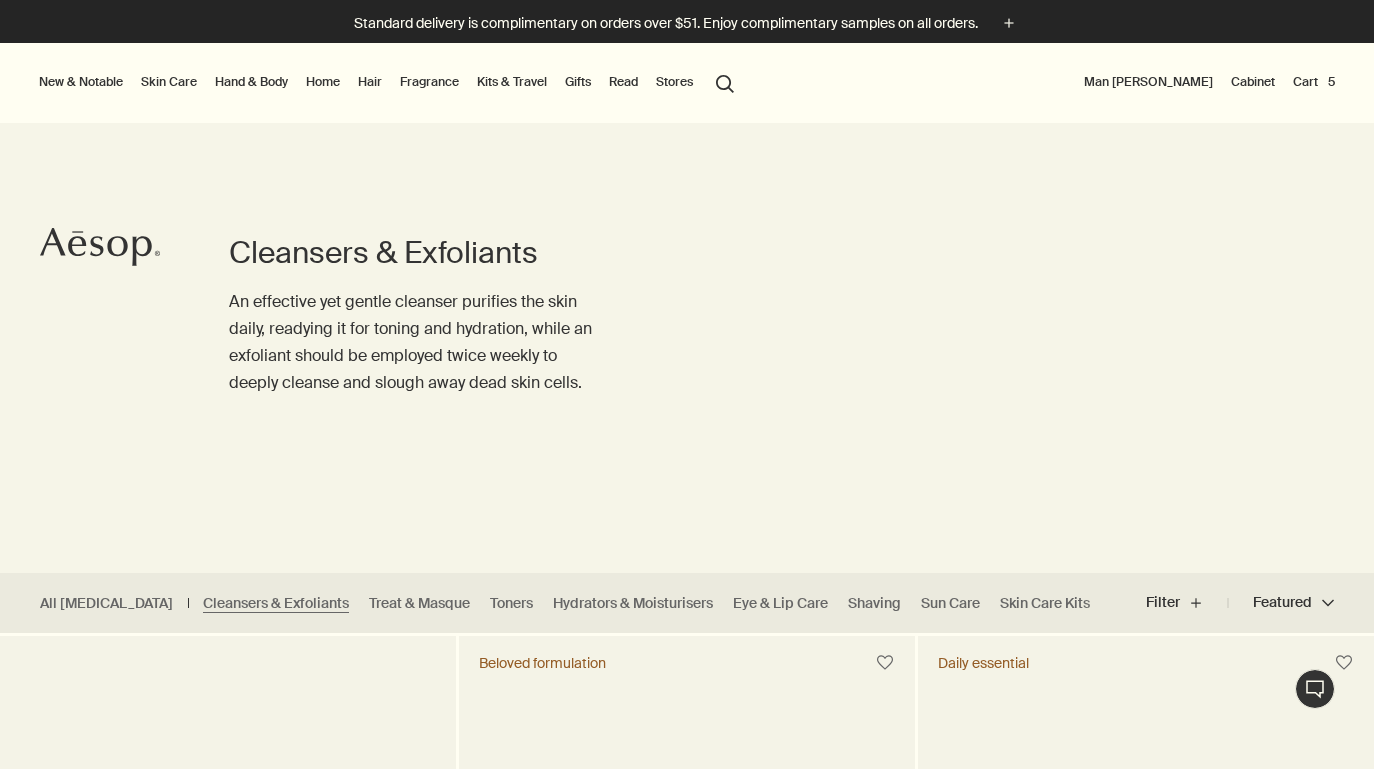 scroll, scrollTop: 0, scrollLeft: 0, axis: both 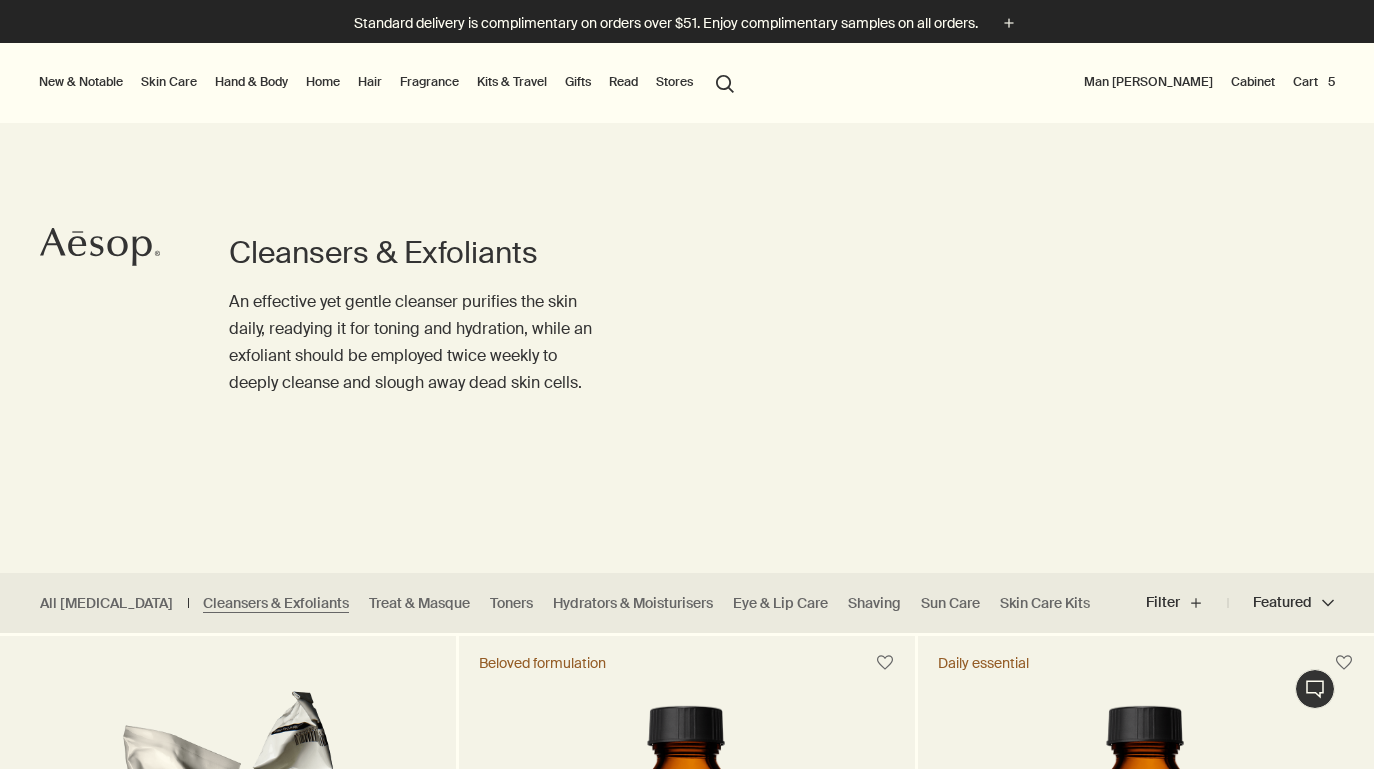 click on "Cleansers & Exfoliants An effective yet gentle cleanser purifies the skin daily, readying it for toning and hydration, while an exfoliant should be employed twice weekly to deeply cleanse and slough away dead skin cells." at bounding box center (687, 310) 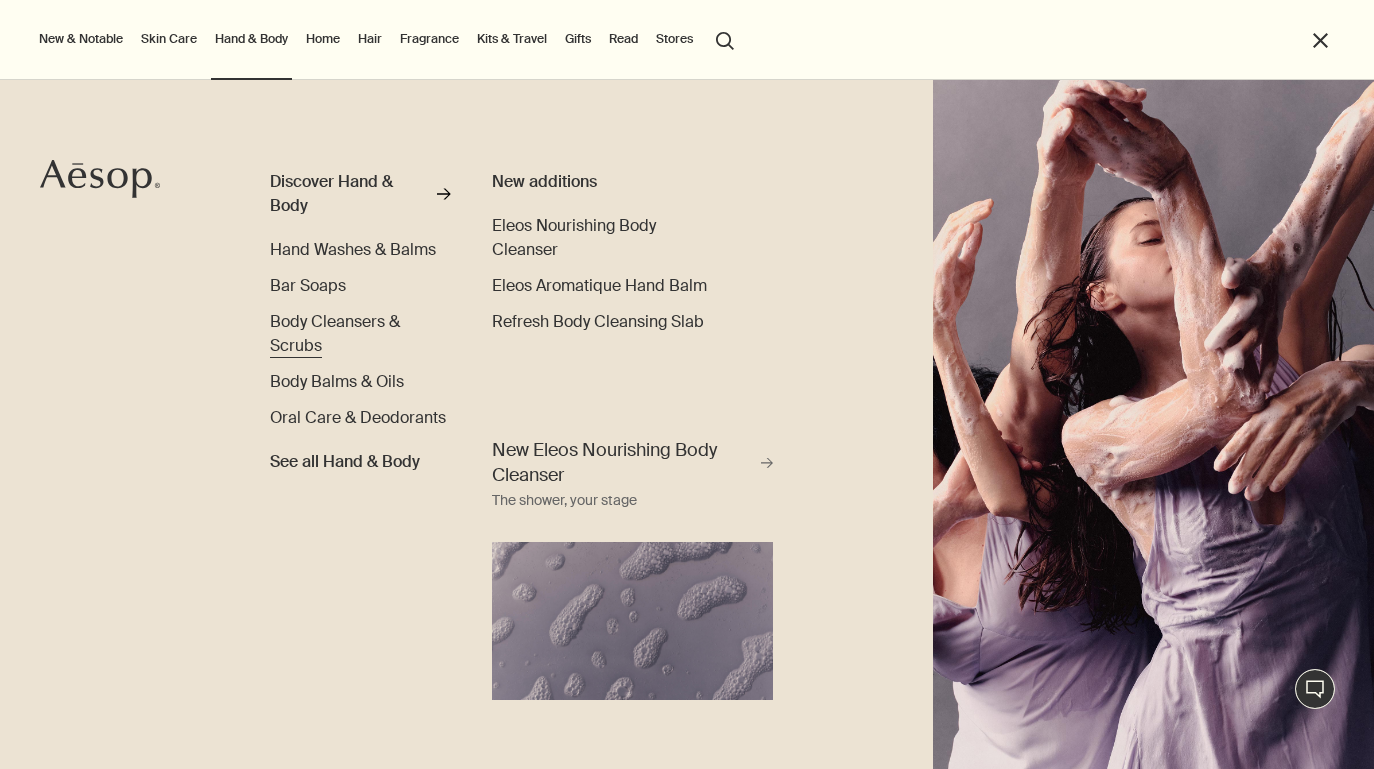 click on "Body Cleansers & Scrubs" at bounding box center [335, 333] 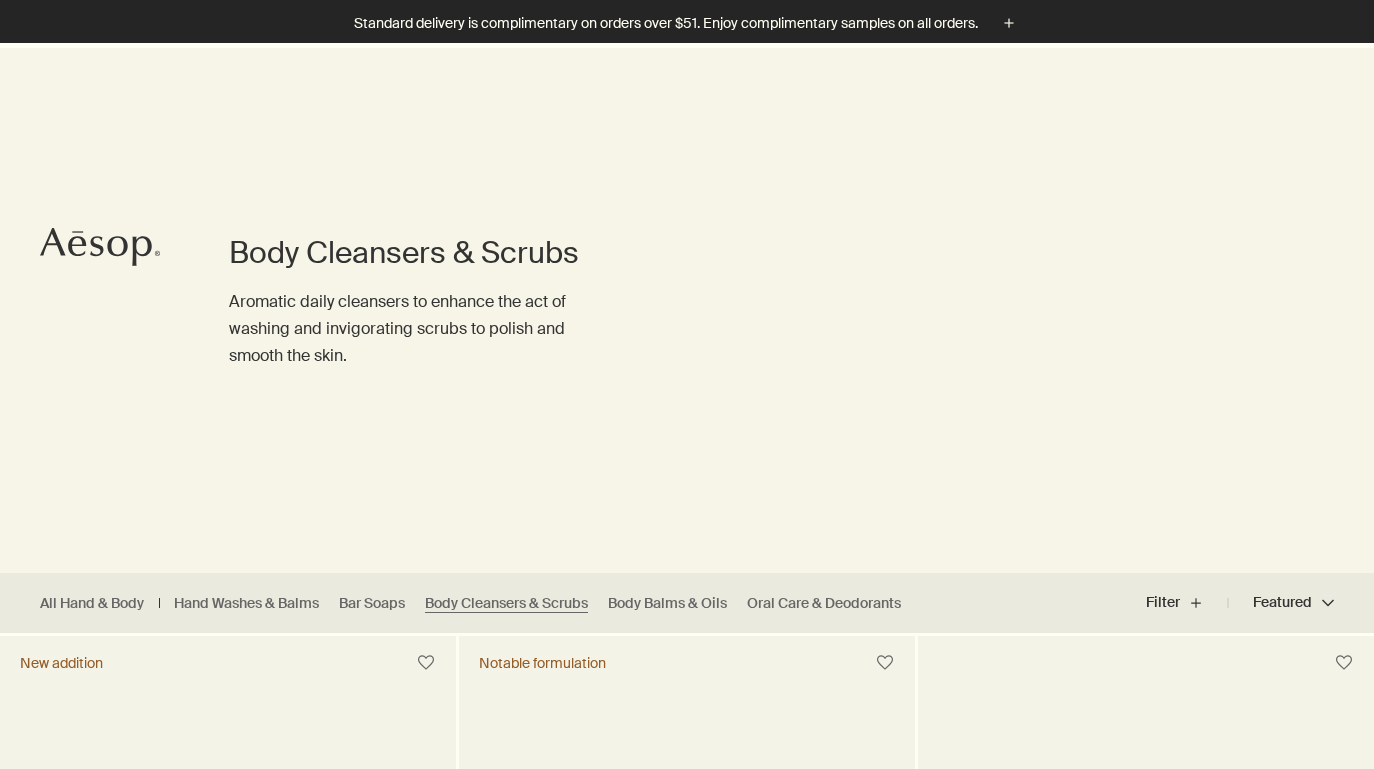 scroll, scrollTop: 299, scrollLeft: 0, axis: vertical 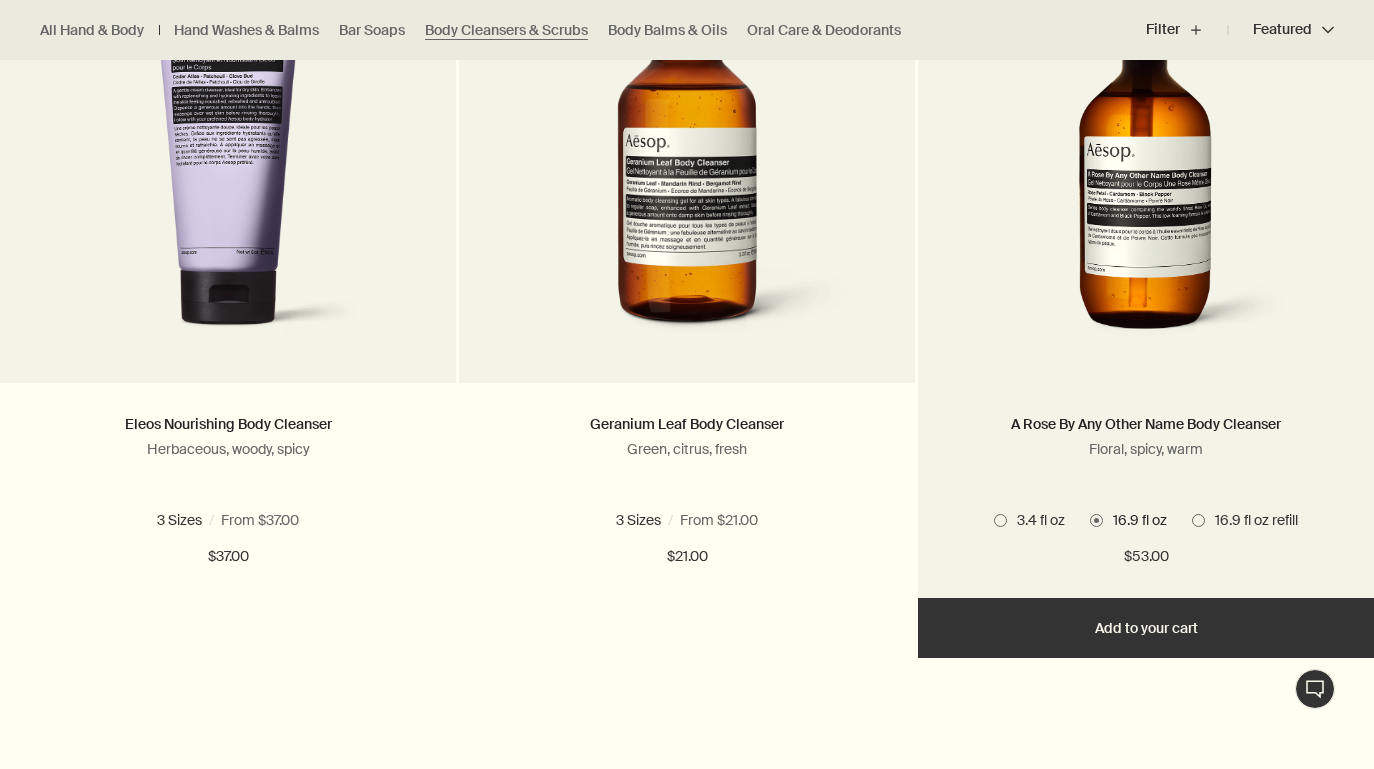 click on "Add Add to your cart" at bounding box center (1146, 628) 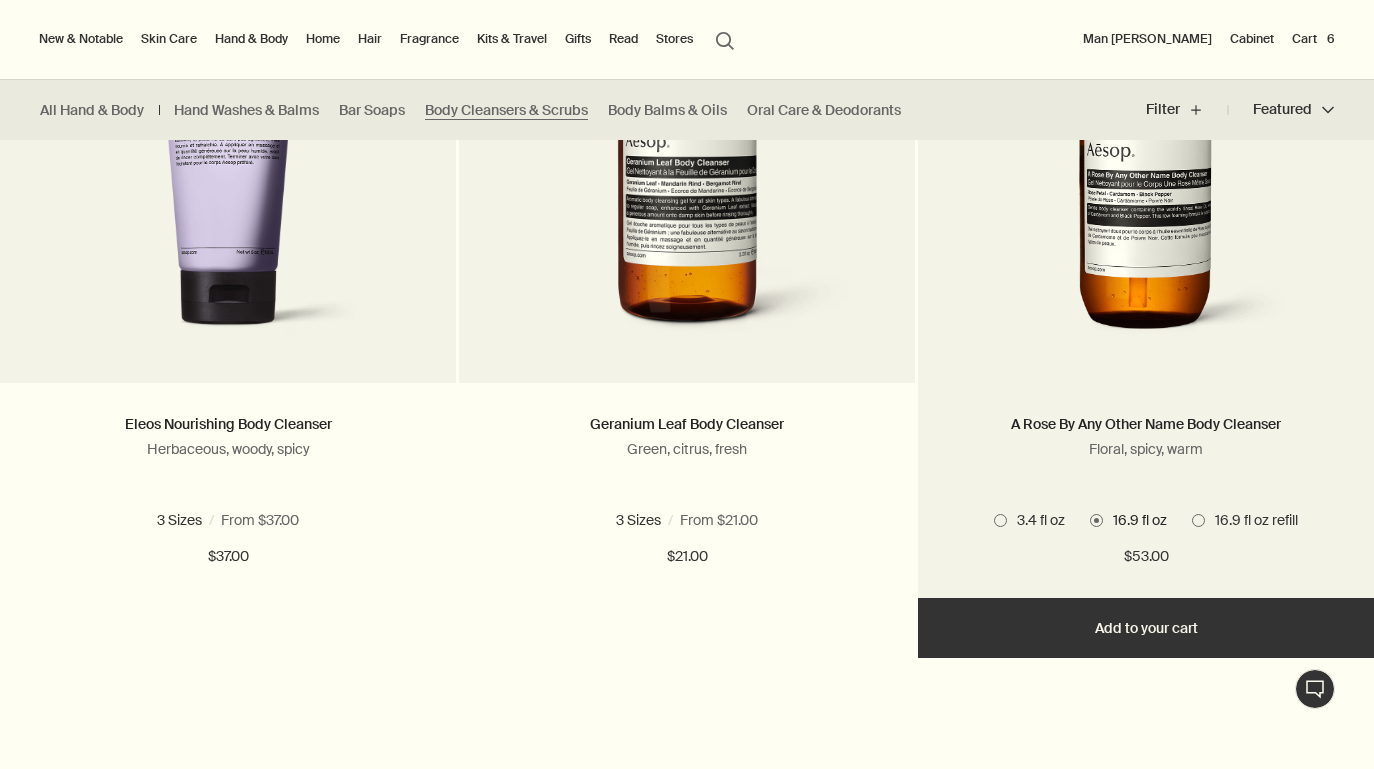 scroll, scrollTop: 0, scrollLeft: 0, axis: both 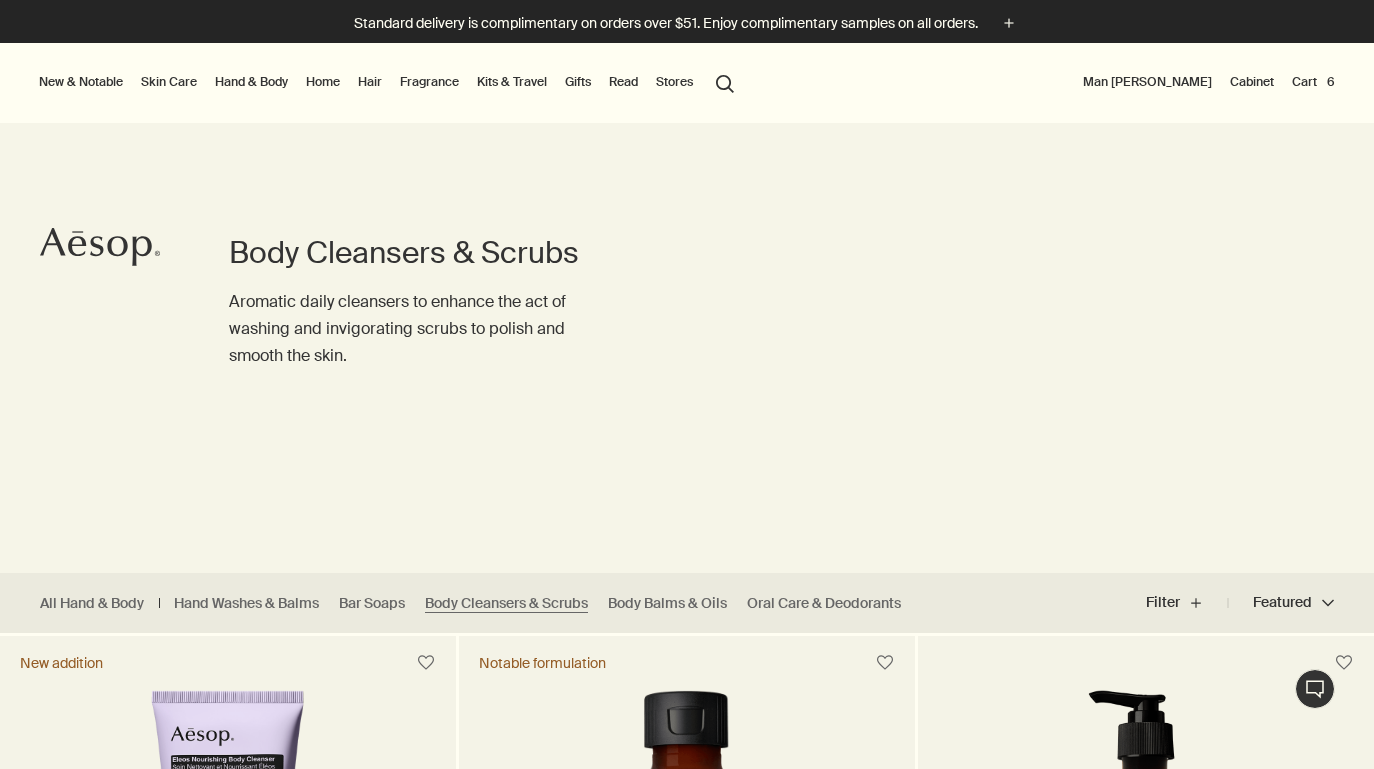 click on "Cart 6" at bounding box center (1313, 82) 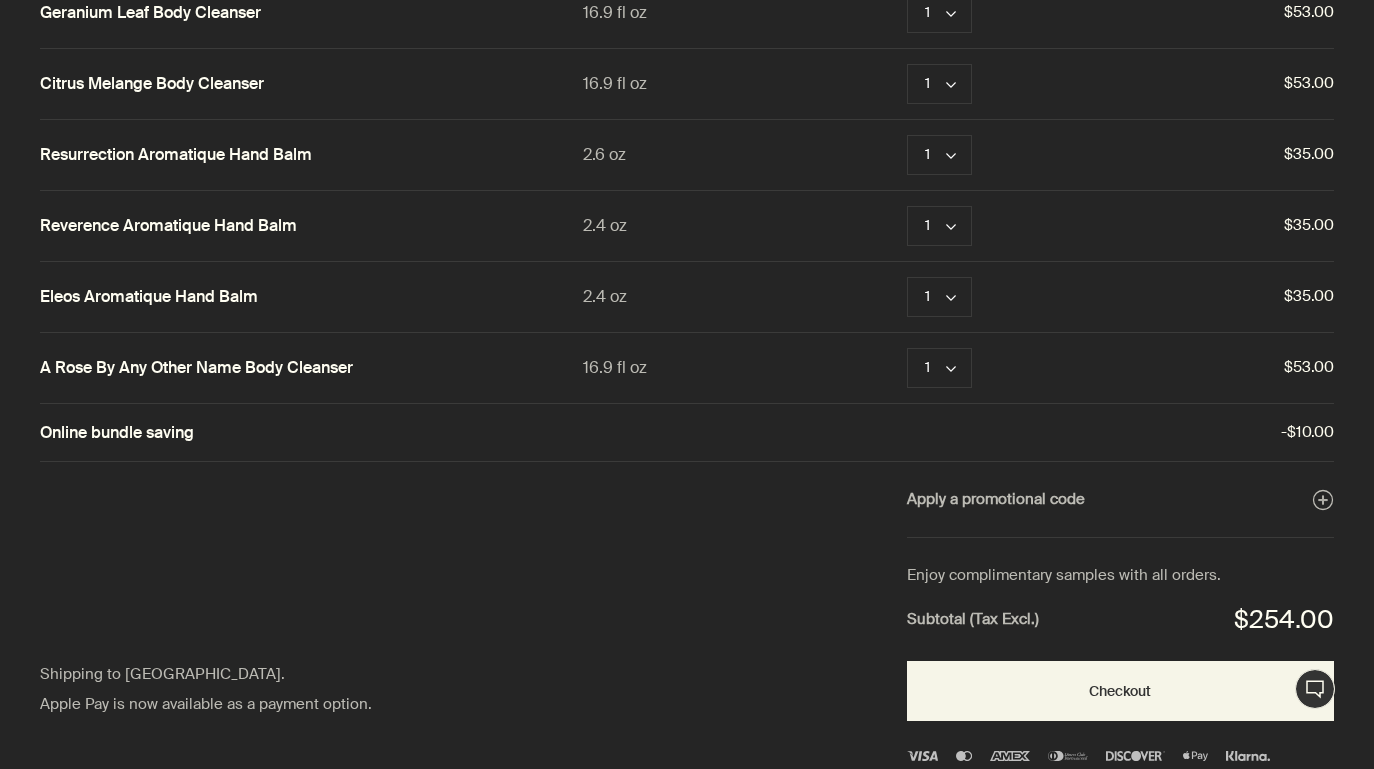 scroll, scrollTop: 176, scrollLeft: 0, axis: vertical 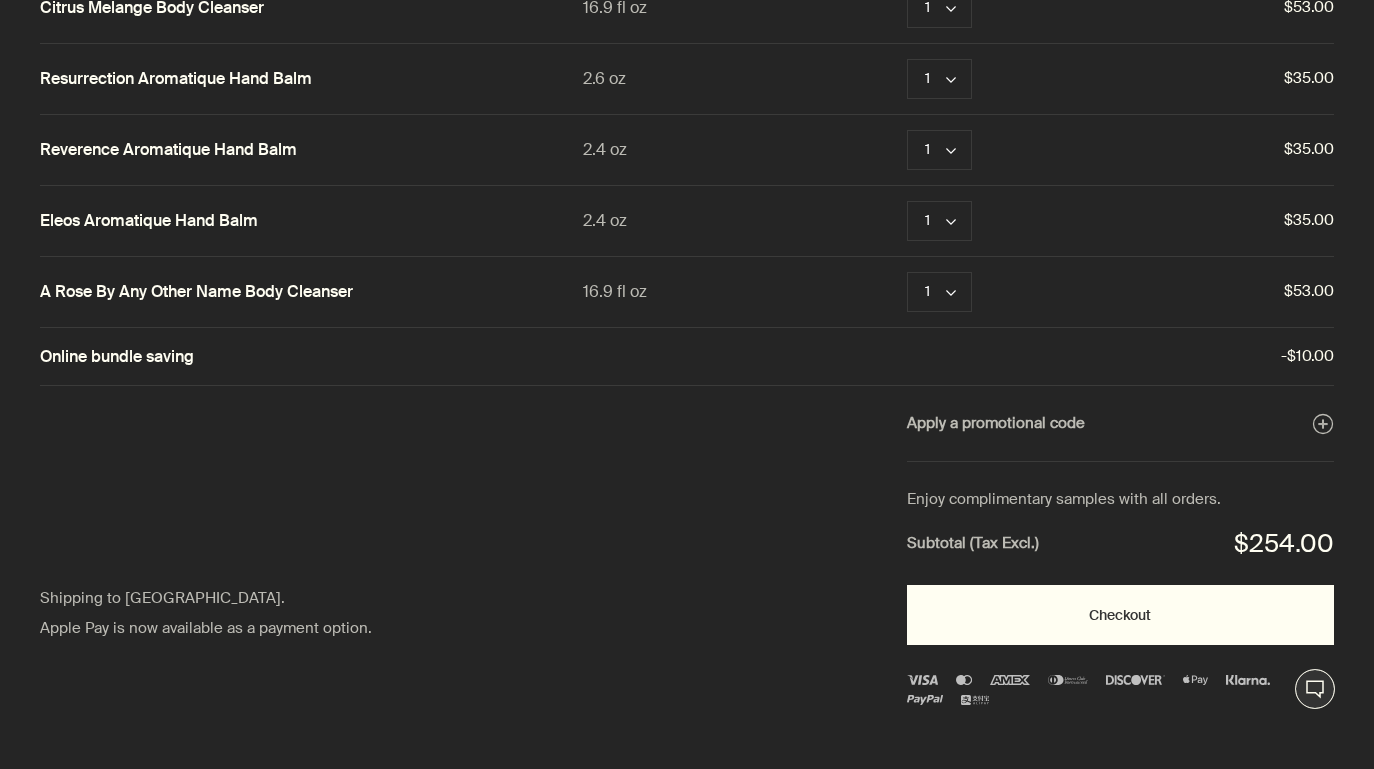 click on "Checkout" at bounding box center (1120, 615) 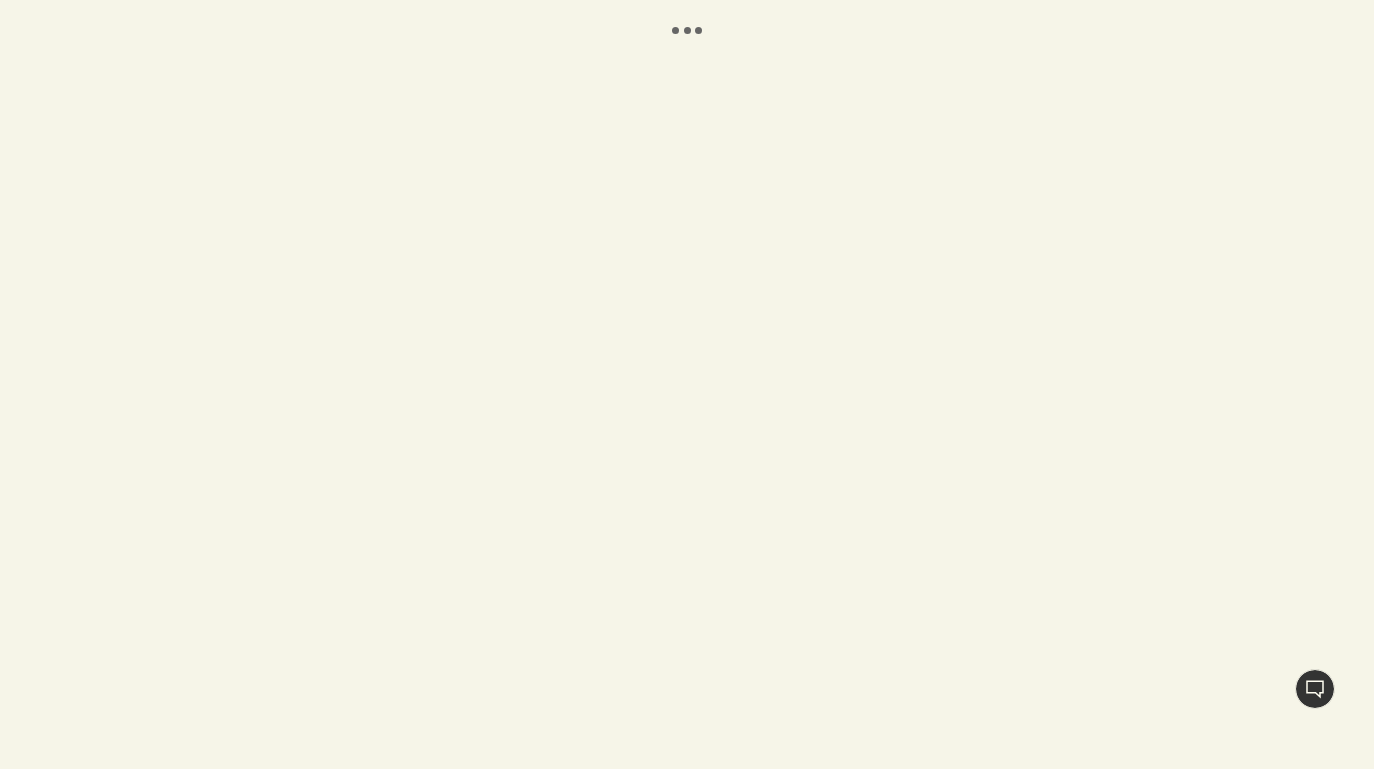 scroll, scrollTop: 0, scrollLeft: 0, axis: both 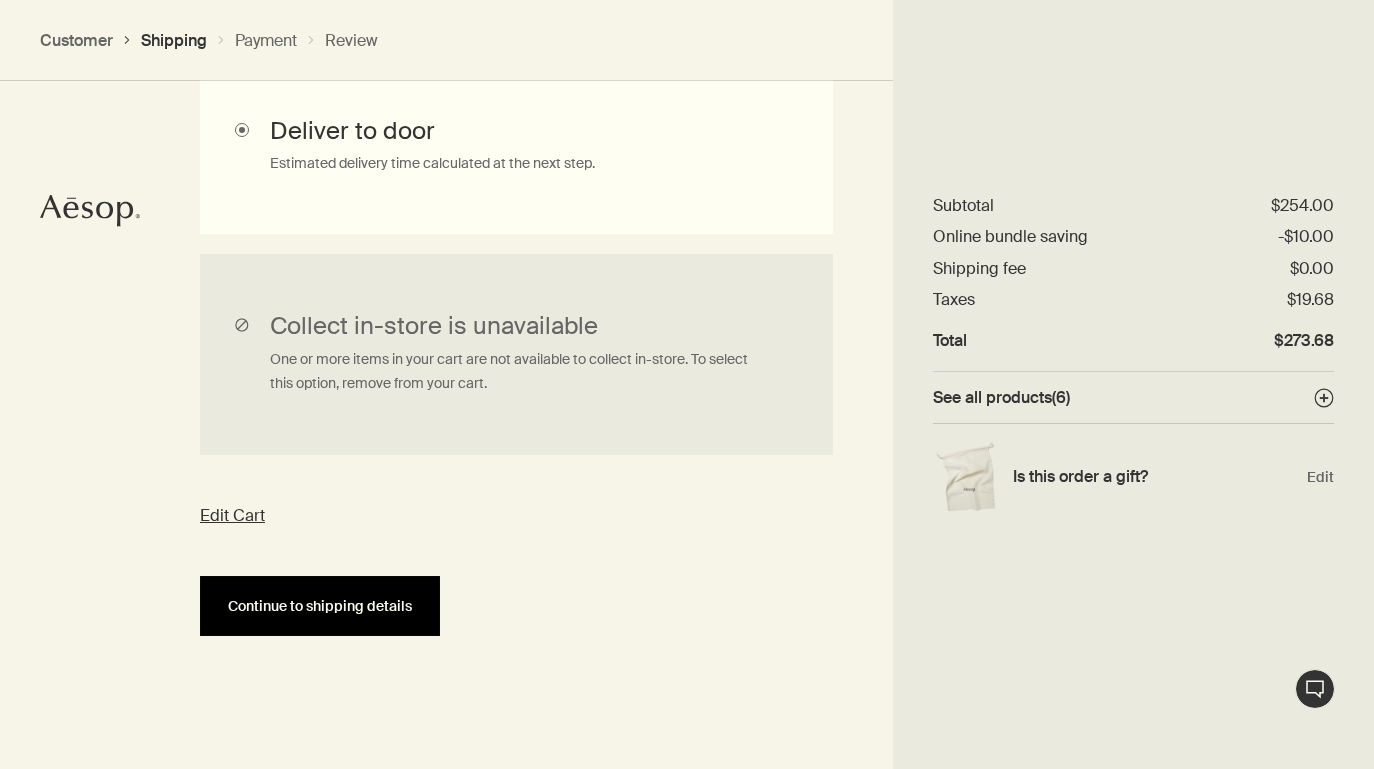click on "Continue to shipping details" at bounding box center (320, 606) 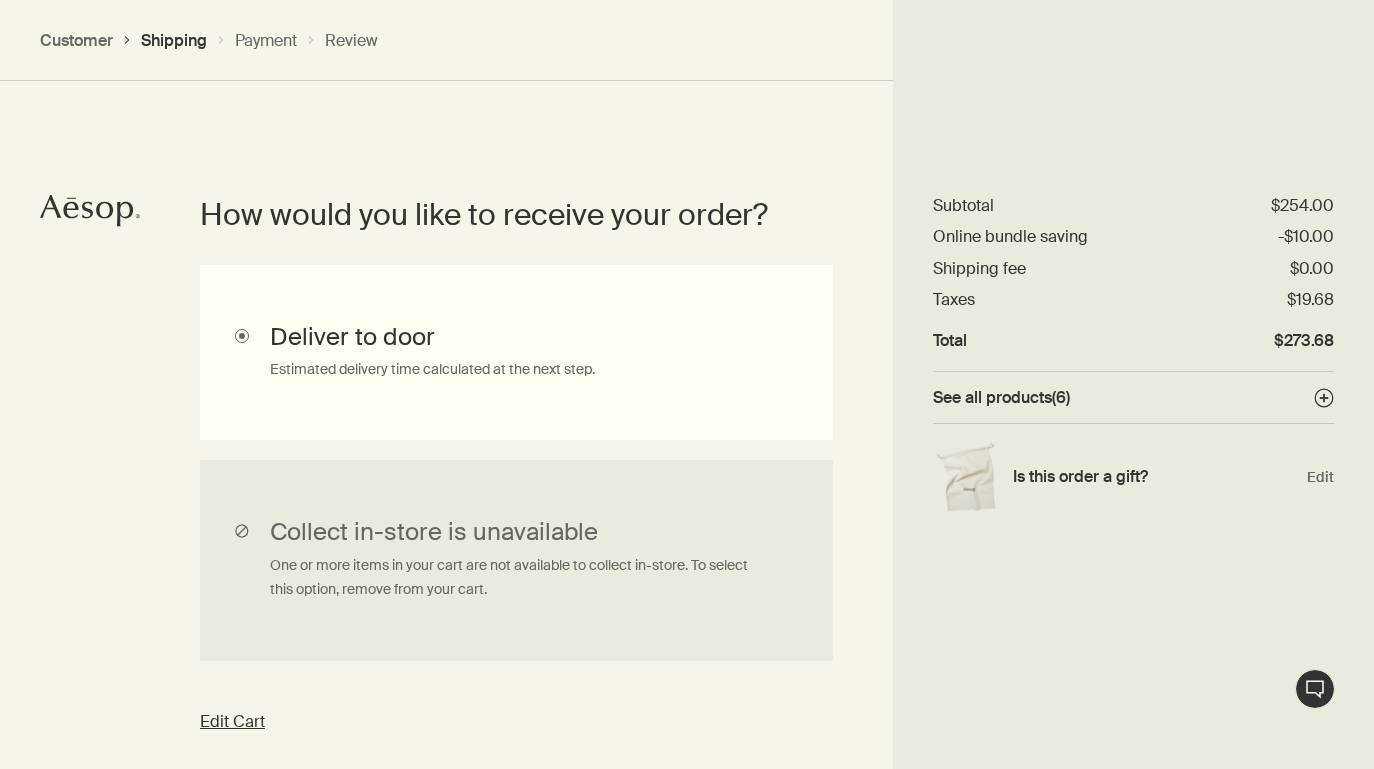 select on "US" 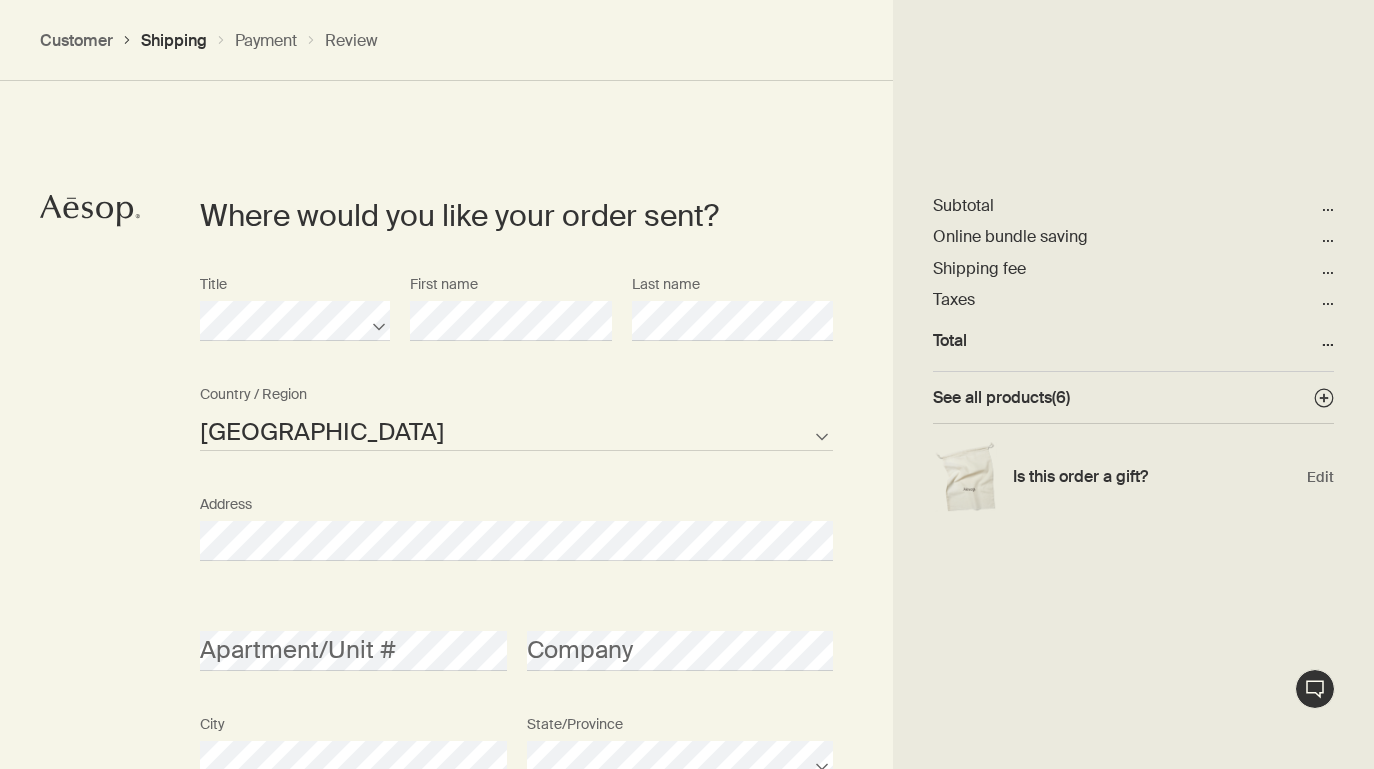 scroll, scrollTop: 865, scrollLeft: 0, axis: vertical 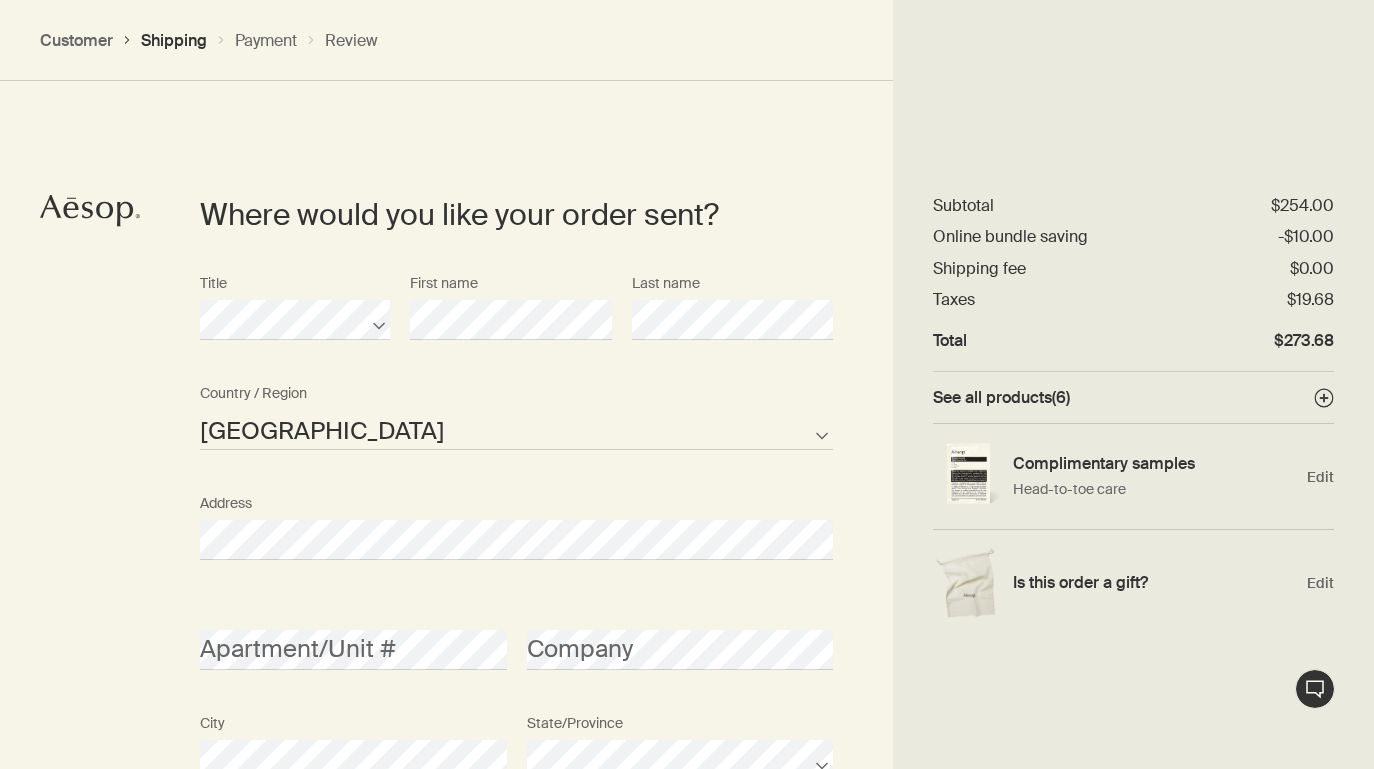 click on "Title First name Last name" at bounding box center [516, 320] 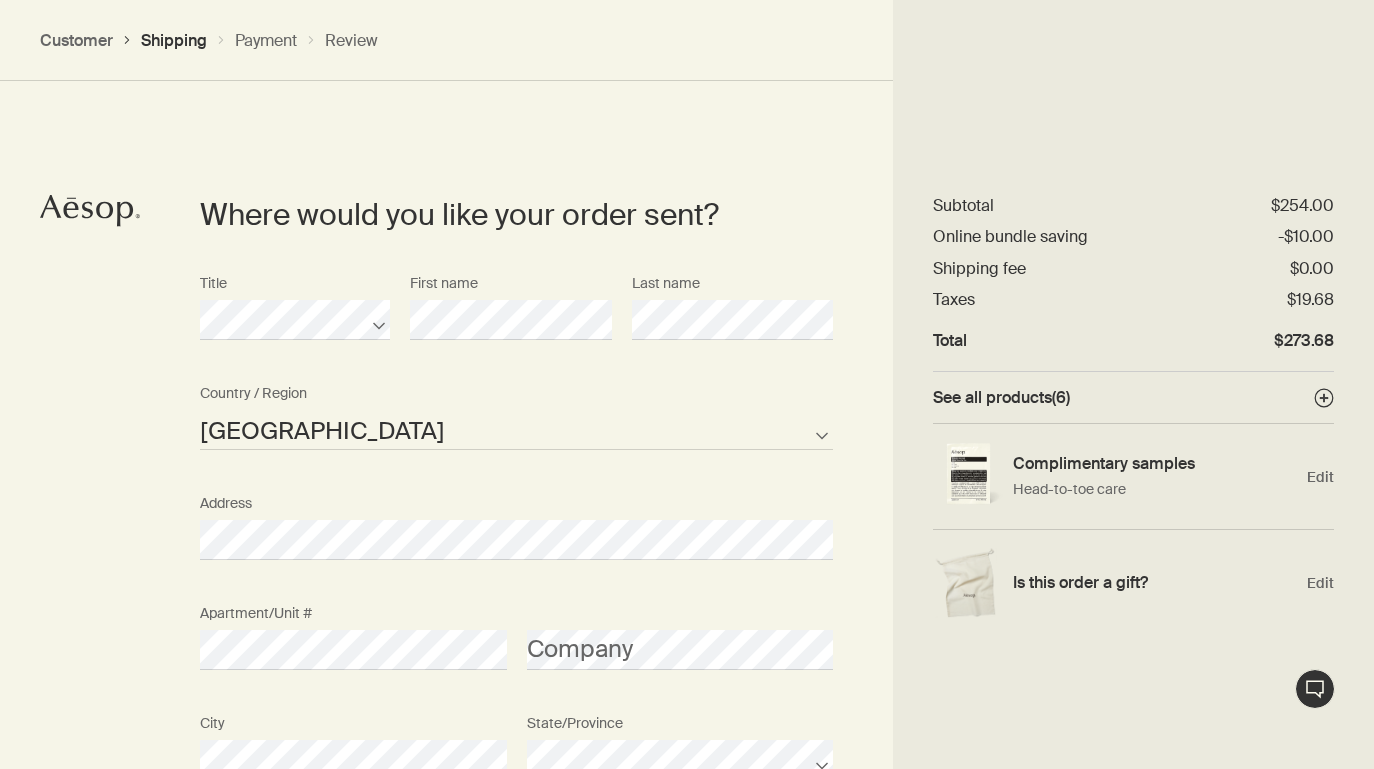 click on "Where would you like your order sent? Title First name Last name [GEOGRAPHIC_DATA] Not listed Country / Region Address Apartment/Unit # Company City State/Province Zipcode AFG ALB DZA ASM AND AGO AIA ATA ATG ARG ARM ABW AUS AUT AZE BHS BHR BGD BRB BLR BEL BLZ BEN BMU BTN BOL BIH BWA BRA IOT VGB BRN BGR BFA BDI KHM CMR CAN CPV CYM CAF TCD CHL CHN CXR CCK COL COM COK CRI HRV CUB CUW CYP CZE COD DNK DJI DMA DOM TLS ECU EGY SLV GNQ ERI EST ETH FLK FRO FJI FIN FRA PYF GAB GMB GEO DEU GHA GIB GRC GRL GRD GUM GTM GGY GIN GNB GUY HTI HND HKG HUN ISL IND IDN IRN IRQ IRL IMN ISR ITA CIV JAM JPN JEY JOR [PERSON_NAME] KIR XKX KWT KGZ LAO LVA LBN LSO LBR LBY LIE LTU LUX MAC MKD MDG MWI MYS MDV MLI MLT MHL MRT MUS MYT MEX FSM MDA MCO MNG MNE MSR MAR MOZ MMR NAM NRU NPL NLD ANT NCL NZL NIC NER [PERSON_NAME] PRK MNP NOR OMN PAK PLW PSE PAN PNG PRY PER PHL PCN POL PRT PRI QAT COG REU ROU RUS RWA BLM SHN KNA LCA MAF SPM VCT WSM SMR STP [PERSON_NAME] SRB SYC SLE SGP SXM SVK SVN SLB SOM KOR ZAF SSD ESP LKA SDN SUR SJM SWZ SWE CHE SYR TWN" at bounding box center [687, 662] 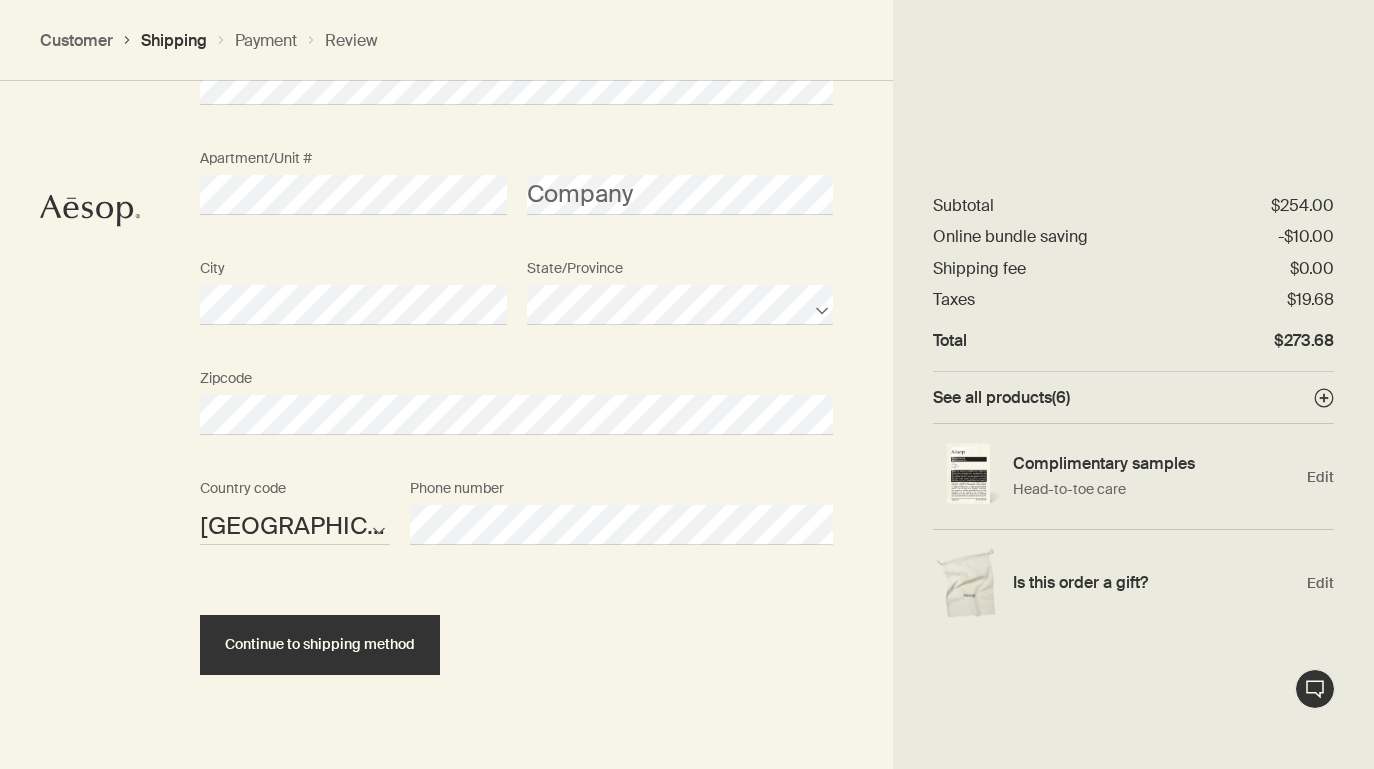 scroll, scrollTop: 1358, scrollLeft: 0, axis: vertical 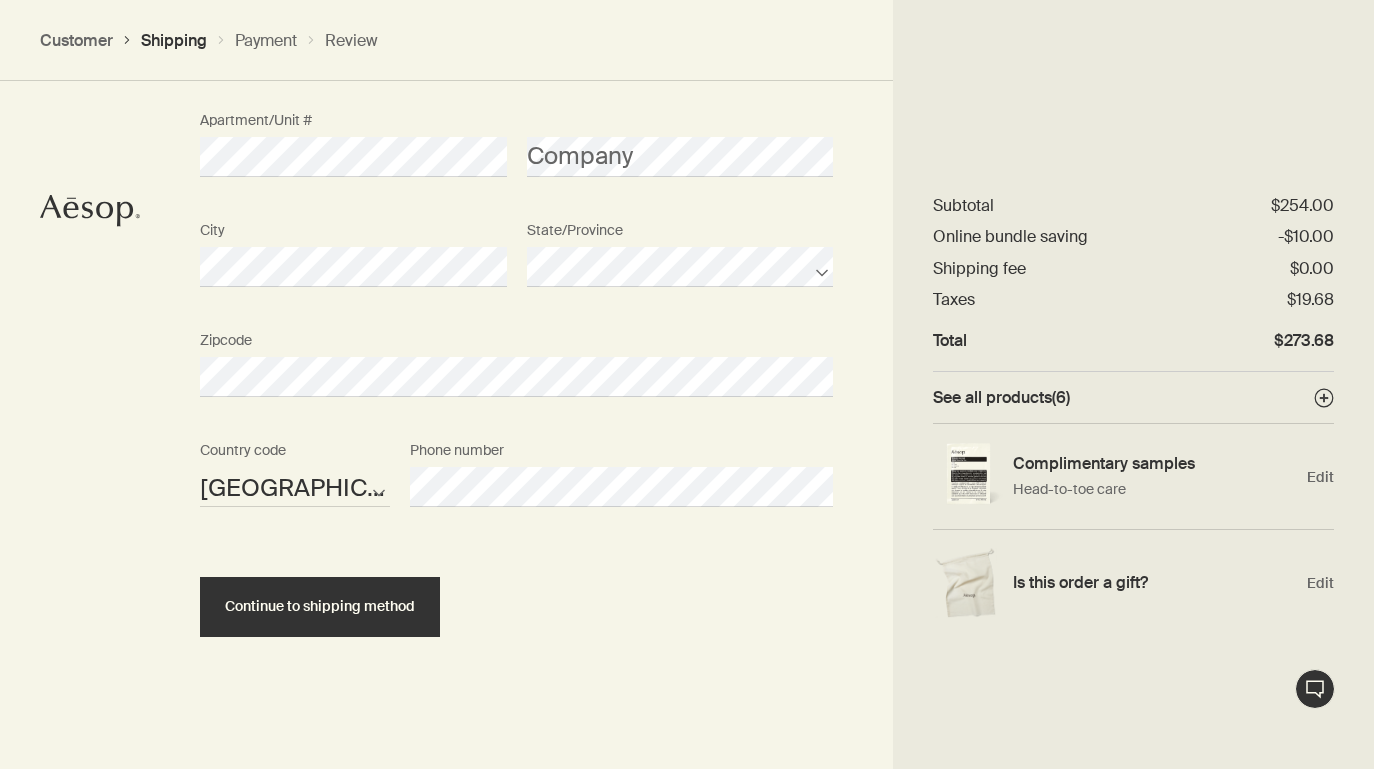 click on "AFG ALB DZA ASM AND AGO AIA ATA ATG ARG ARM ABW AUS AUT AZE BHS BHR BGD BRB BLR BEL BLZ BEN BMU BTN BOL BIH BWA BRA IOT VGB BRN BGR BFA BDI KHM CMR CAN CPV CYM CAF TCD CHL CHN CXR CCK COL COM COK CRI HRV CUB CUW CYP CZE COD DNK DJI DMA DOM TLS ECU EGY SLV GNQ ERI EST ETH FLK FRO FJI FIN FRA PYF GAB GMB GEO DEU GHA GIB GRC GRL GRD GUM GTM GGY GIN GNB GUY HTI HND HKG HUN ISL IND IDN IRN IRQ IRL IMN ISR ITA CIV JAM JPN JEY JOR KAZ KEN KIR XKX KWT KGZ LAO LVA LBN LSO LBR LBY LIE LTU LUX MAC MKD MDG MWI MYS MDV MLI MLT MHL MRT MUS MYT MEX FSM MDA MCO MNG MNE MSR MAR MOZ MMR NAM NRU NPL NLD ANT NCL NZL NIC NER NGA NIU PRK MNP NOR OMN PAK PLW PSE PAN PNG PRY PER PHL PCN POL PRT PRI QAT COG REU ROU RUS RWA BLM SHN KNA LCA MAF SPM VCT WSM SMR STP SAU SEN SRB SYC SLE SGP SXM SVK SVN SLB SOM KOR ZAF SSD ESP LKA SDN SUR SJM SWZ SWE CHE SYR TWN TJK TZA THA TGO TKL TON TTO TUN TUR TKM TCA TUV VIR UGA UKR ARE GBR USA URY UZB VUT VAT VEN VNM WLF ESH YEM ZMB ZWE Country code Phone number" at bounding box center (516, 487) 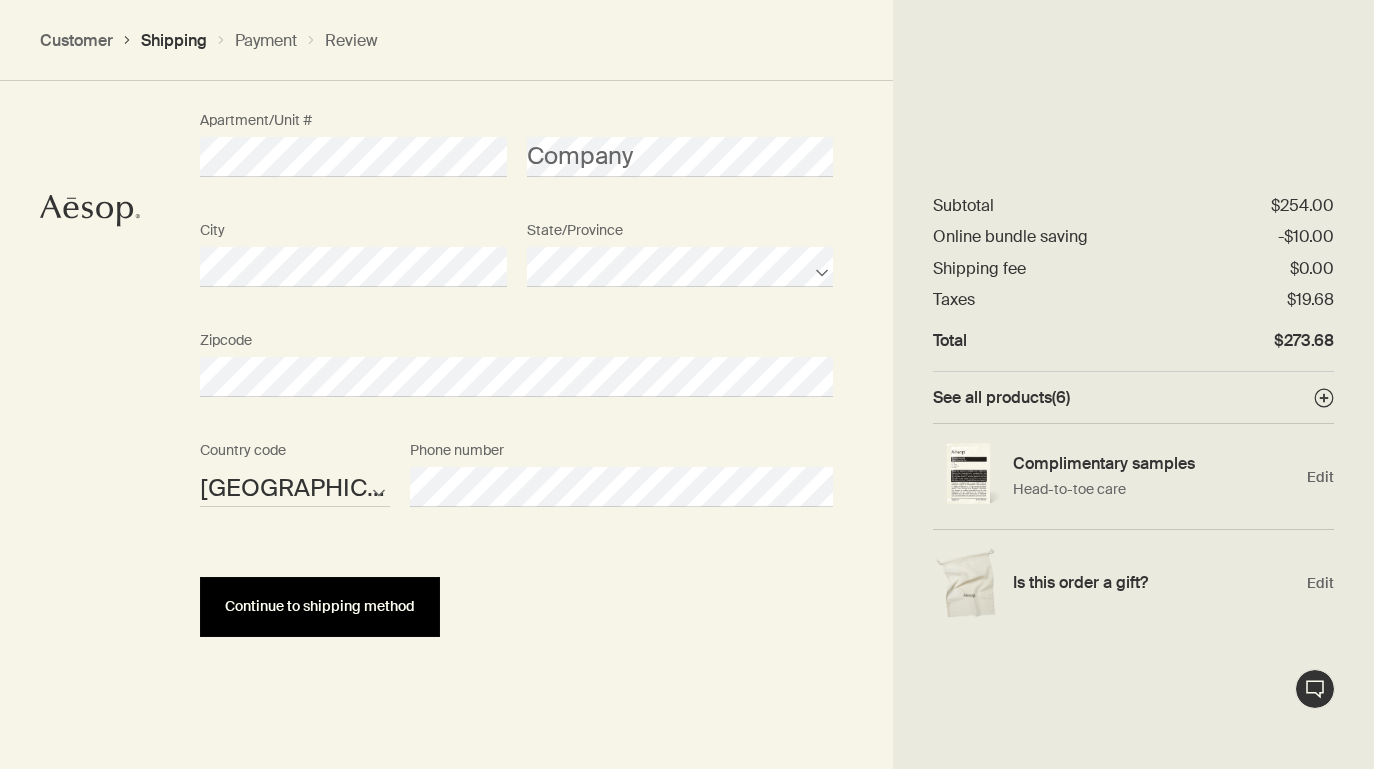 click on "Continue to shipping method" at bounding box center [320, 607] 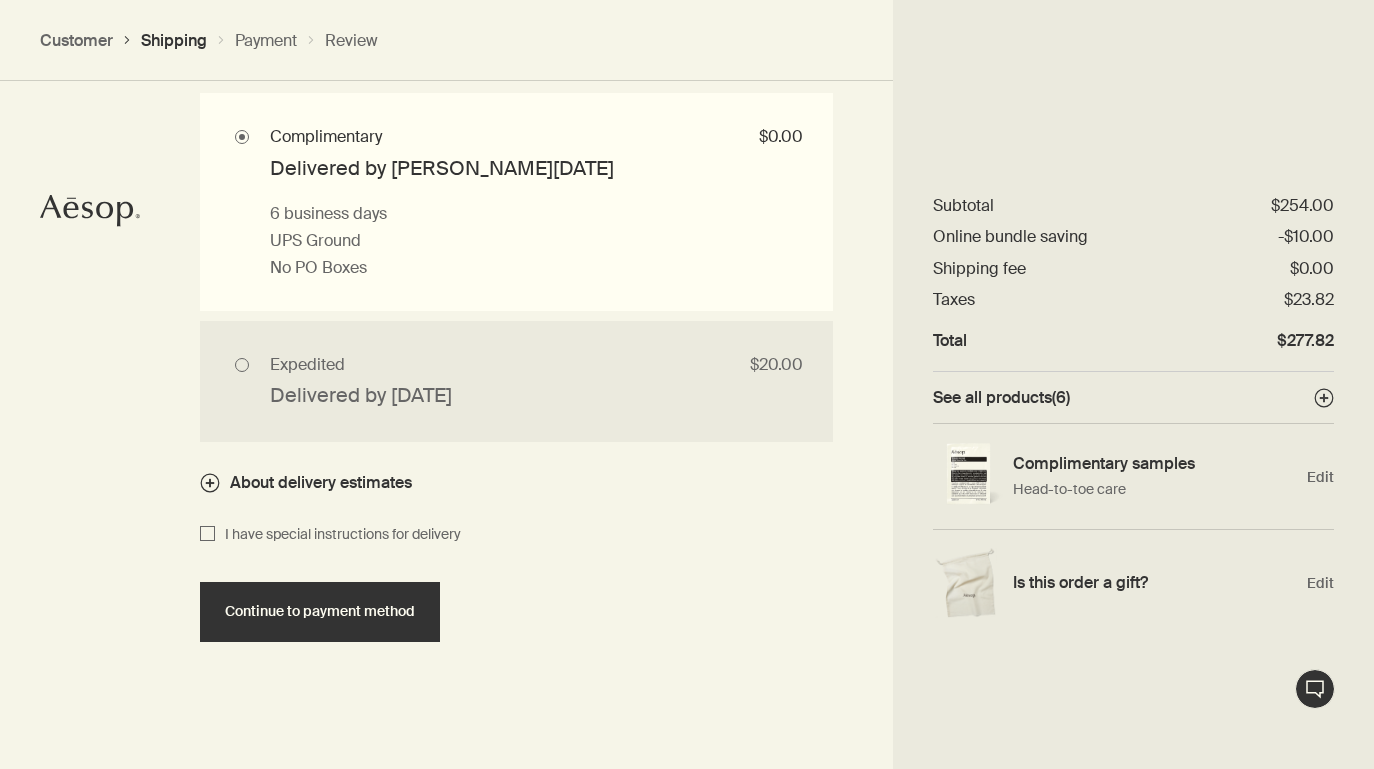 scroll, scrollTop: 1955, scrollLeft: 0, axis: vertical 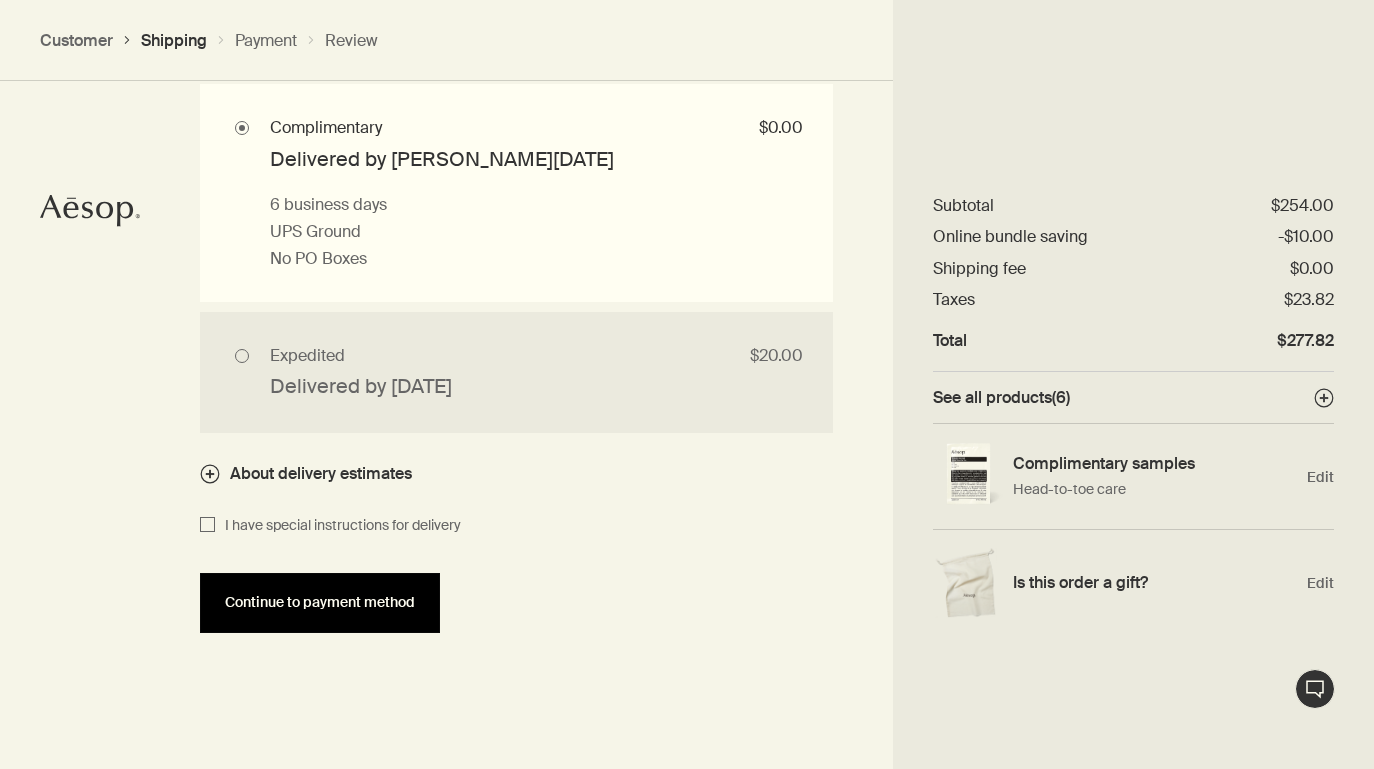 click on "Continue to payment method" at bounding box center [320, 603] 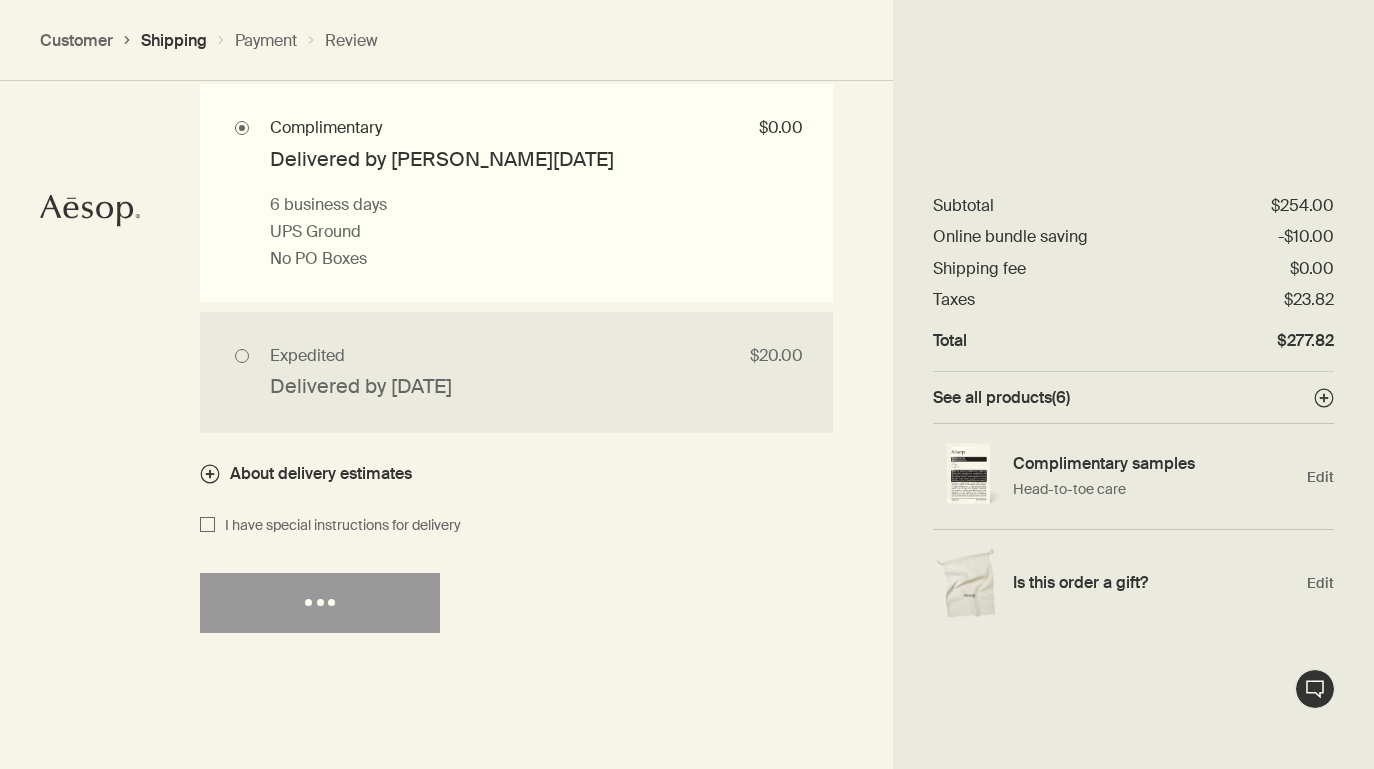 select on "US" 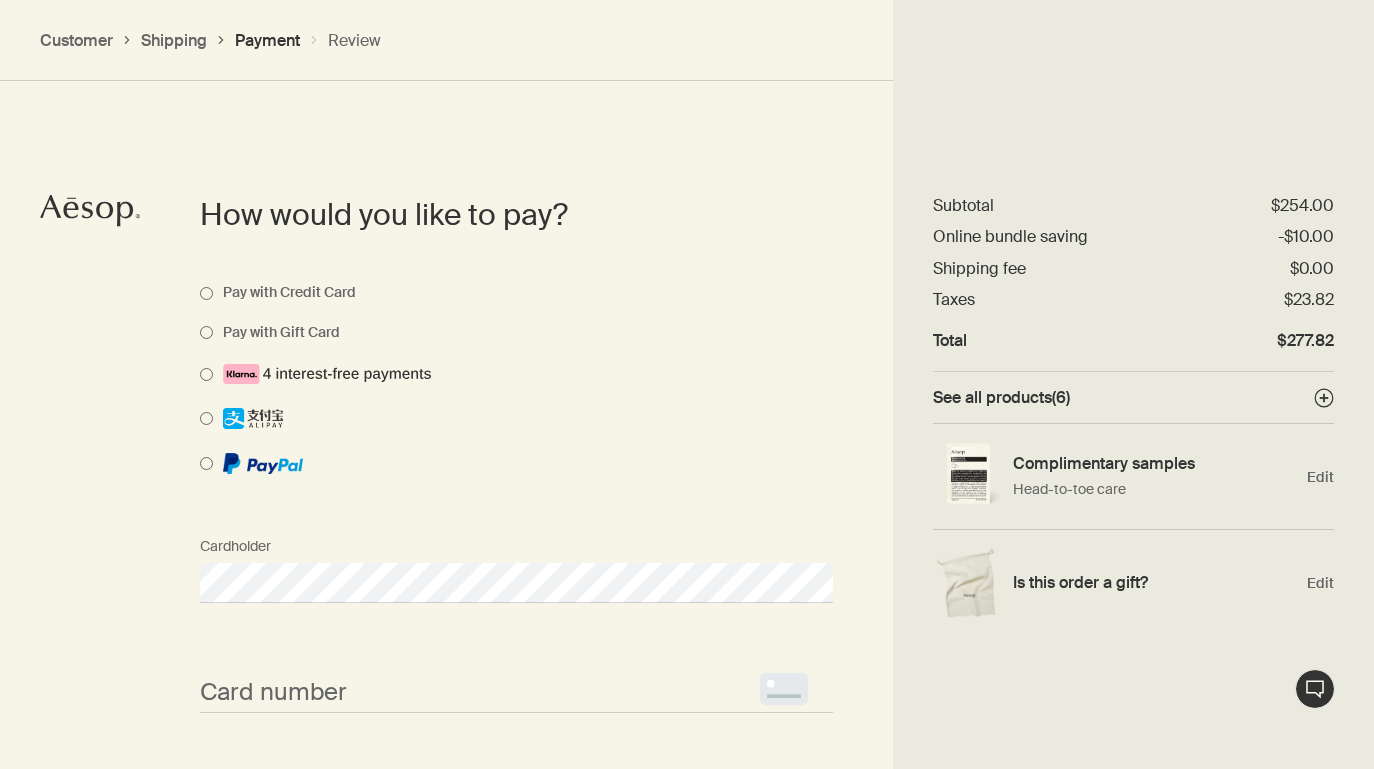 scroll, scrollTop: 1547, scrollLeft: 0, axis: vertical 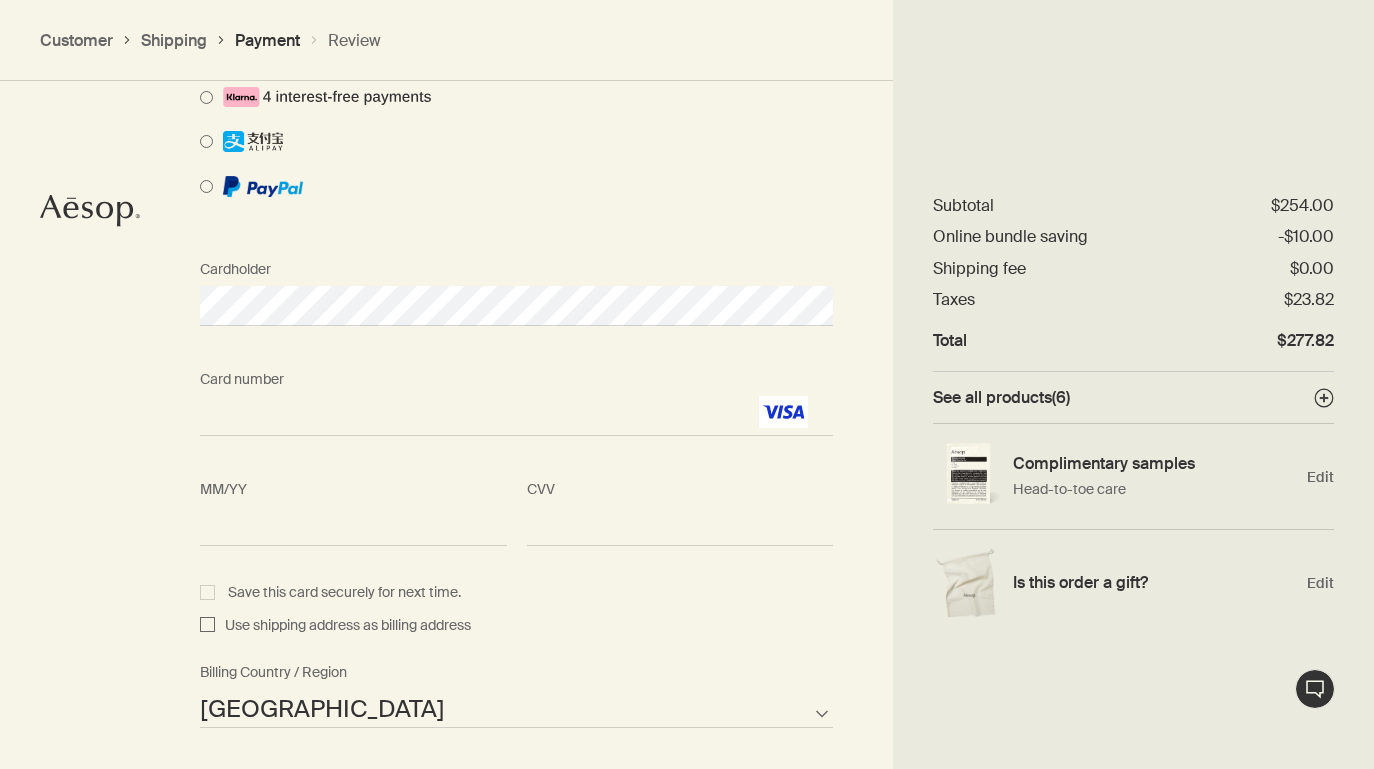 click on "How would you like to pay? Pay with Credit Card Pay with Gift Card Cardholder Card number <p>Your browser does not support iframes.</p> MM/YY <p>Your browser does not support iframes.</p> CVV <p>Your browser does not support iframes.</p> Save this card securely for next time. Use shipping address as billing address Afghanistan Albania Algeria American Samoa Andorra Angola Anguilla Antarctica Antigua and Barbuda Argentina Armenia Aruba Australia Austria Azerbaijan Bahamas Bahrain Bangladesh Barbados Belarus Belgium Belize Benin Bermuda Bhutan Bolivia Bosnia and Herzegovina Botswana Brazil British Indian Ocean Territory British Virgin Islands Brunei Bulgaria Burkina Faso Burundi Cambodia Cameroon Canada Cape Verde Cayman Islands Central African Republic Chad Chile Chinese Mainland Christmas Island Cocos Islands Colombia Comoros Cook Islands Costa Rica Croatia Cuba Curacao Cyprus Czech Republic Democratic Republic of the Congo Denmark Djibouti Dominica Dominican Republic East Timor Ecuador Egypt El Salvador Fiji" at bounding box center (687, 655) 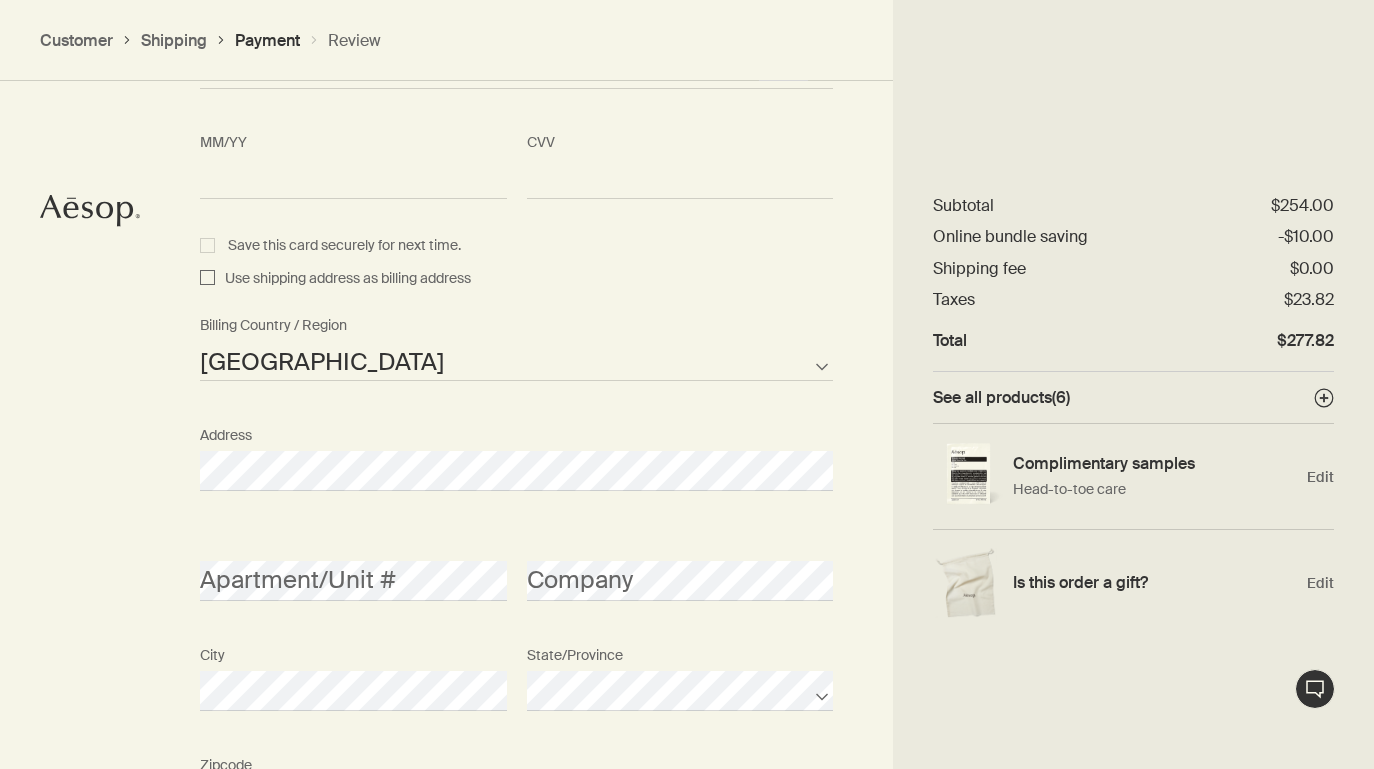 scroll, scrollTop: 2072, scrollLeft: 0, axis: vertical 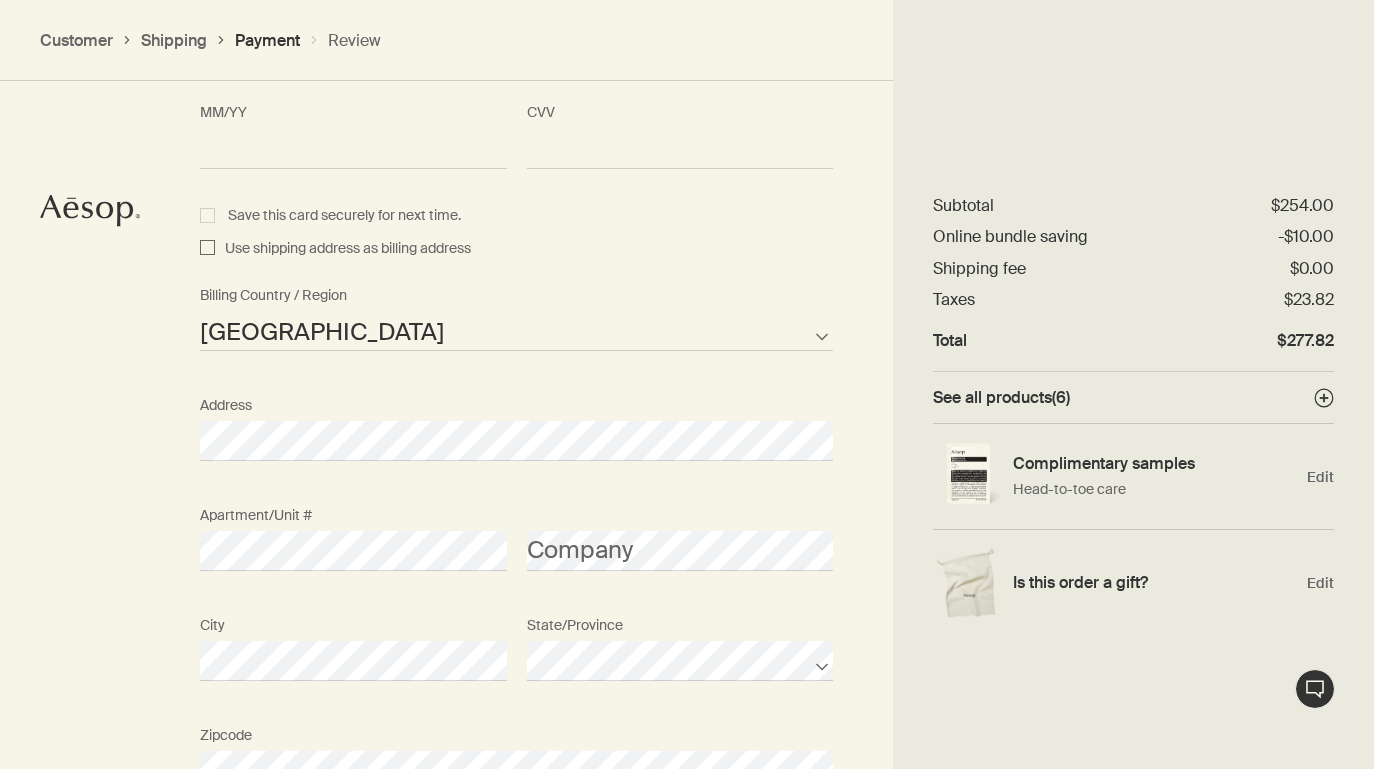 click on "How would you like to pay? Pay with Credit Card Pay with Gift Card Cardholder Card number <p>Your browser does not support iframes.</p> MM/YY <p>Your browser does not support iframes.</p> CVV <p>Your browser does not support iframes.</p> Save this card securely for next time. Use shipping address as billing address Afghanistan Albania Algeria American Samoa Andorra Angola Anguilla Antarctica Antigua and Barbuda Argentina Armenia Aruba Australia Austria Azerbaijan Bahamas Bahrain Bangladesh Barbados Belarus Belgium Belize Benin Bermuda Bhutan Bolivia Bosnia and Herzegovina Botswana Brazil British Indian Ocean Territory British Virgin Islands Brunei Bulgaria Burkina Faso Burundi Cambodia Cameroon Canada Cape Verde Cayman Islands Central African Republic Chad Chile Chinese Mainland Christmas Island Cocos Islands Colombia Comoros Cook Islands Costa Rica Croatia Cuba Curacao Cyprus Czech Republic Democratic Republic of the Congo Denmark Djibouti Dominica Dominican Republic East Timor Ecuador Egypt El Salvador Fiji" at bounding box center (687, 278) 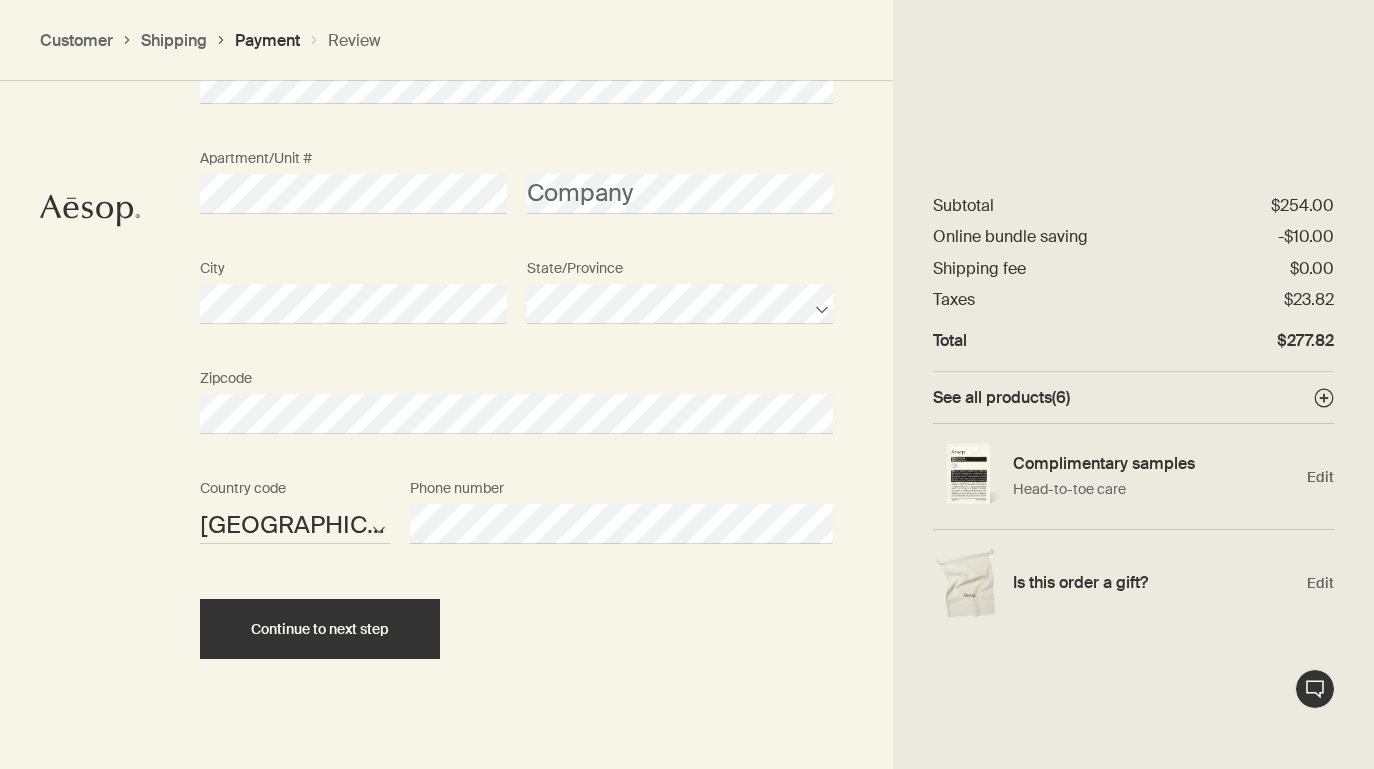 scroll, scrollTop: 2452, scrollLeft: 0, axis: vertical 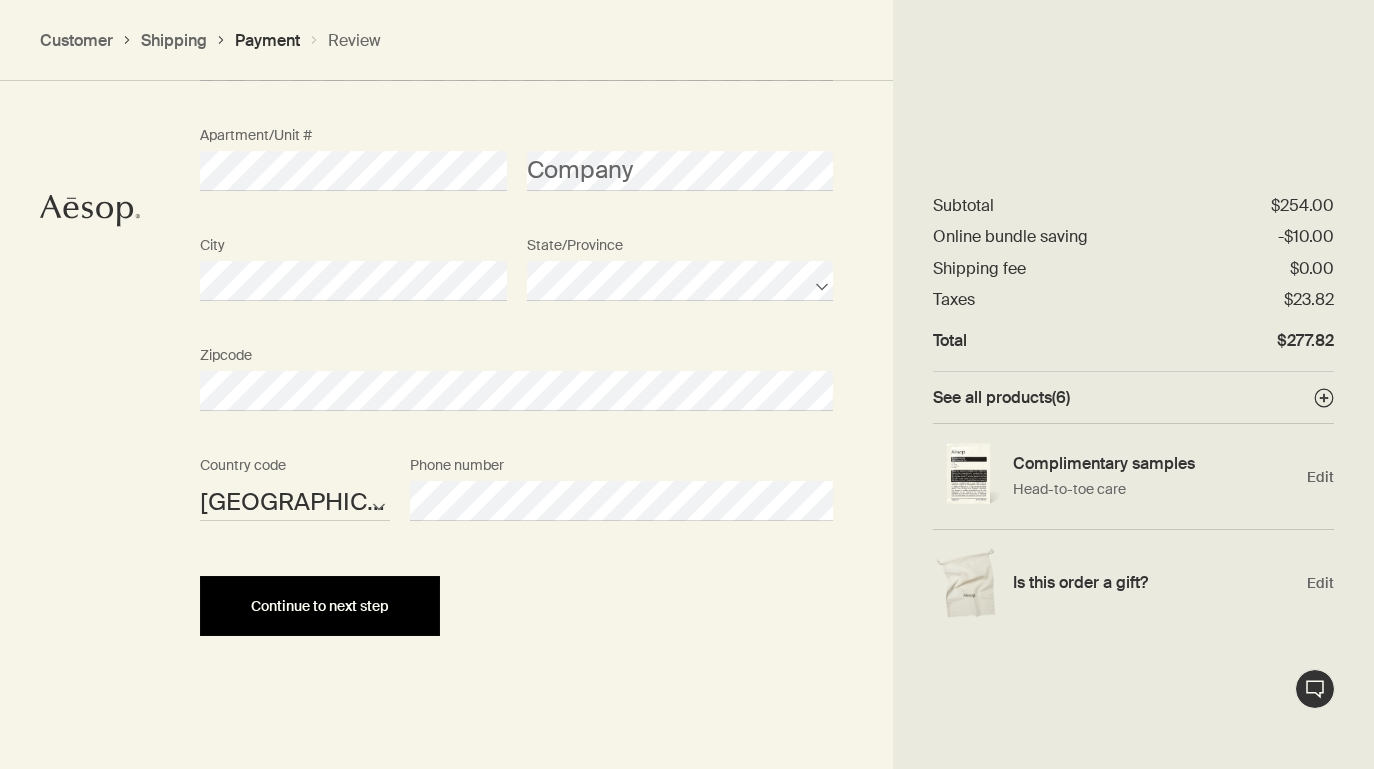 click on "Continue to next step" at bounding box center [320, 606] 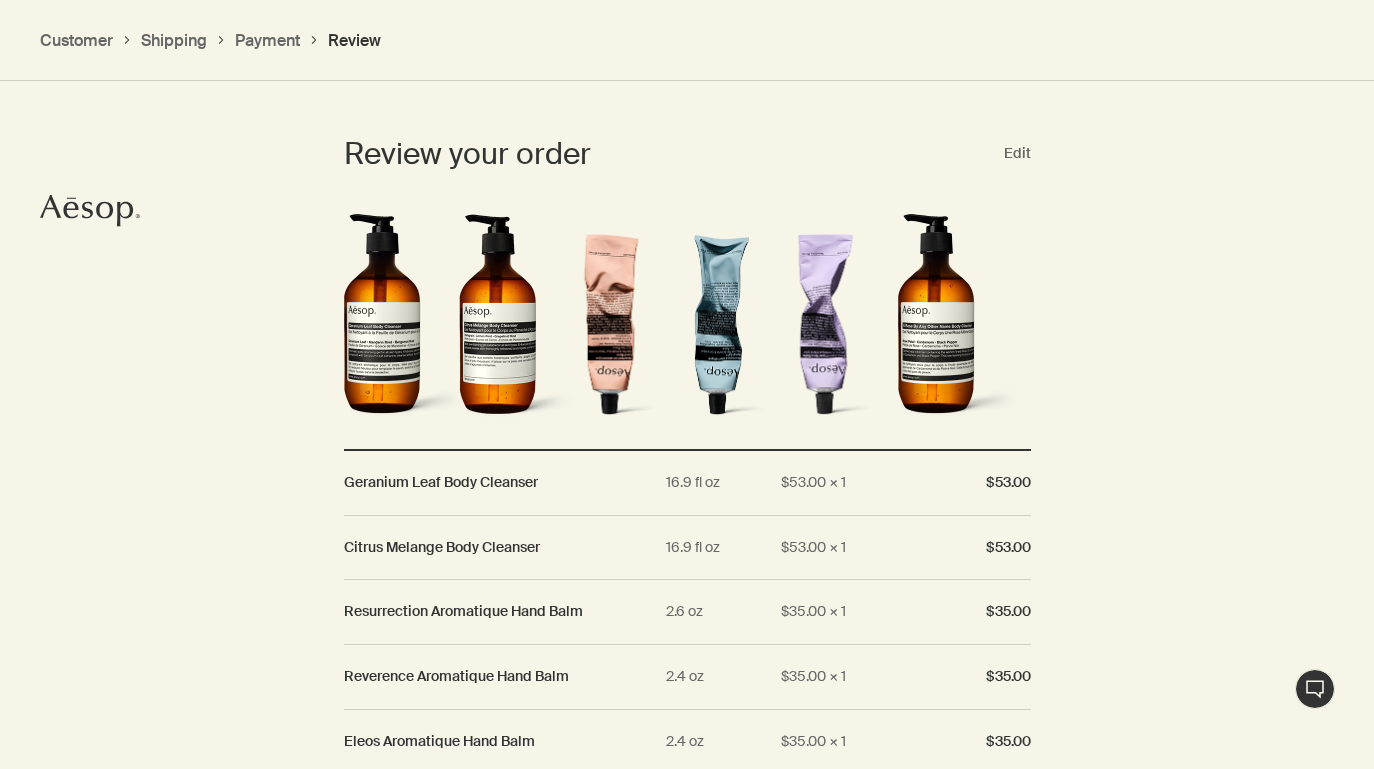 scroll, scrollTop: 1605, scrollLeft: 0, axis: vertical 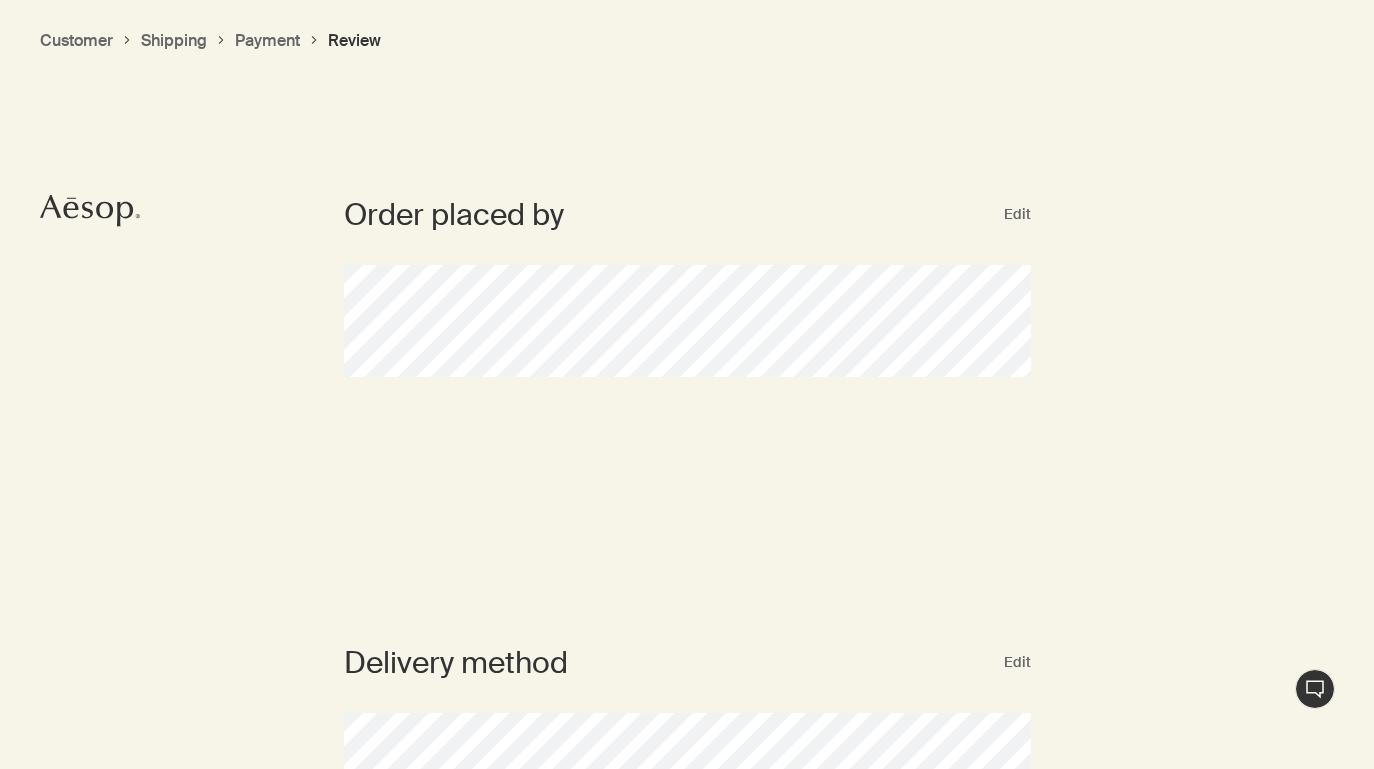 click 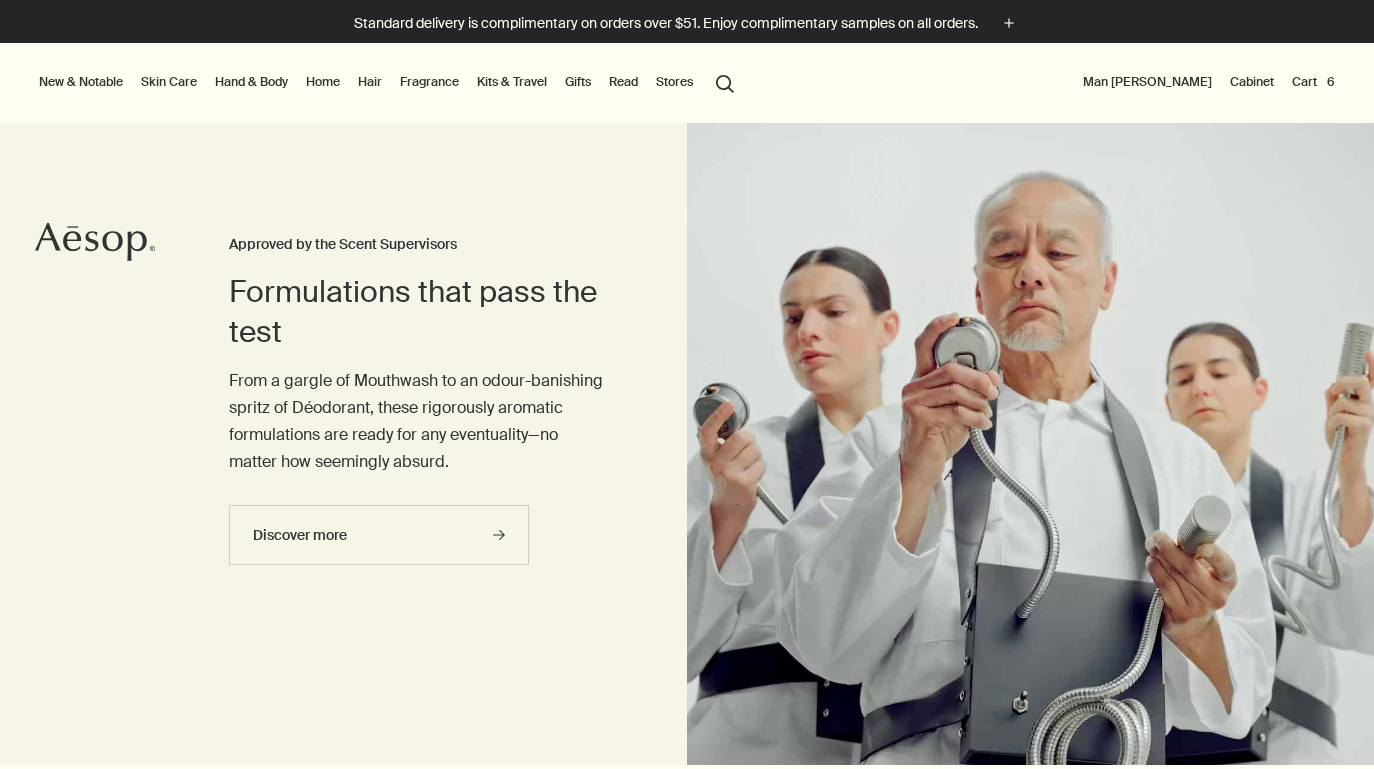 scroll, scrollTop: 0, scrollLeft: 0, axis: both 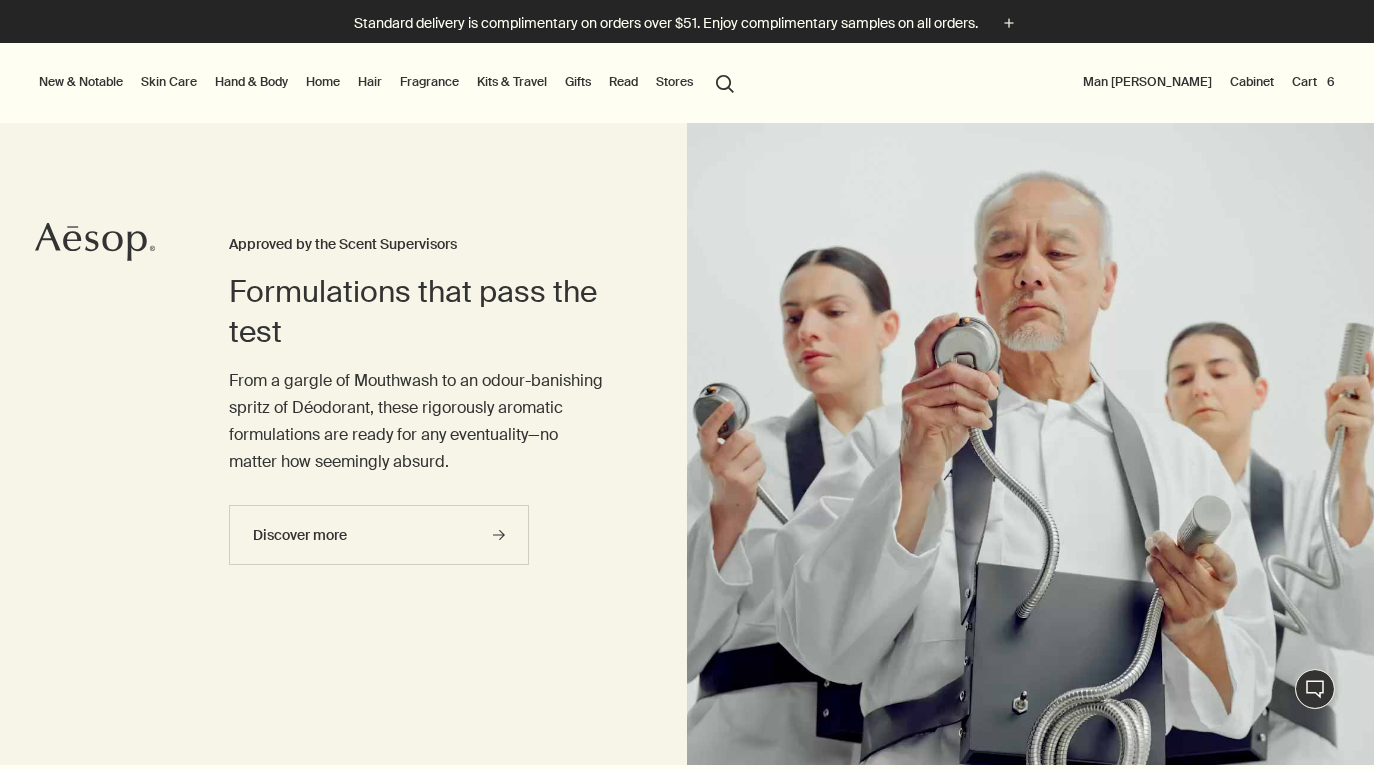 click on "Gifts" at bounding box center [578, 82] 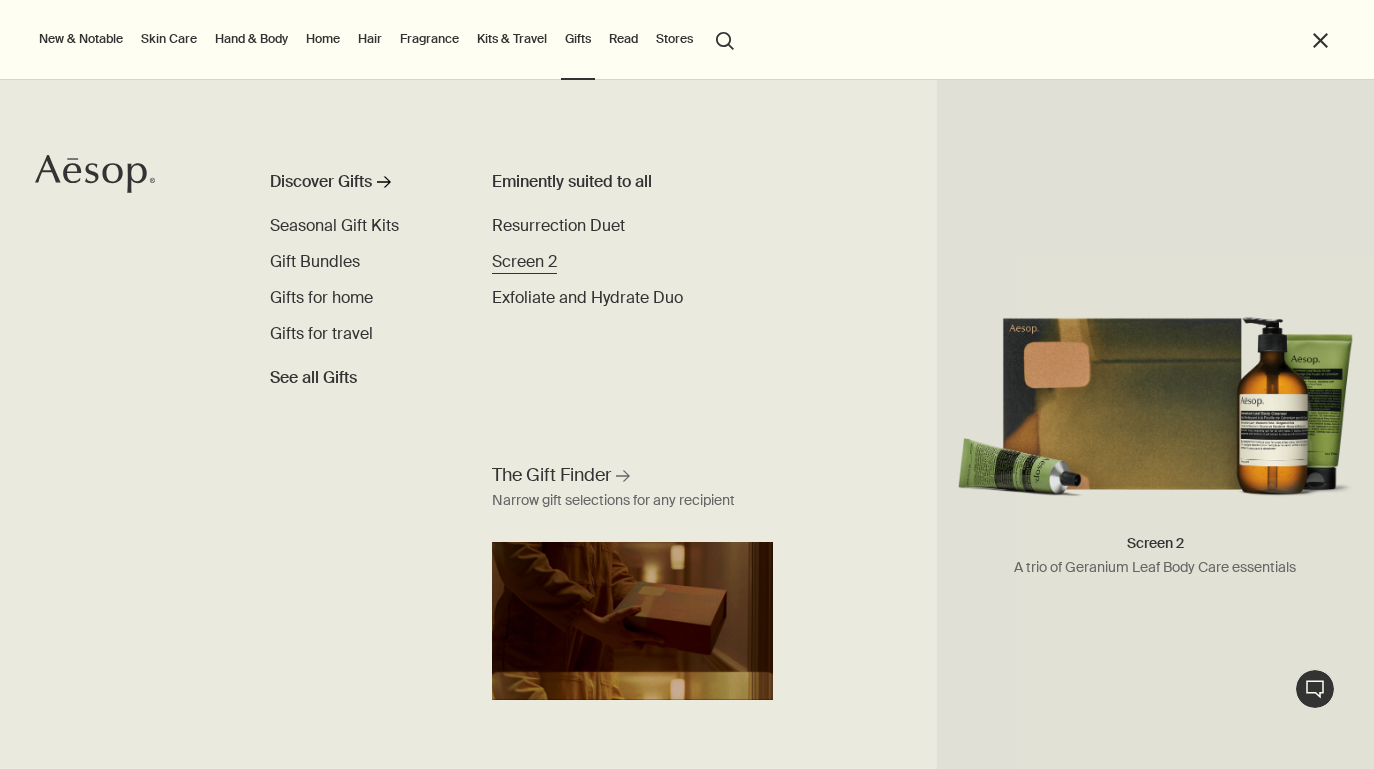 click on "Screen 2" at bounding box center [524, 261] 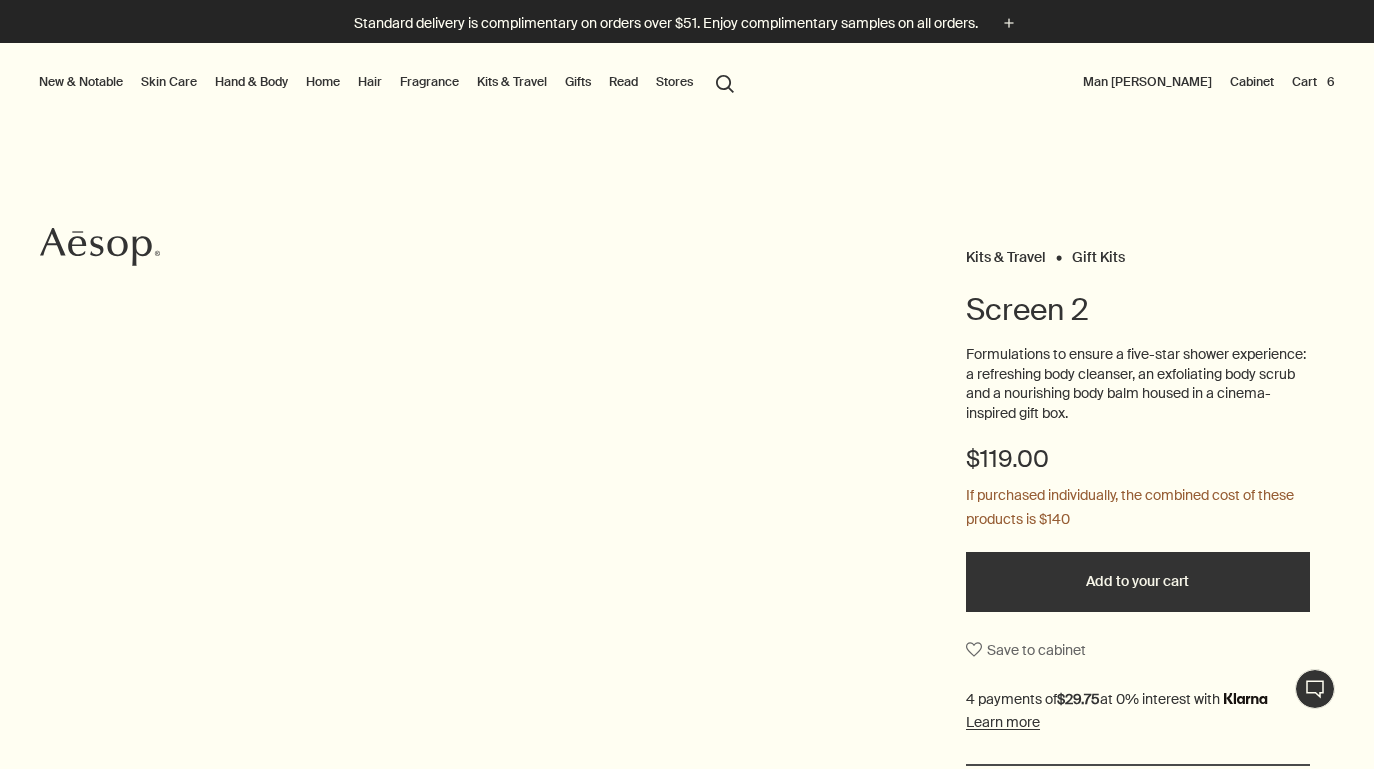 scroll, scrollTop: 0, scrollLeft: 0, axis: both 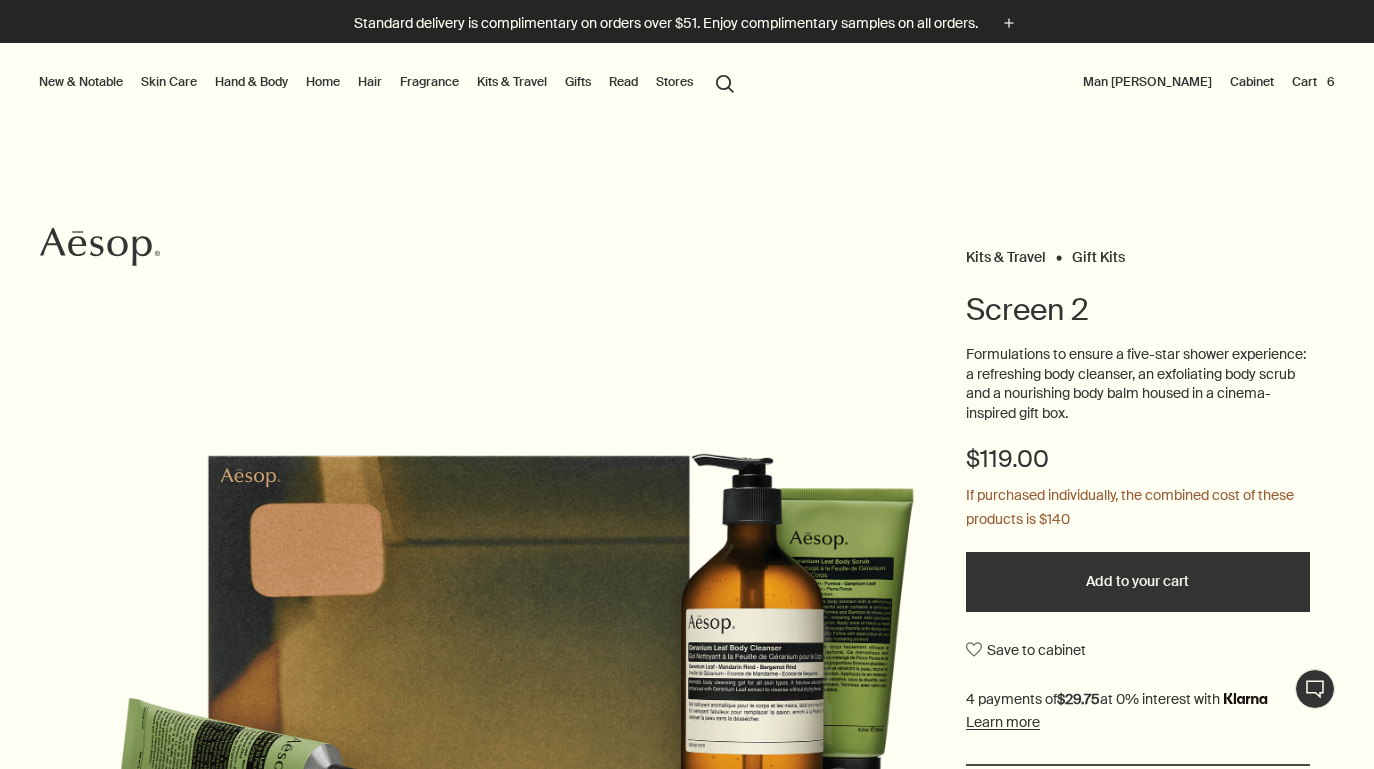 click on "Add to your cart" at bounding box center (1138, 582) 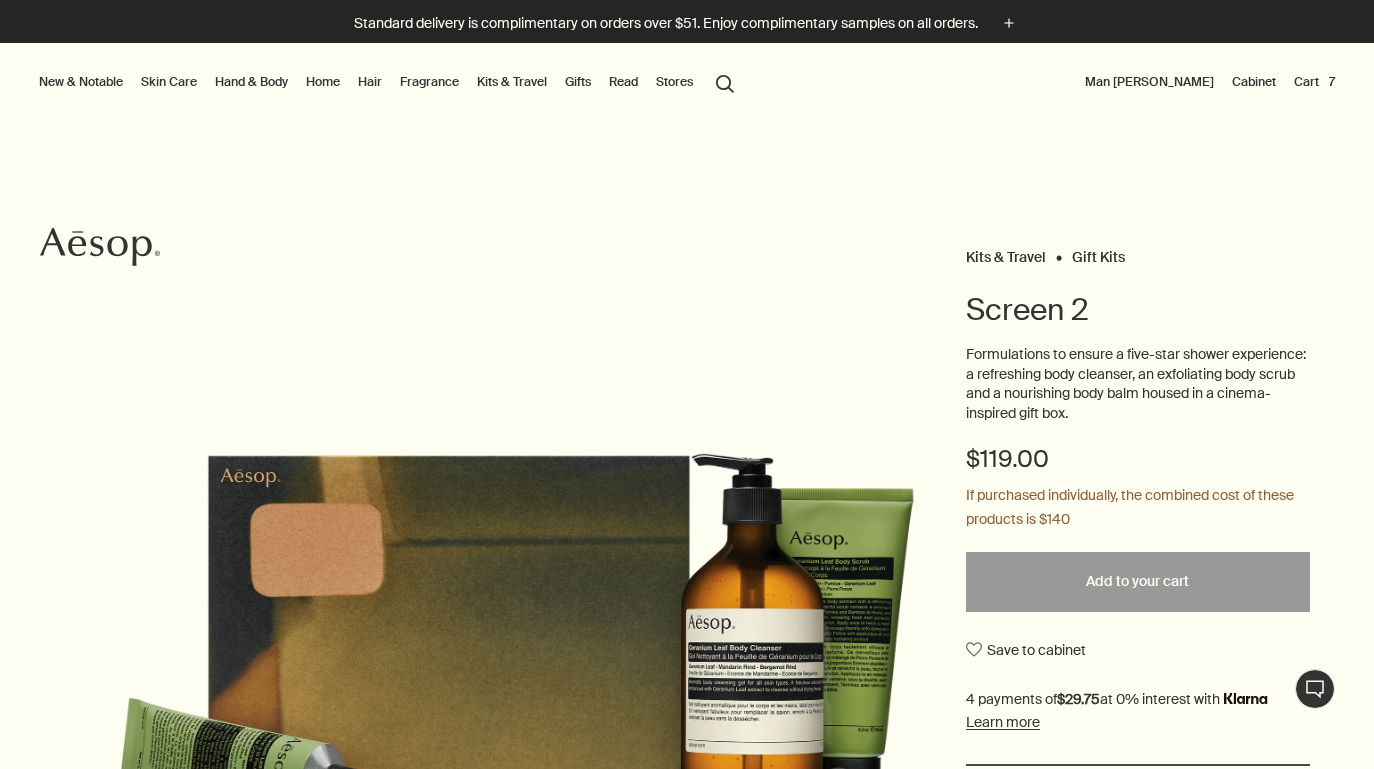 click on "Cart 7" at bounding box center [1314, 82] 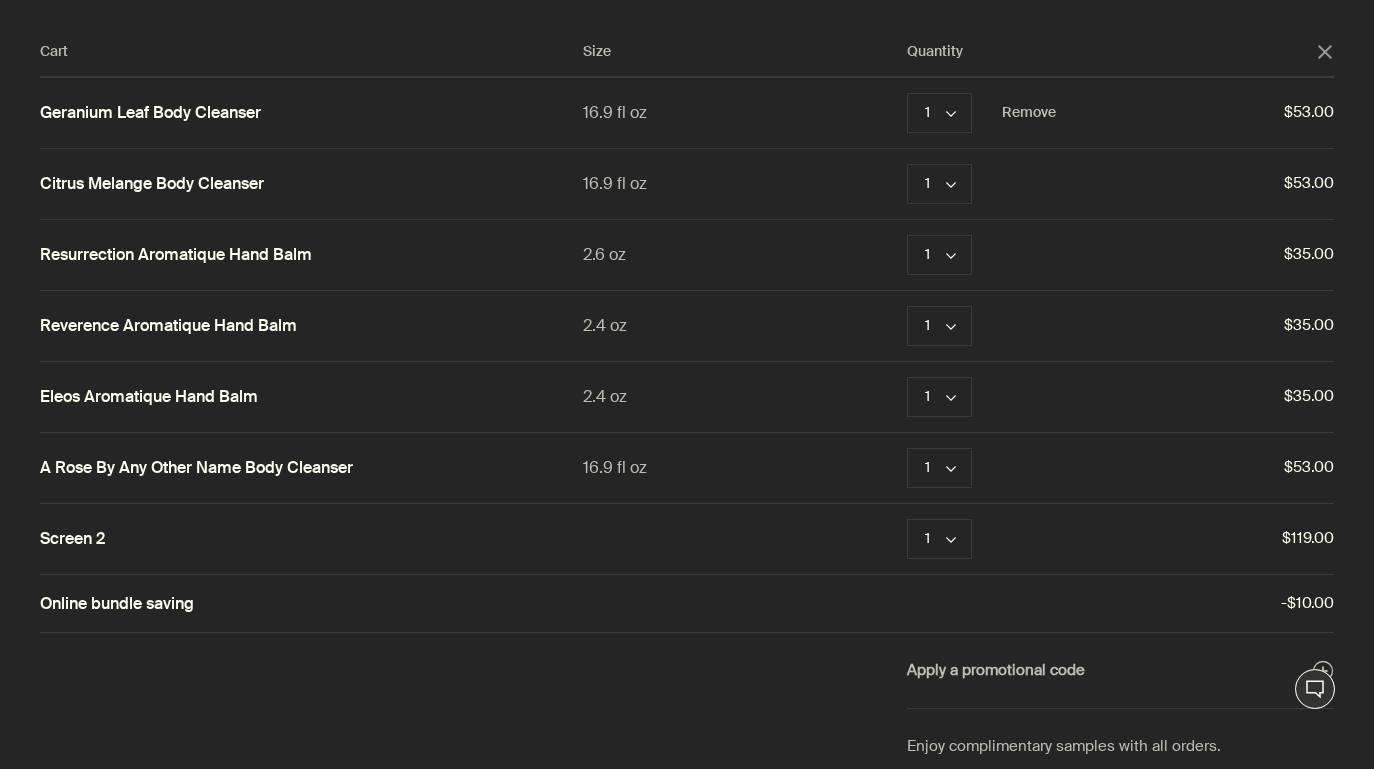 click on "$53.00" at bounding box center [1195, 113] 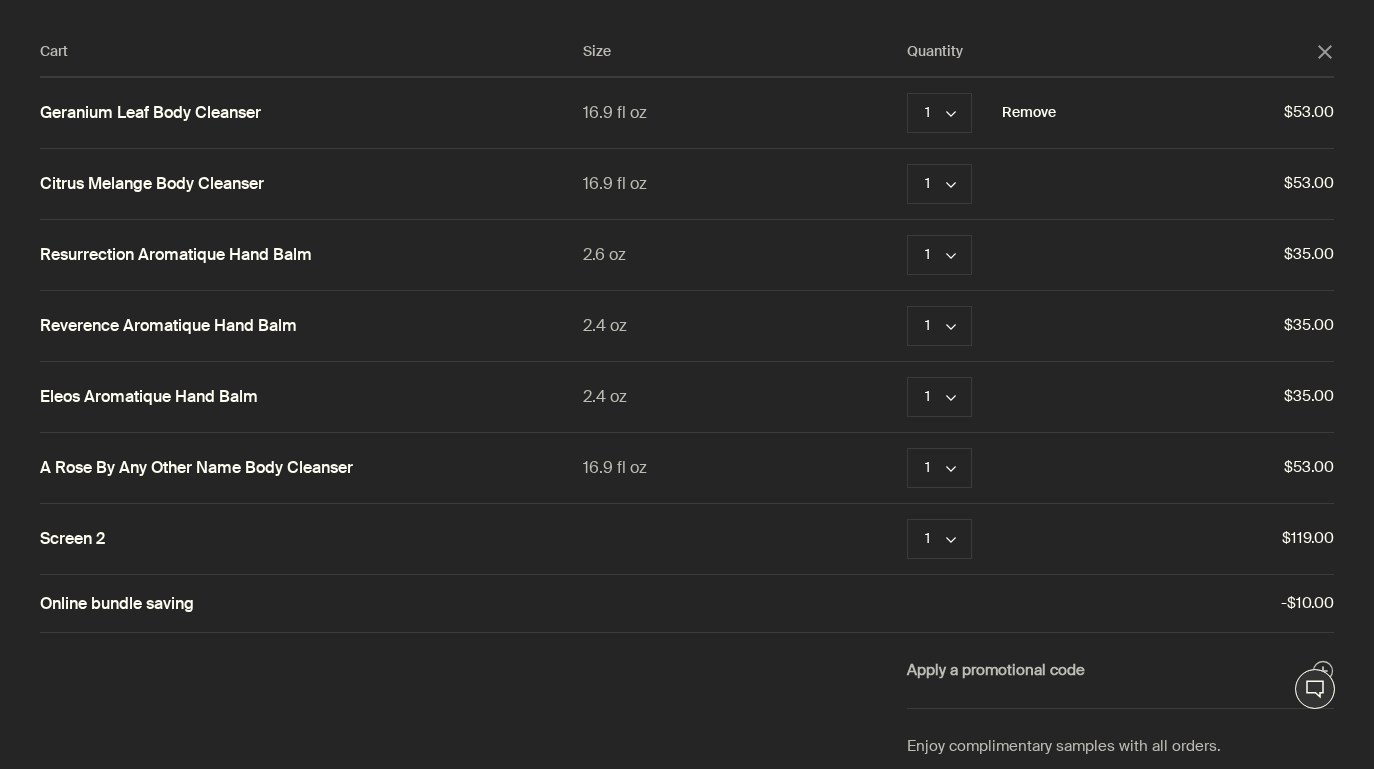 click on "Remove" at bounding box center (1029, 113) 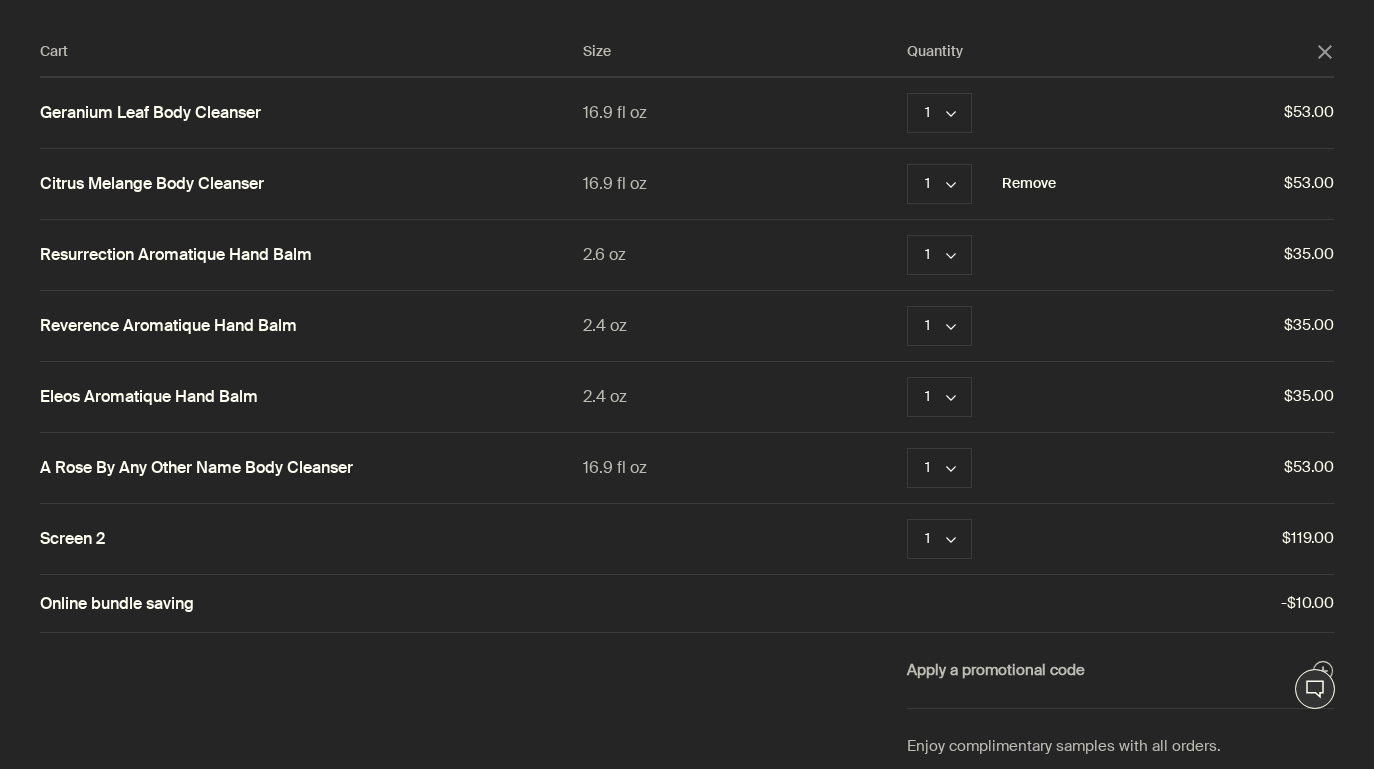 click on "Remove" at bounding box center (1029, 184) 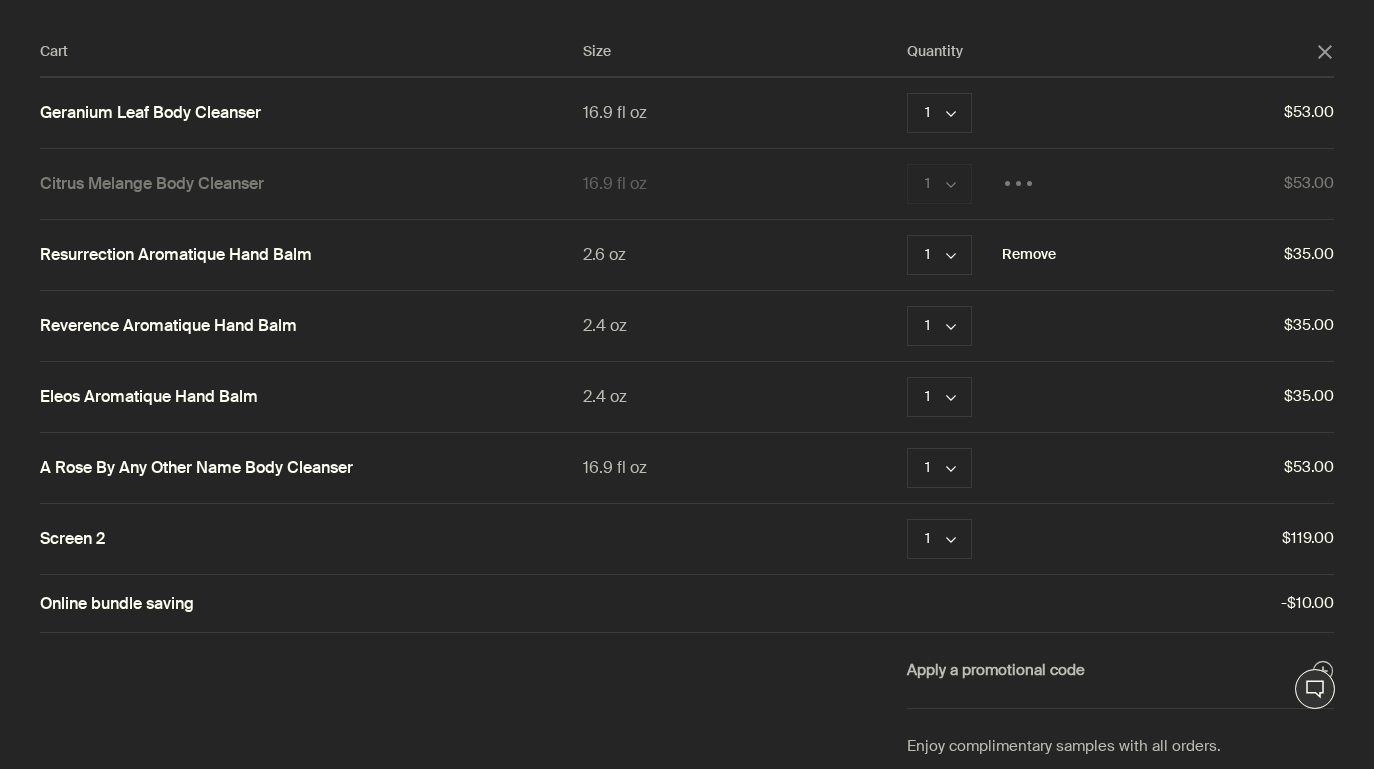 click on "Remove" at bounding box center [1029, 255] 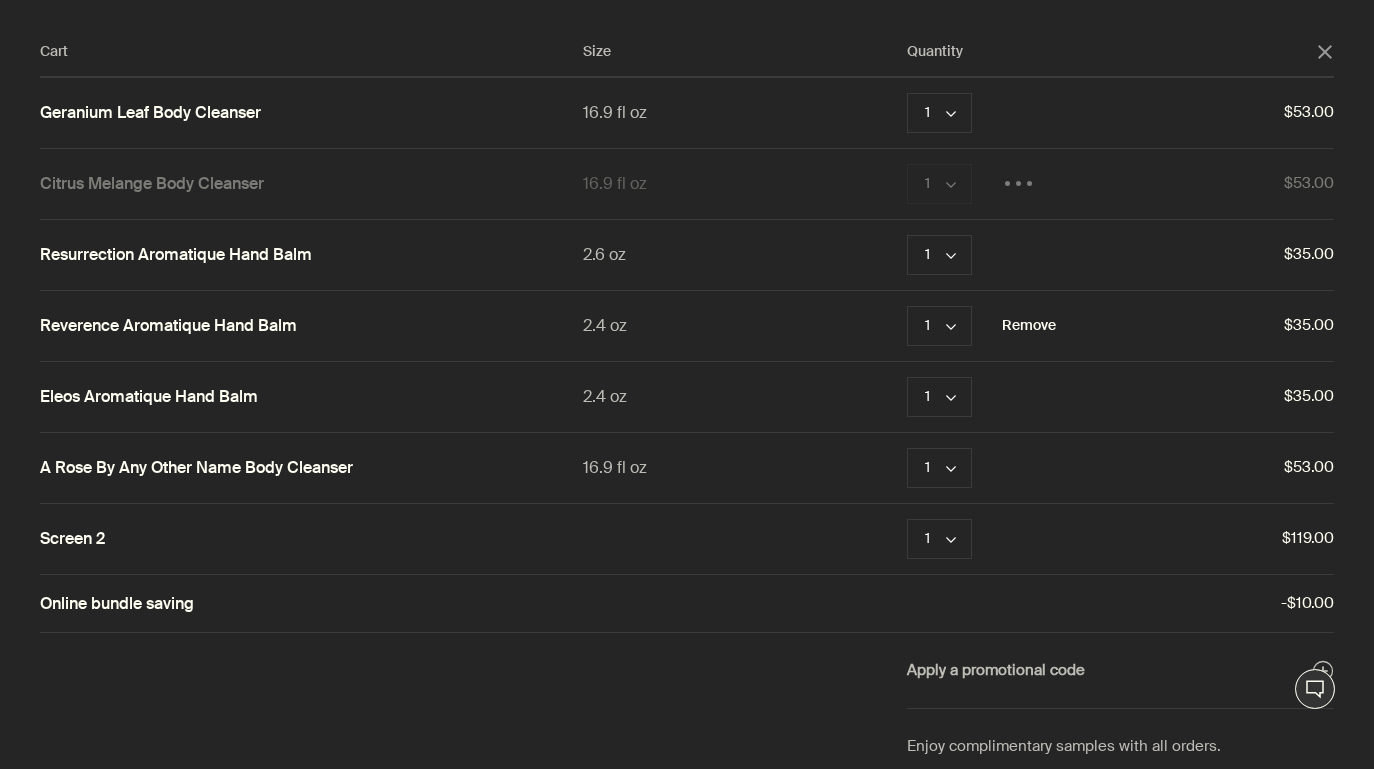 click on "Remove" at bounding box center (1029, 326) 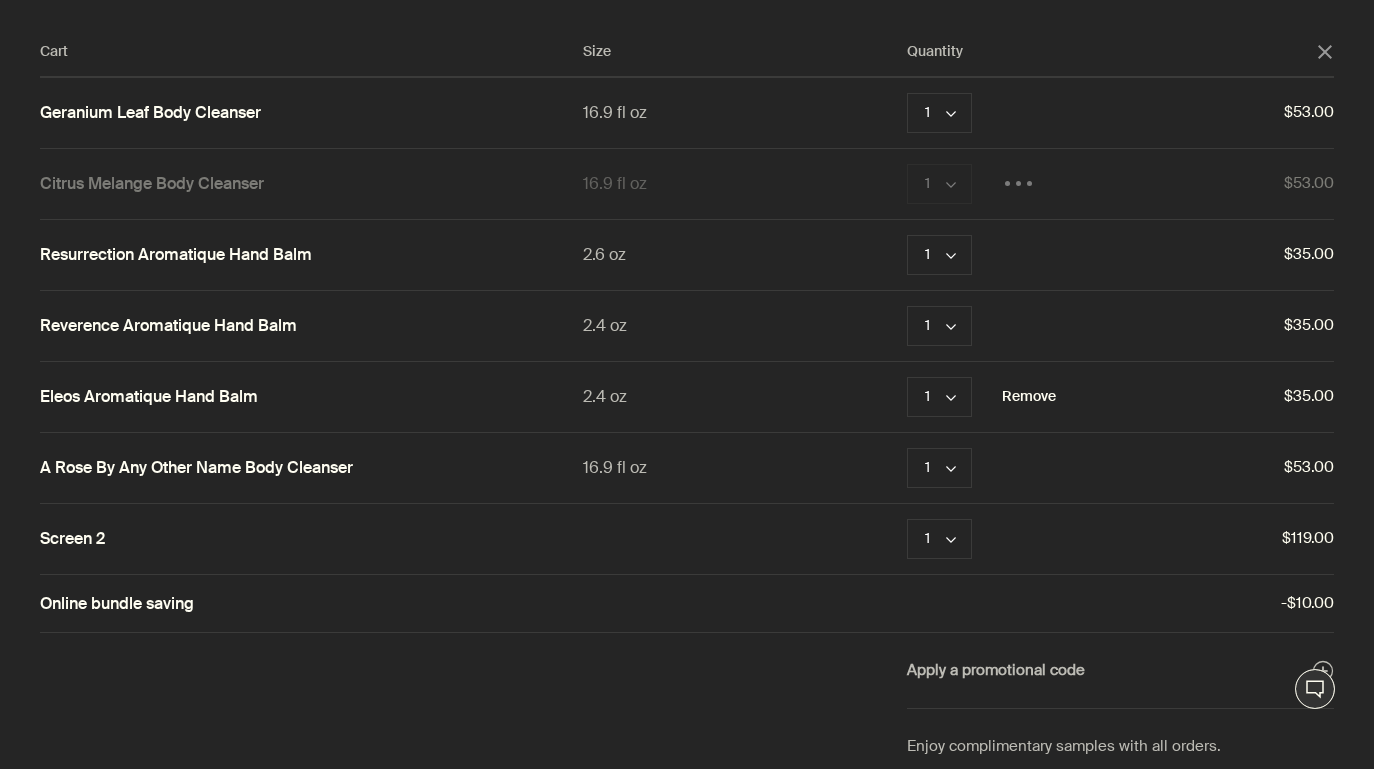 click on "Remove" at bounding box center (1029, 397) 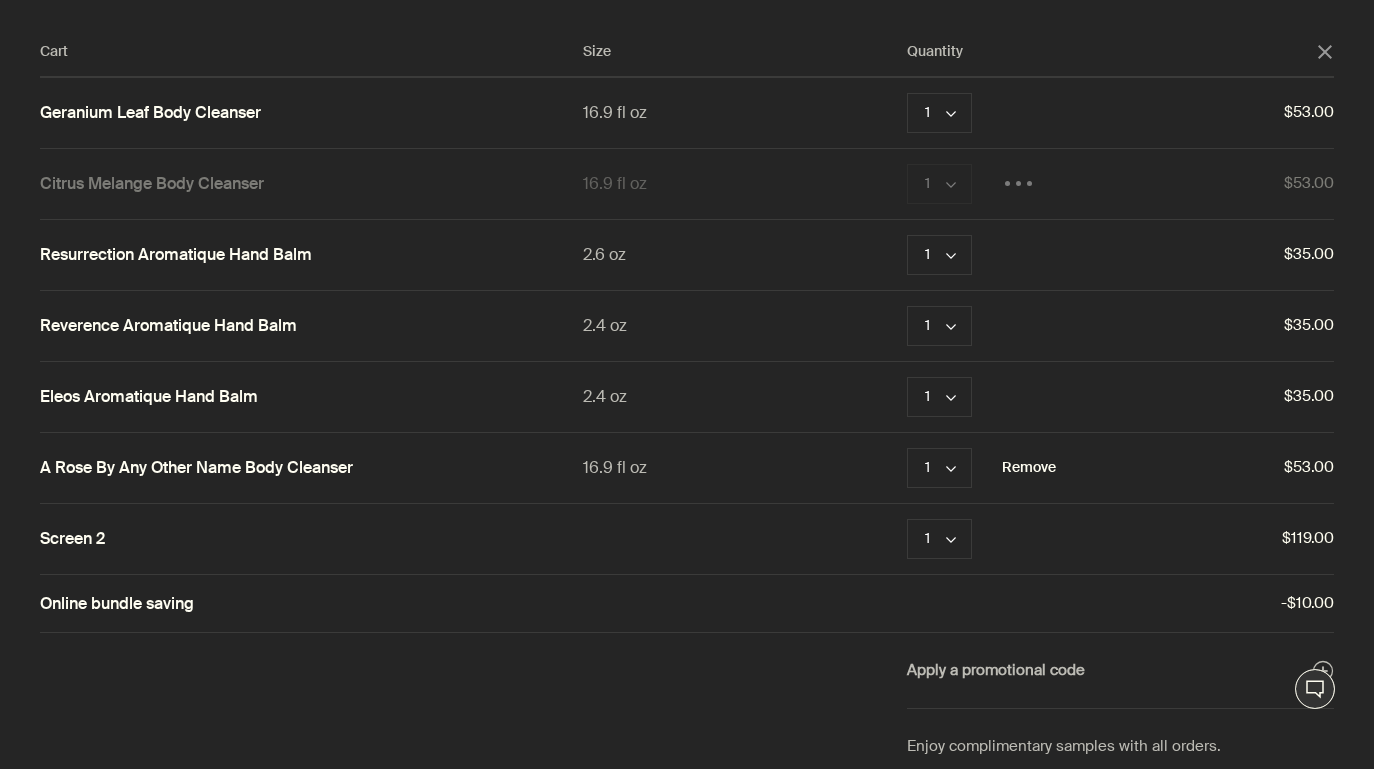 click on "Remove" at bounding box center [1029, 468] 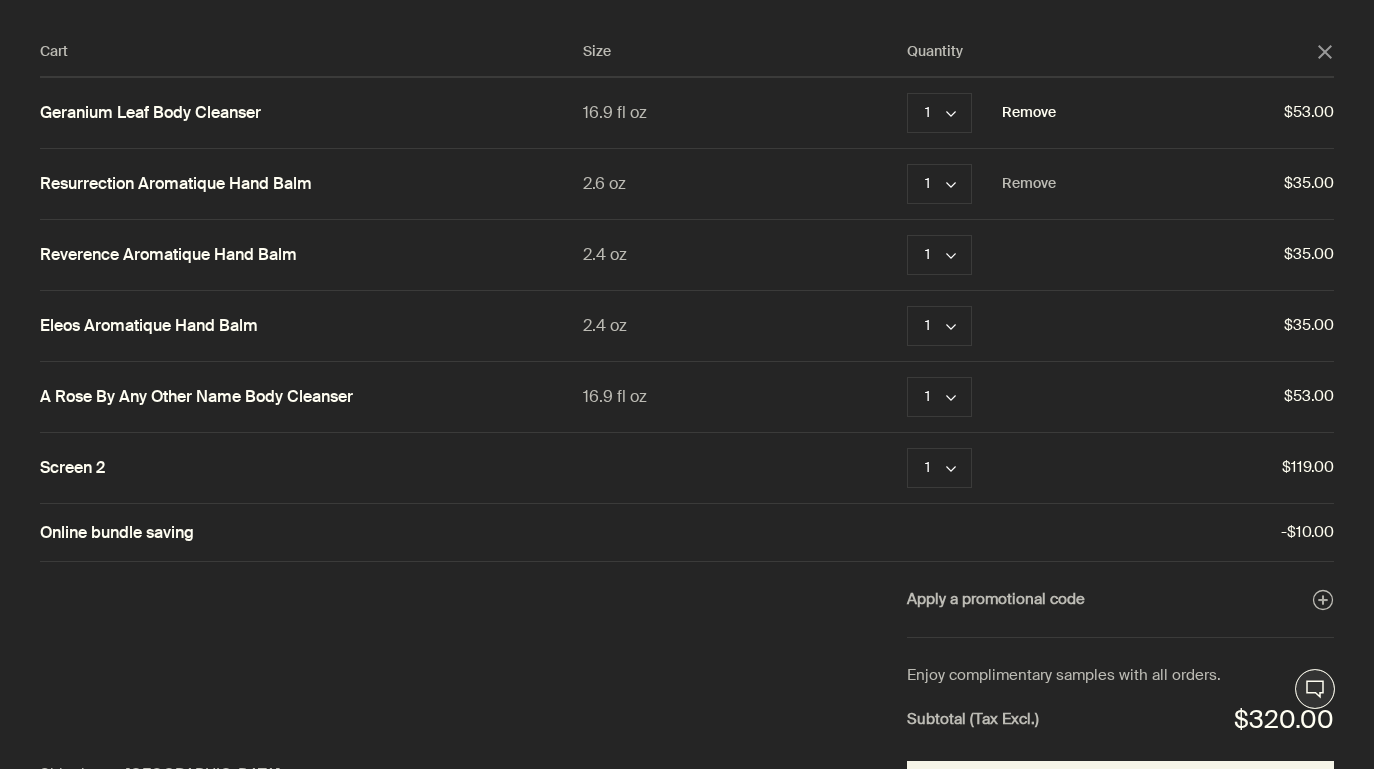 click on "Remove" at bounding box center [1029, 113] 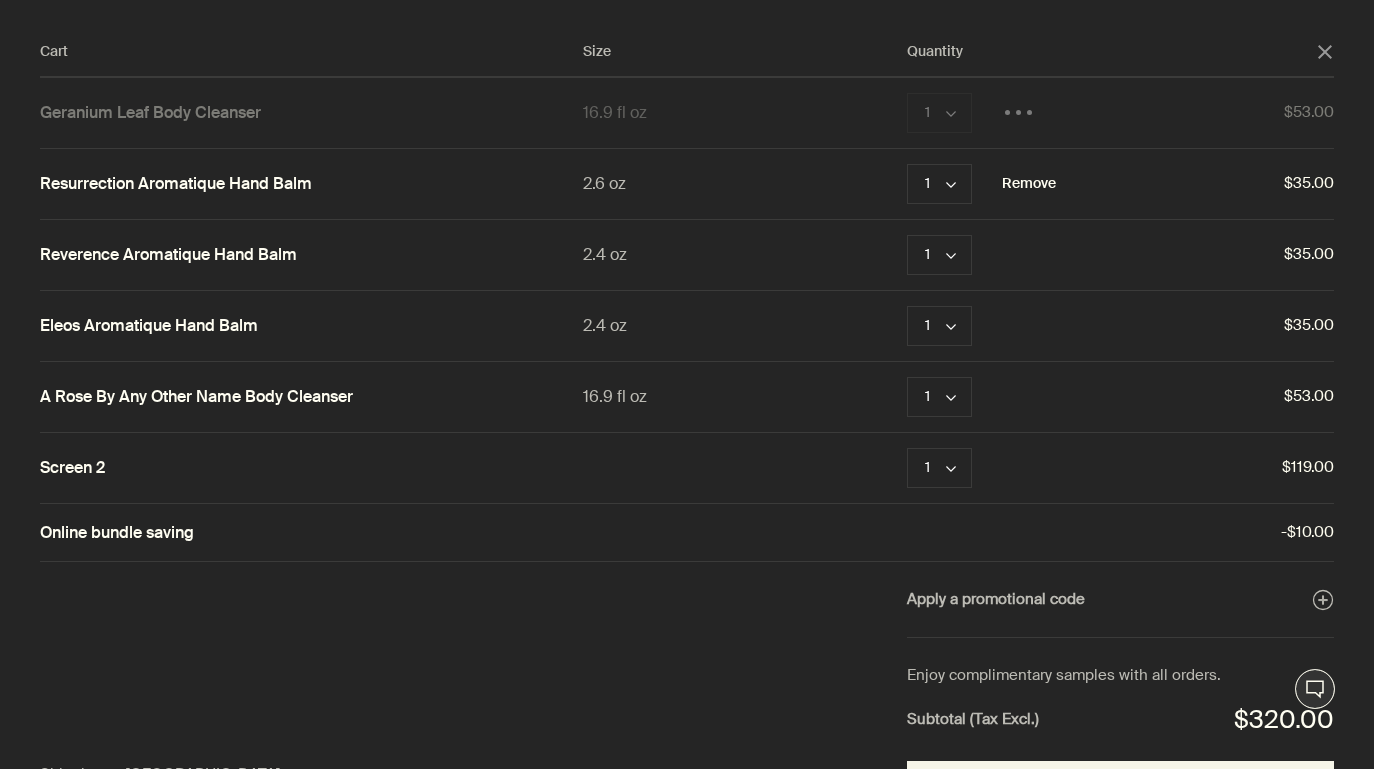 click on "Remove" at bounding box center (1029, 184) 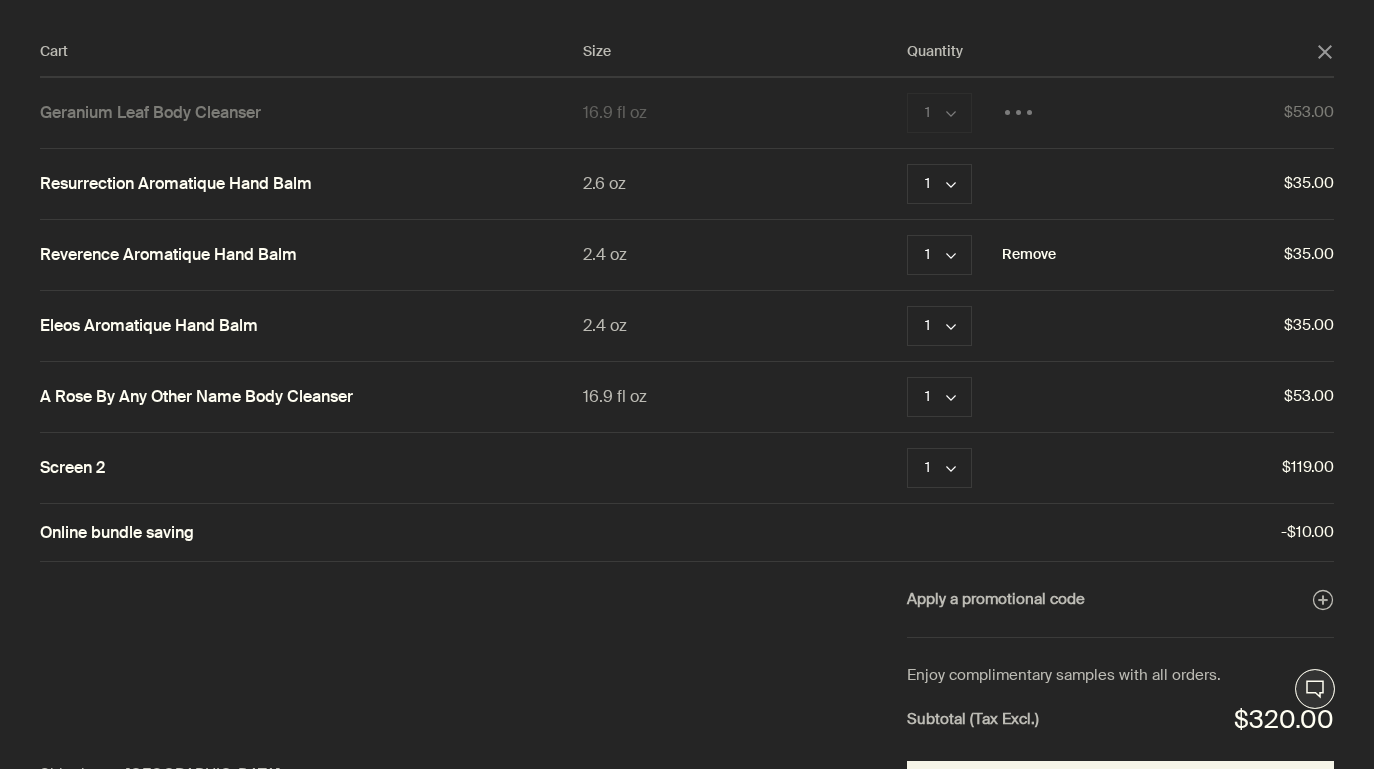 click on "Remove" at bounding box center [1029, 255] 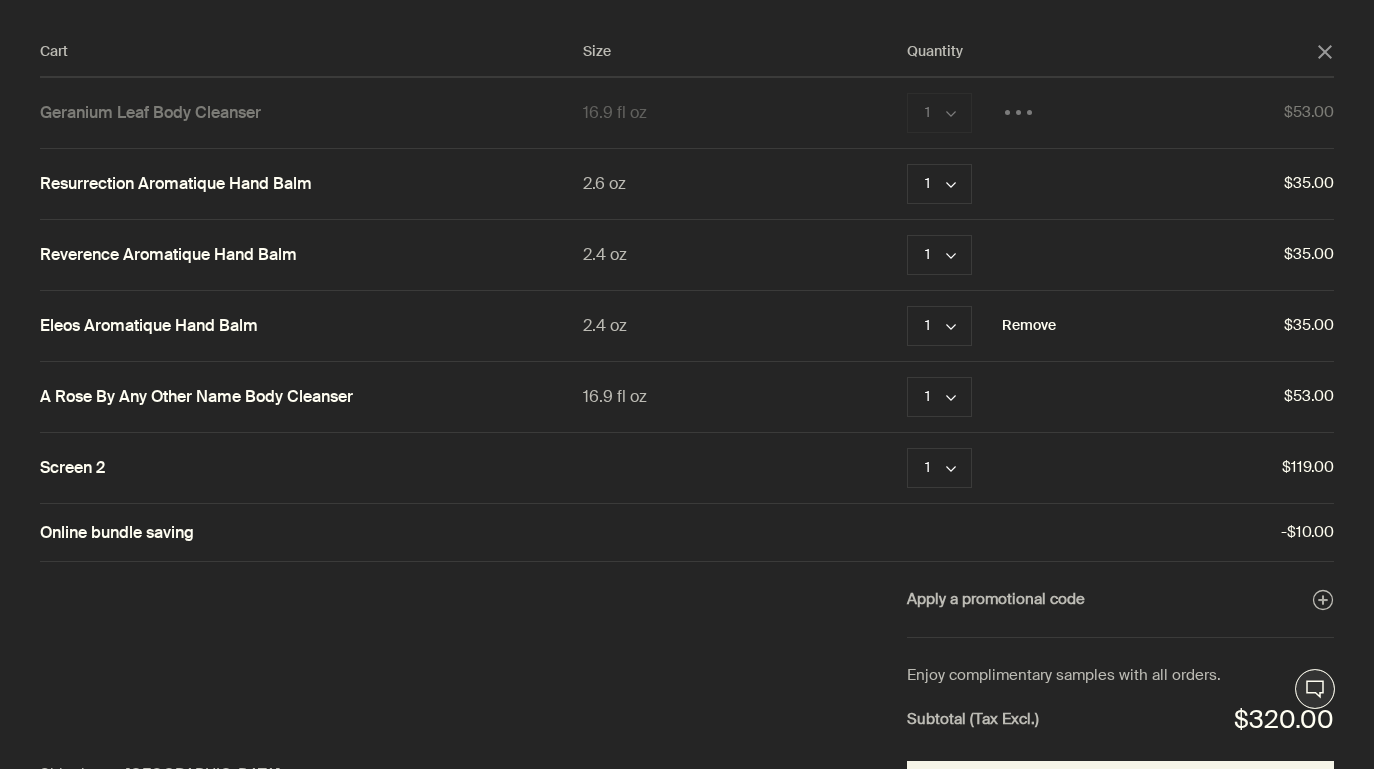 click on "Remove" at bounding box center (1029, 326) 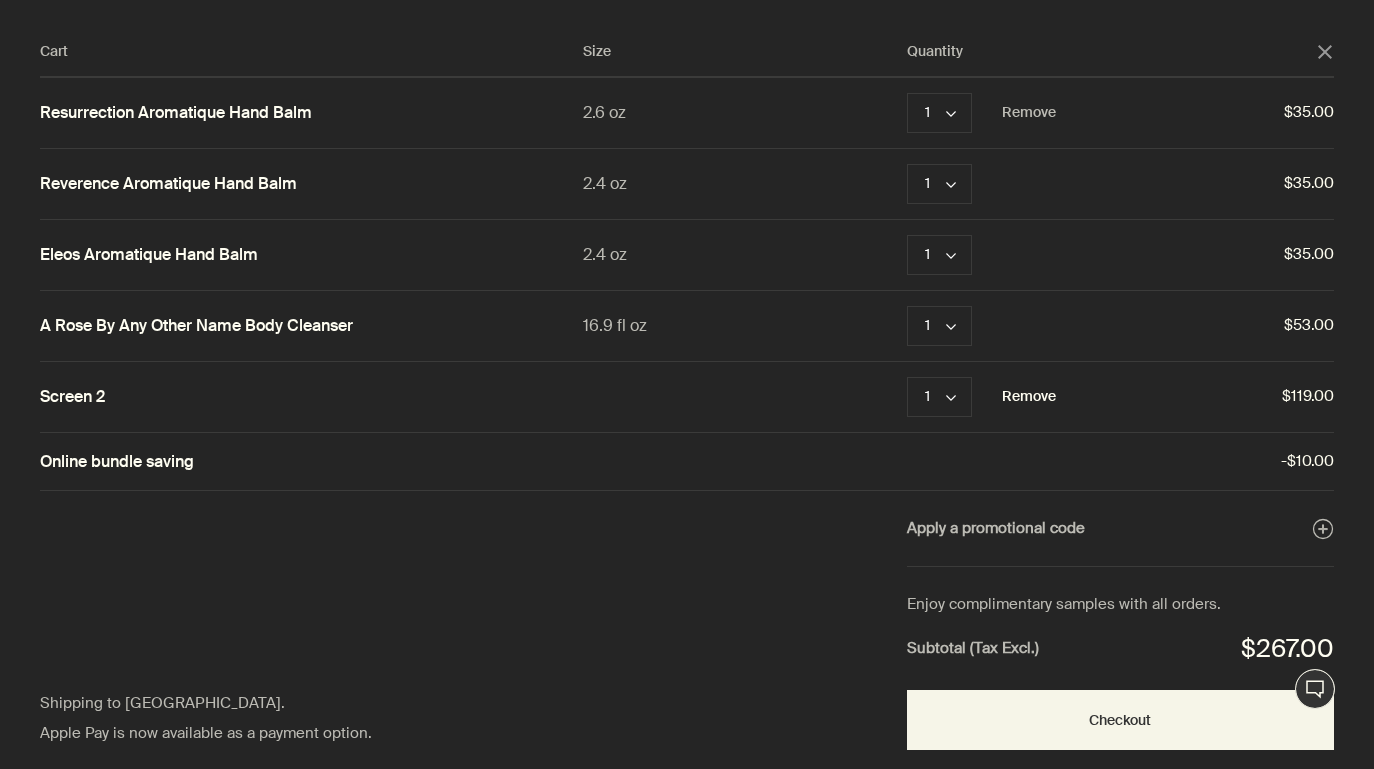 drag, startPoint x: 1016, startPoint y: 393, endPoint x: 803, endPoint y: 542, distance: 259.9423 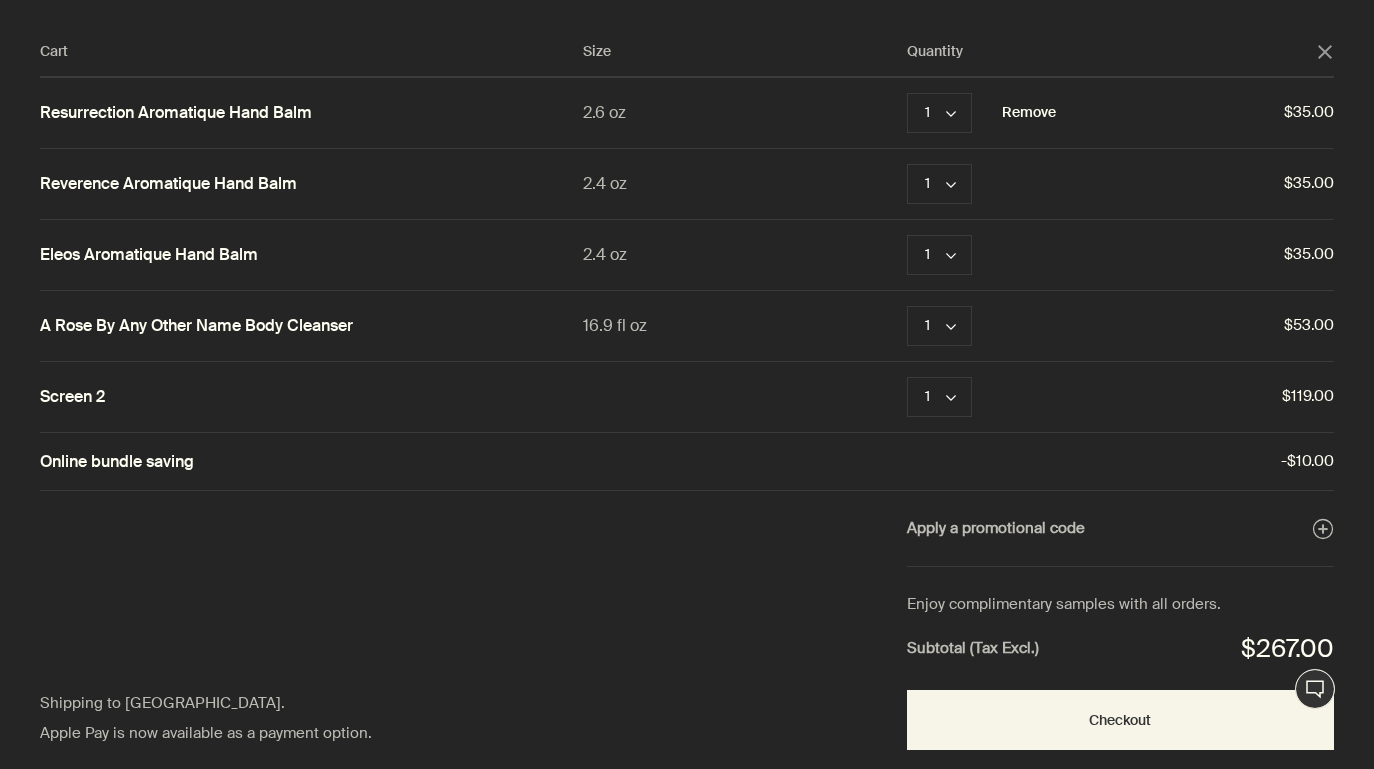 click on "Remove" at bounding box center [1029, 113] 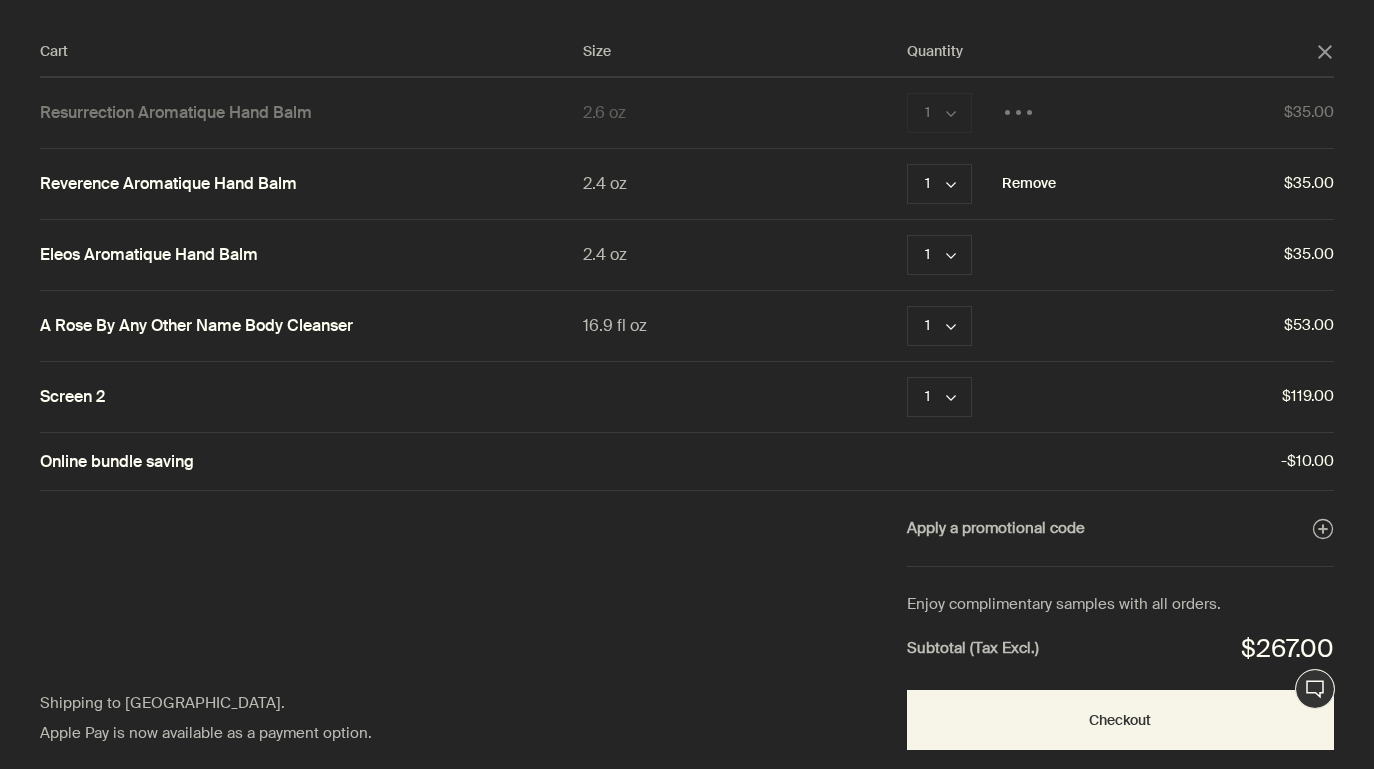 click on "Remove" at bounding box center [1029, 184] 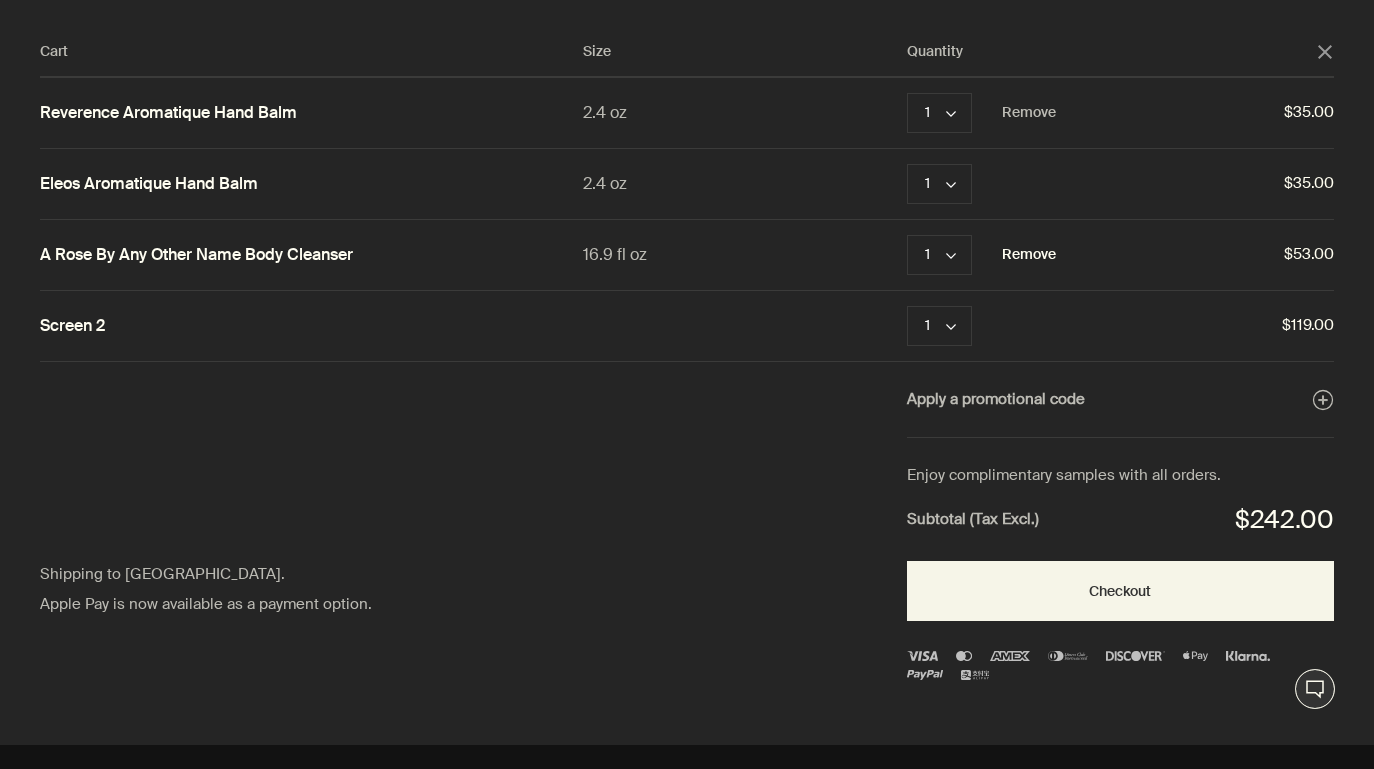 click on "Remove" at bounding box center [1029, 255] 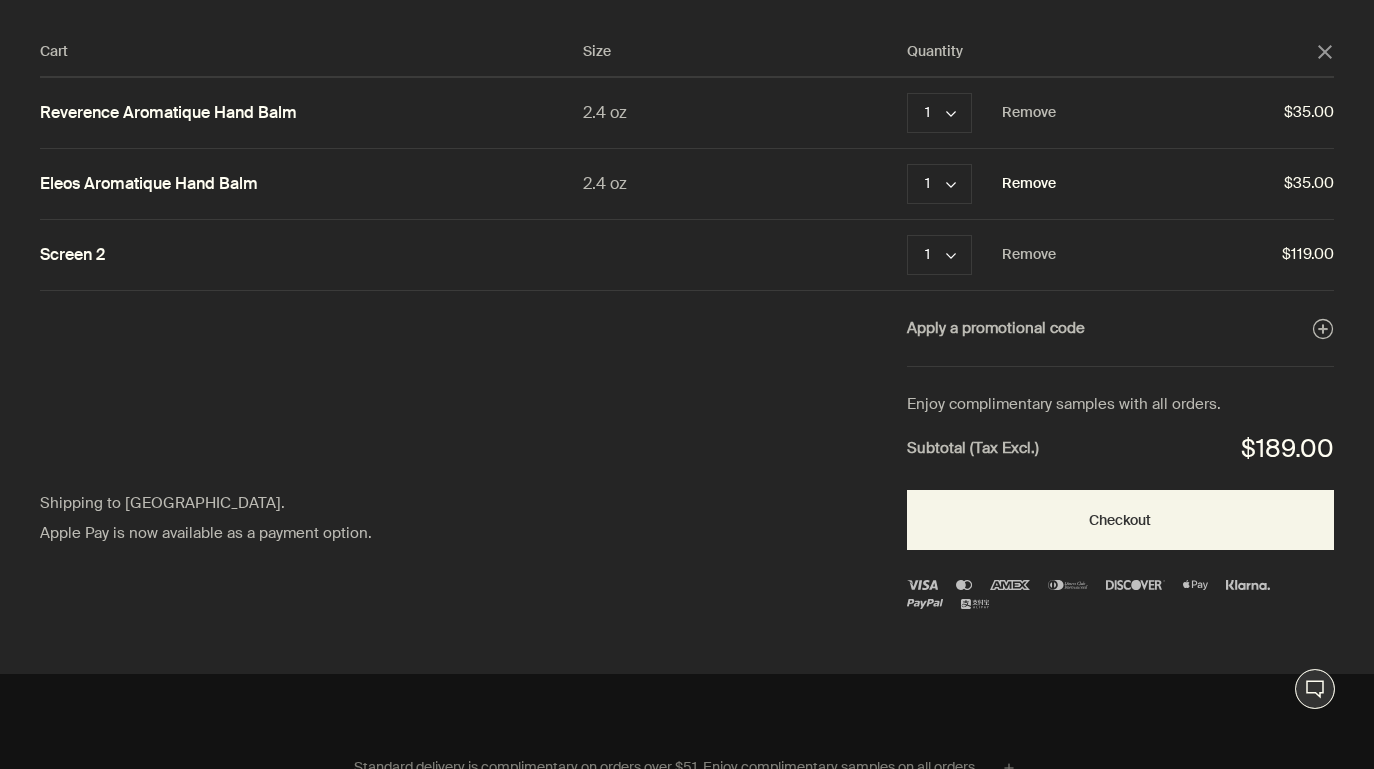 click on "Remove" at bounding box center (1029, 184) 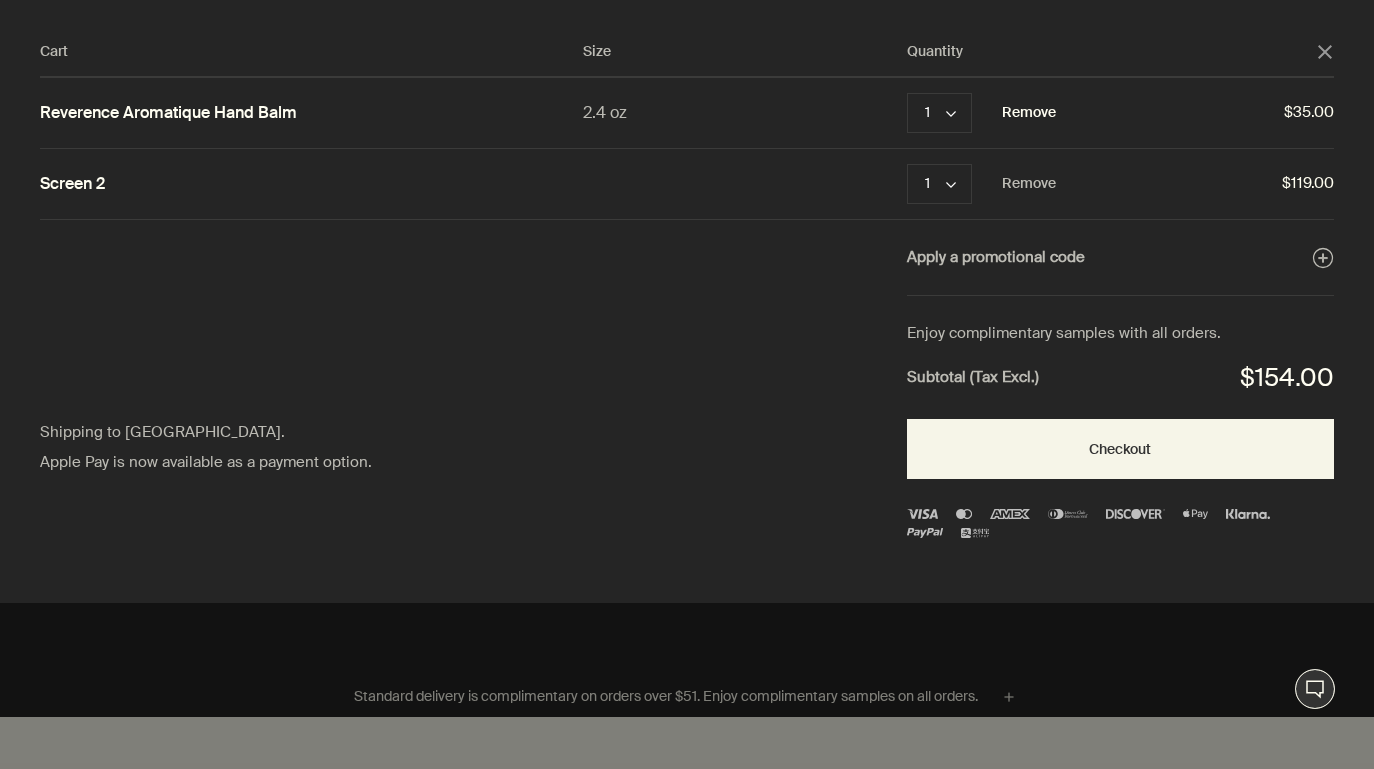 click on "Remove" at bounding box center [1029, 113] 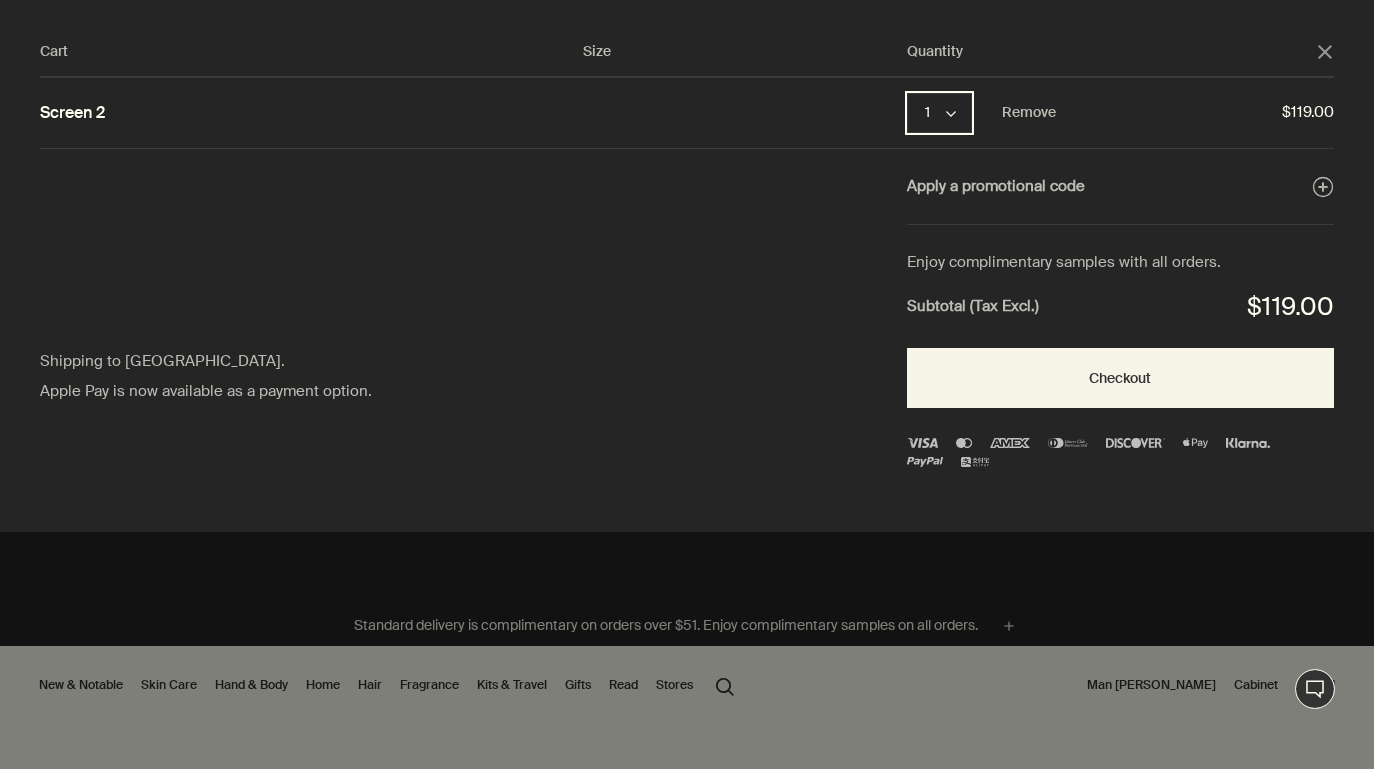 click on "1 chevron" at bounding box center [939, 113] 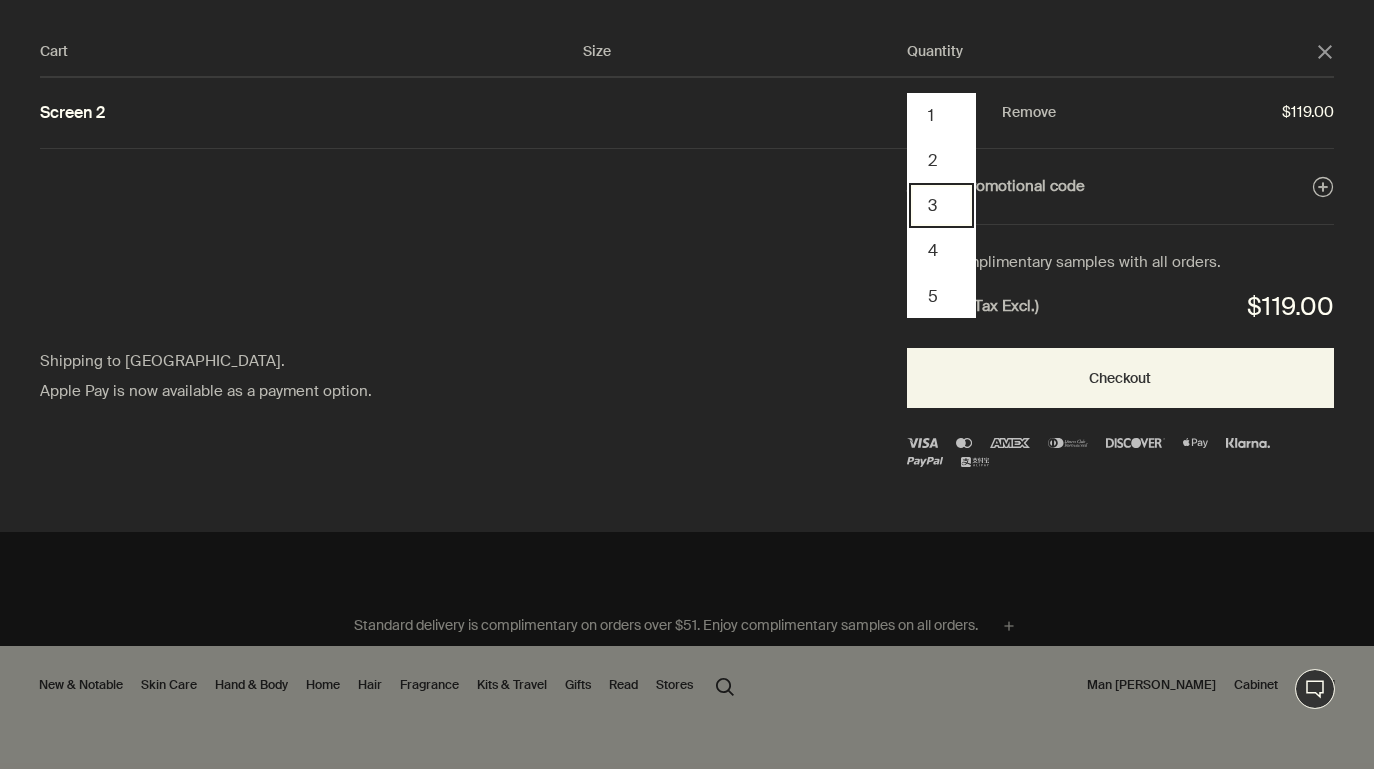 click on "3" at bounding box center [941, 205] 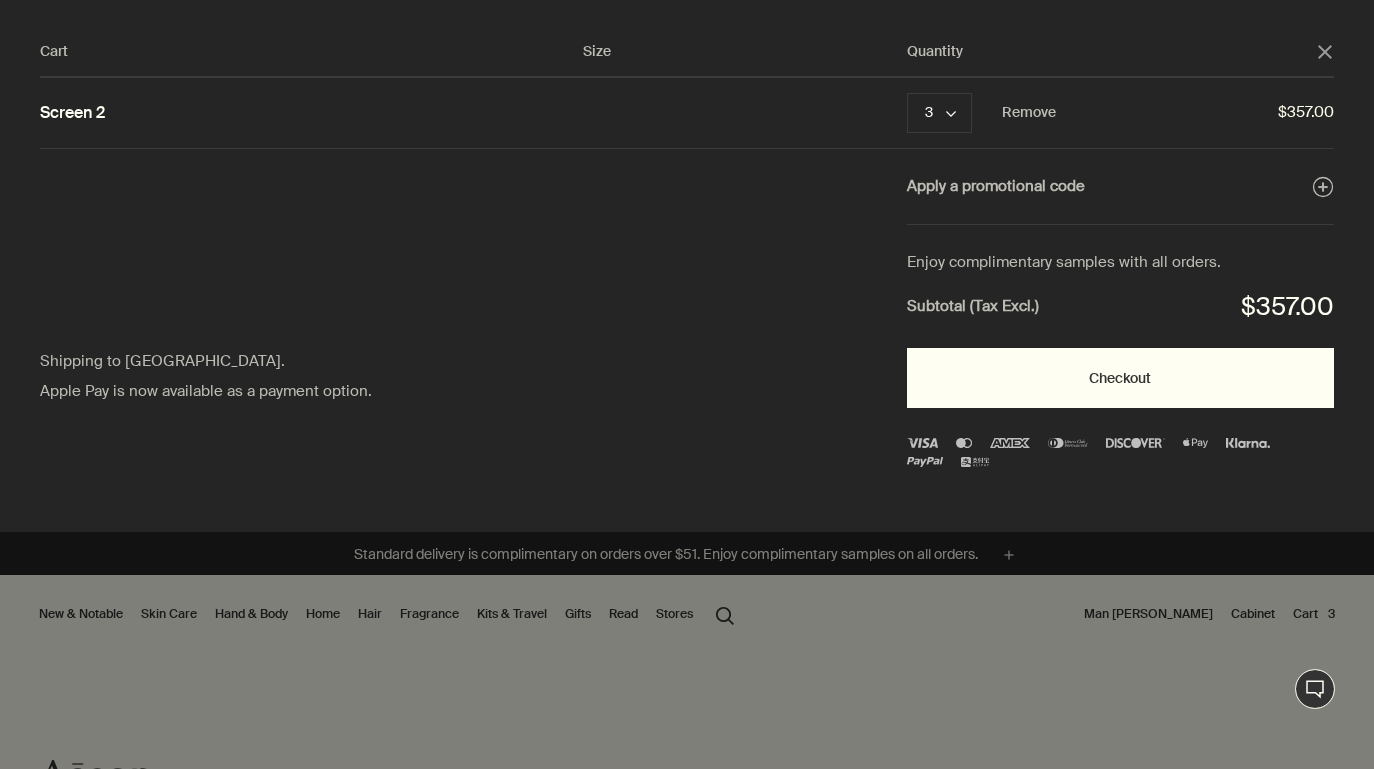 click on "Checkout" at bounding box center [1120, 378] 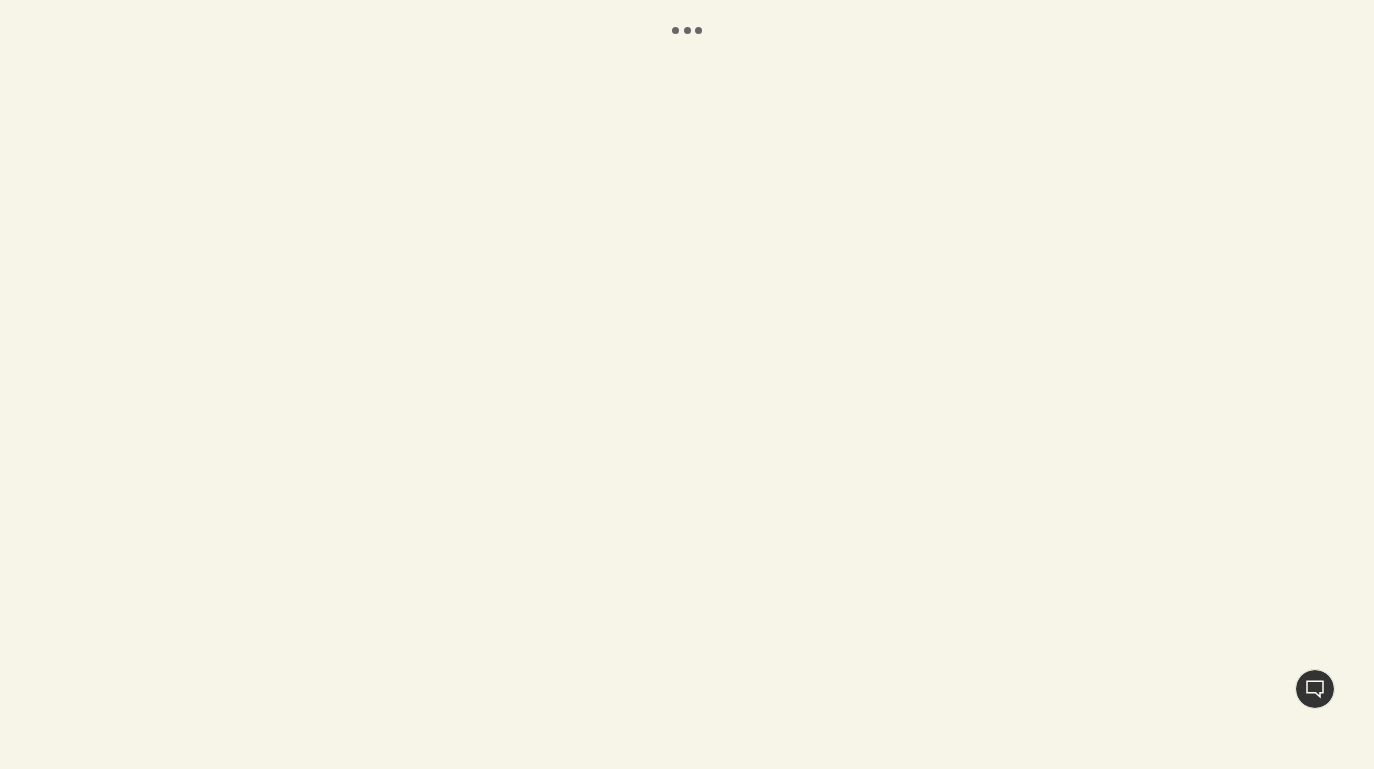 scroll, scrollTop: 0, scrollLeft: 0, axis: both 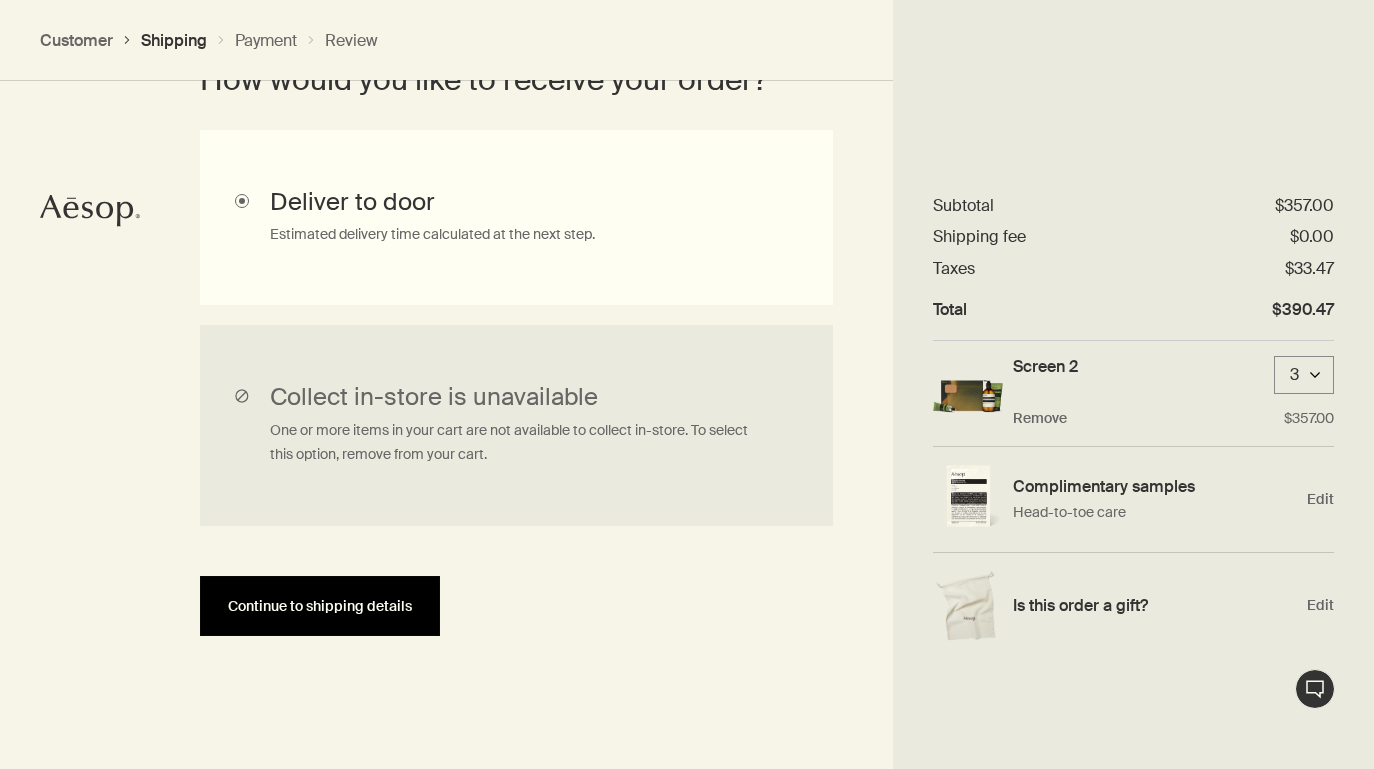 click on "Continue to shipping details" at bounding box center [320, 606] 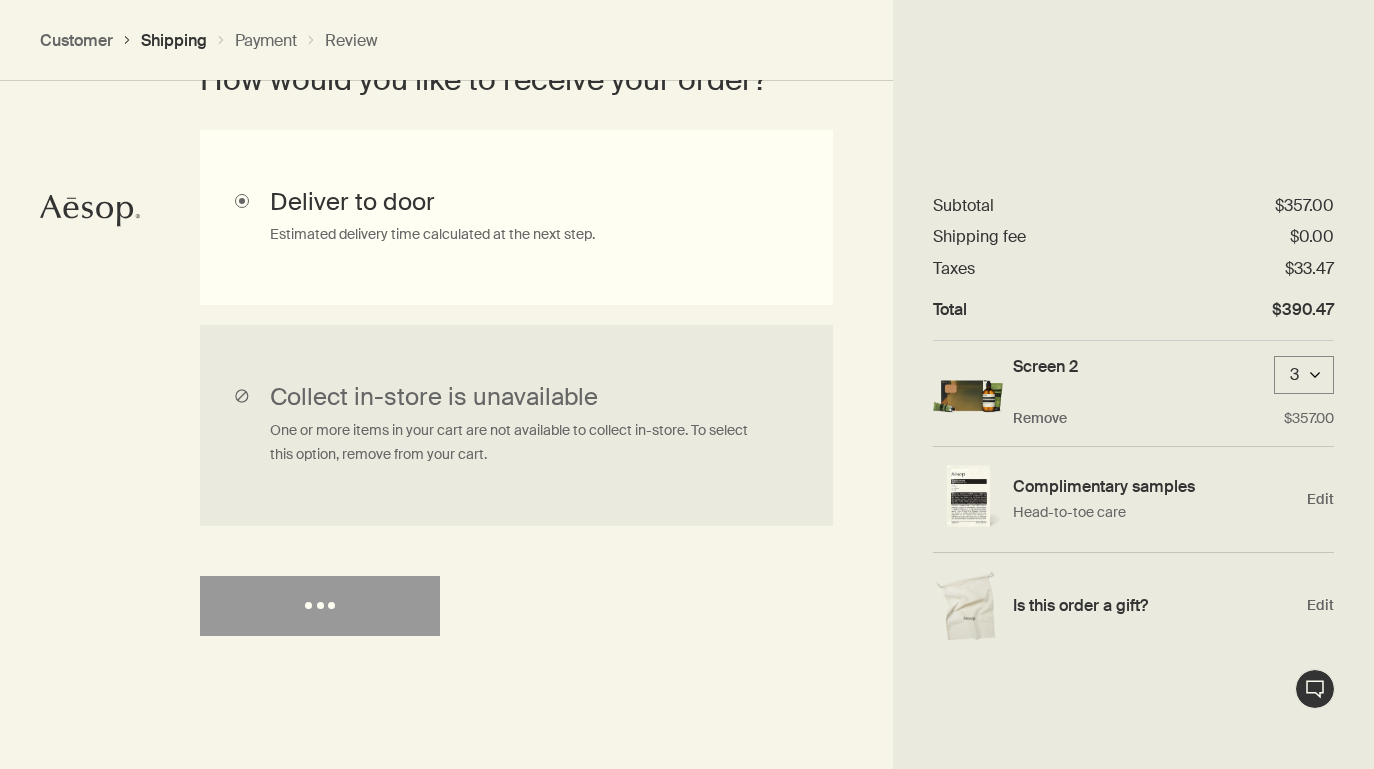 select on "US" 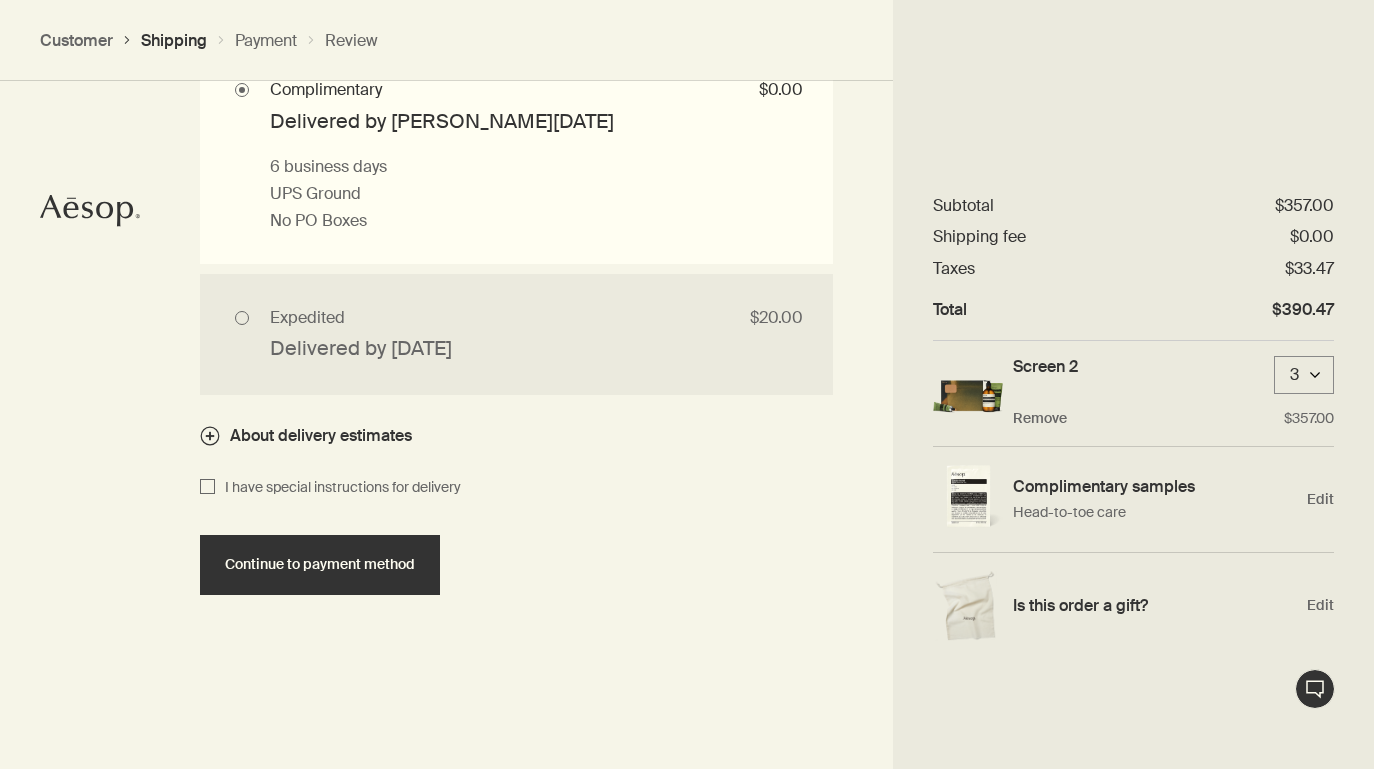 scroll, scrollTop: 2032, scrollLeft: 0, axis: vertical 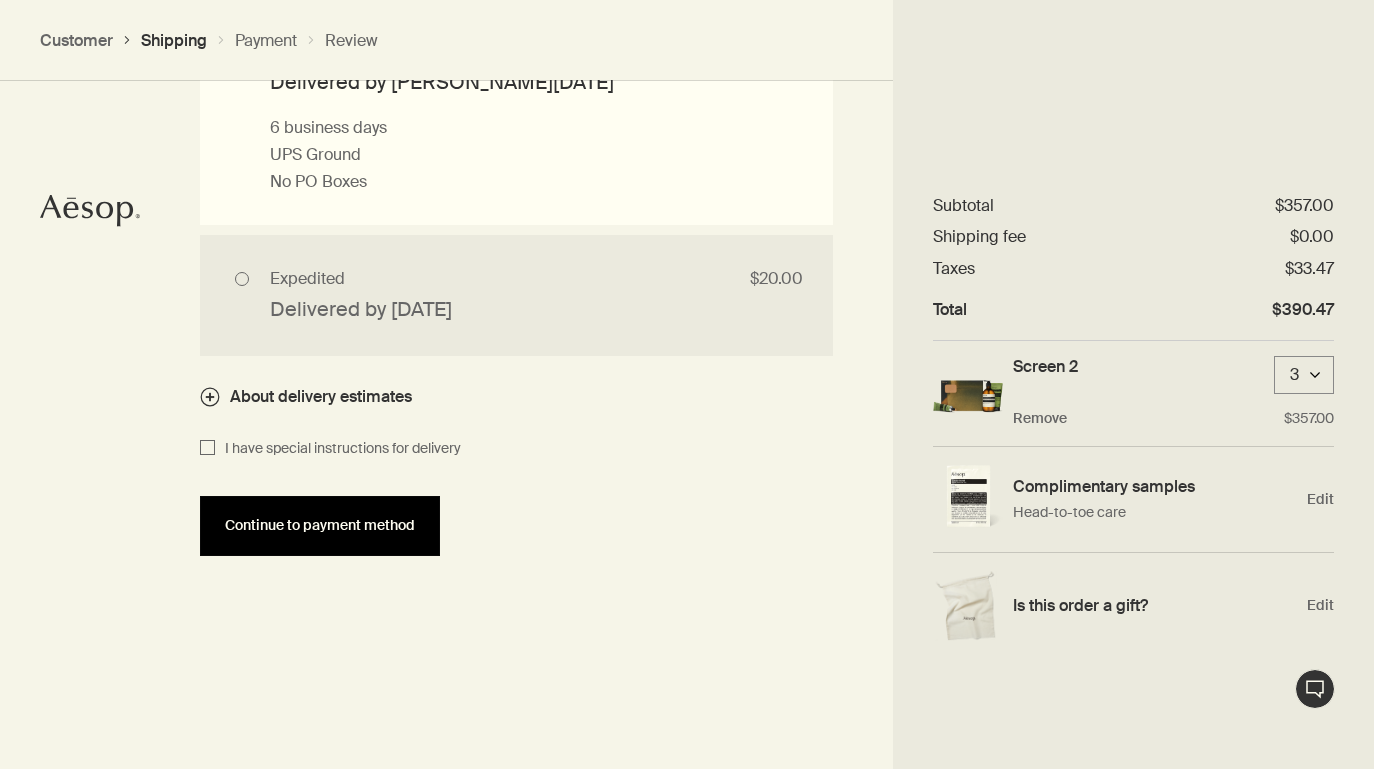 click on "Continue to payment method" at bounding box center (320, 526) 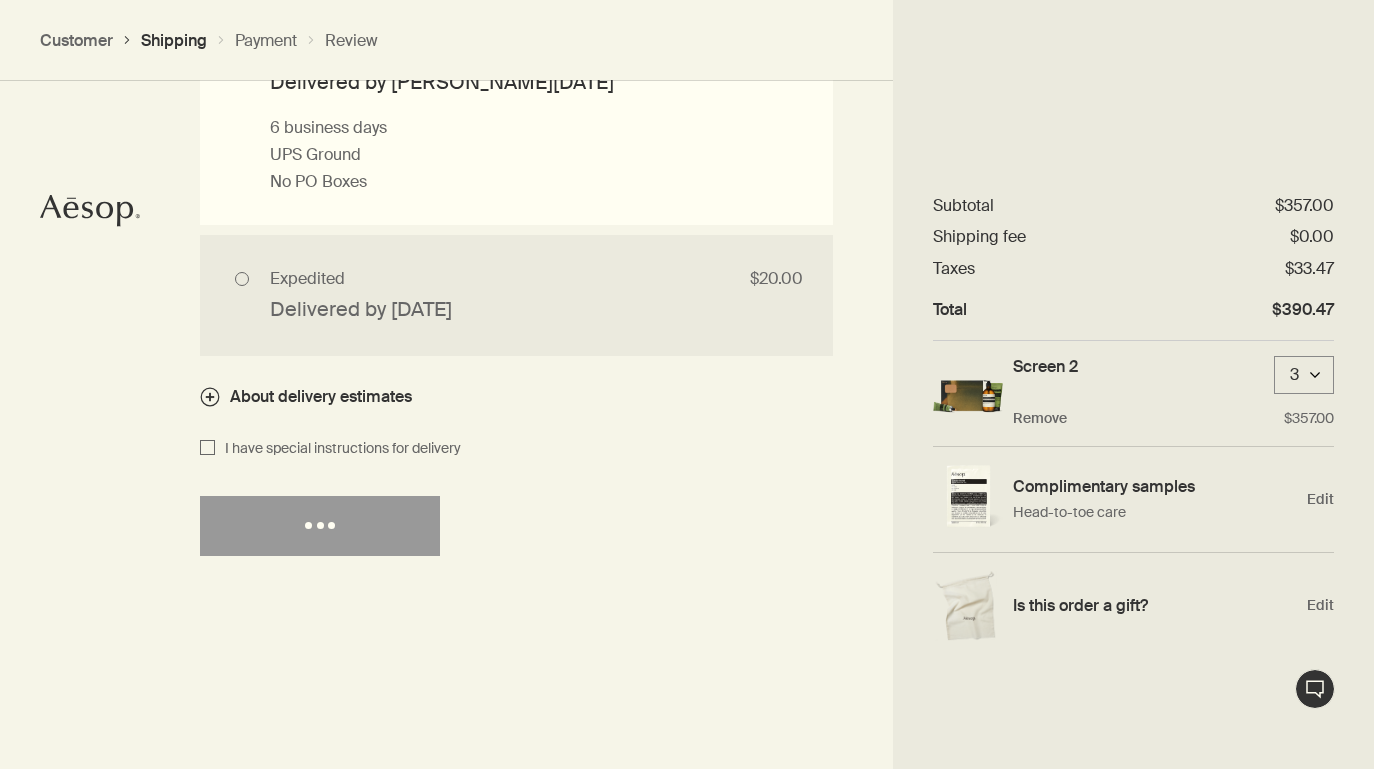 select on "US" 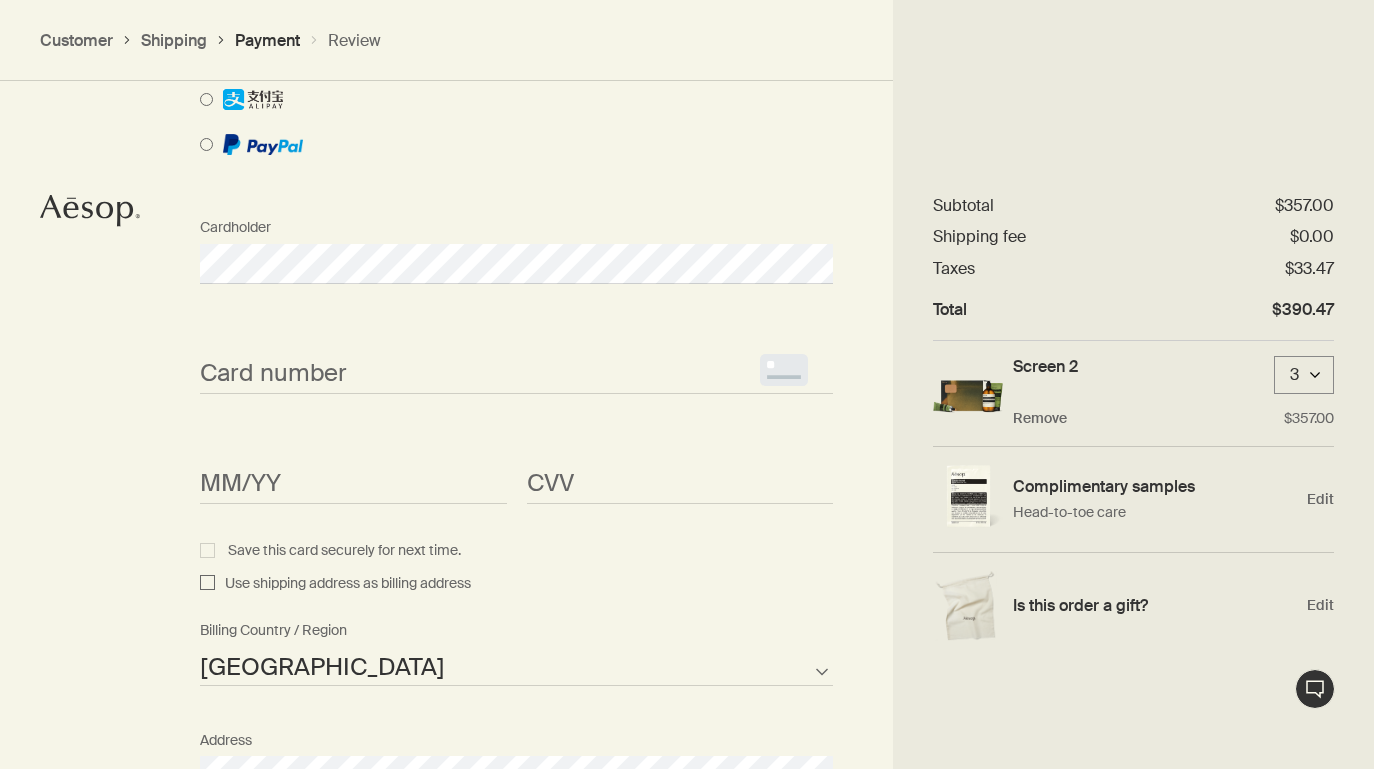 scroll, scrollTop: 1784, scrollLeft: 0, axis: vertical 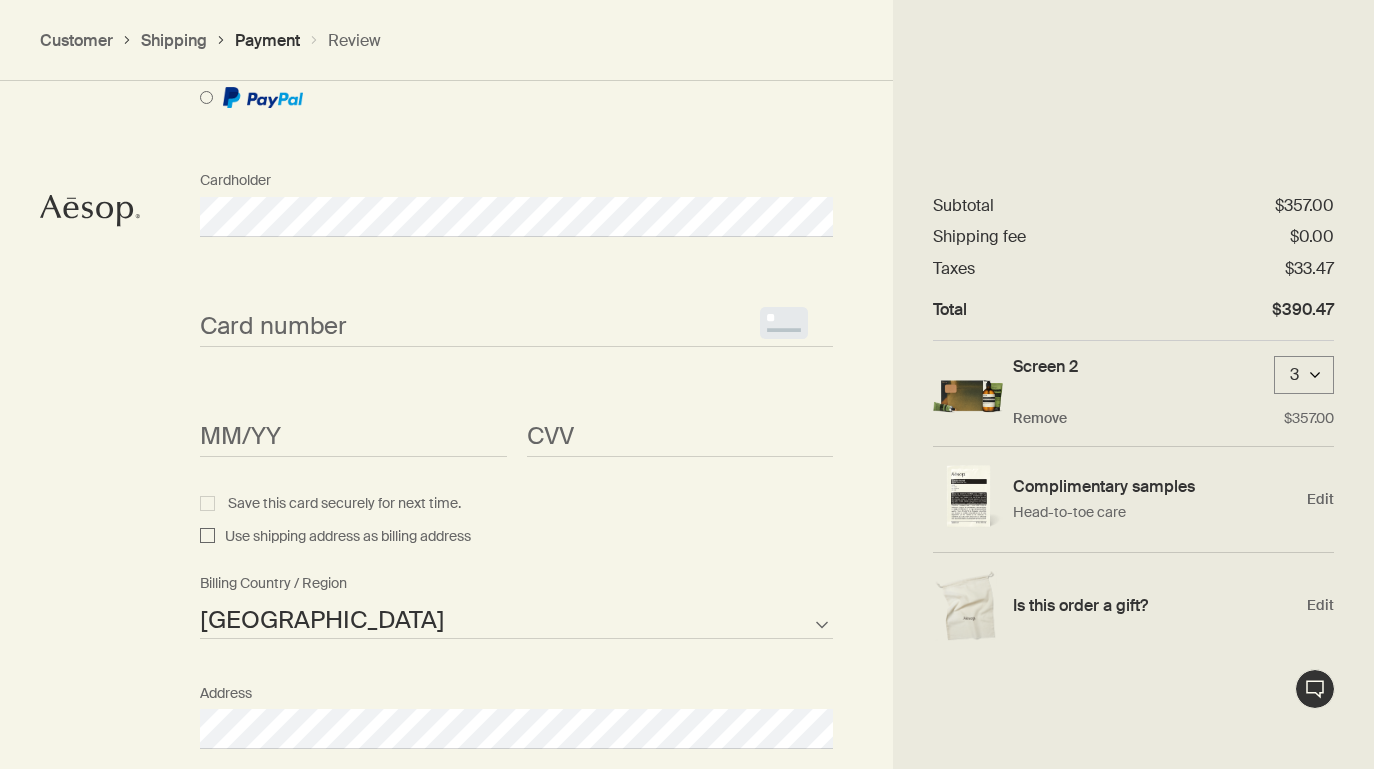 click on "<p>Your browser does not support iframes.</p>" at bounding box center (516, 327) 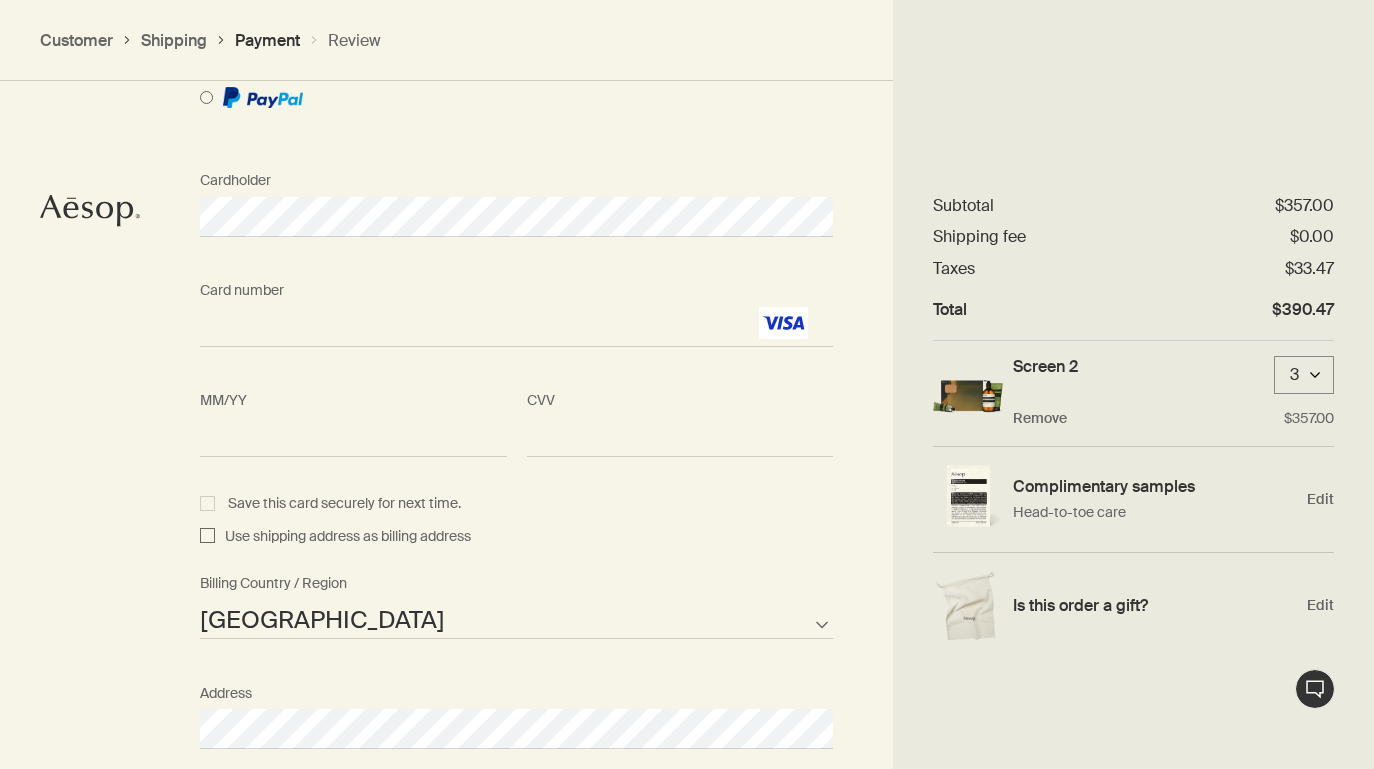 click on "CVV <p>Your browser does not support iframes.</p>" at bounding box center (680, 419) 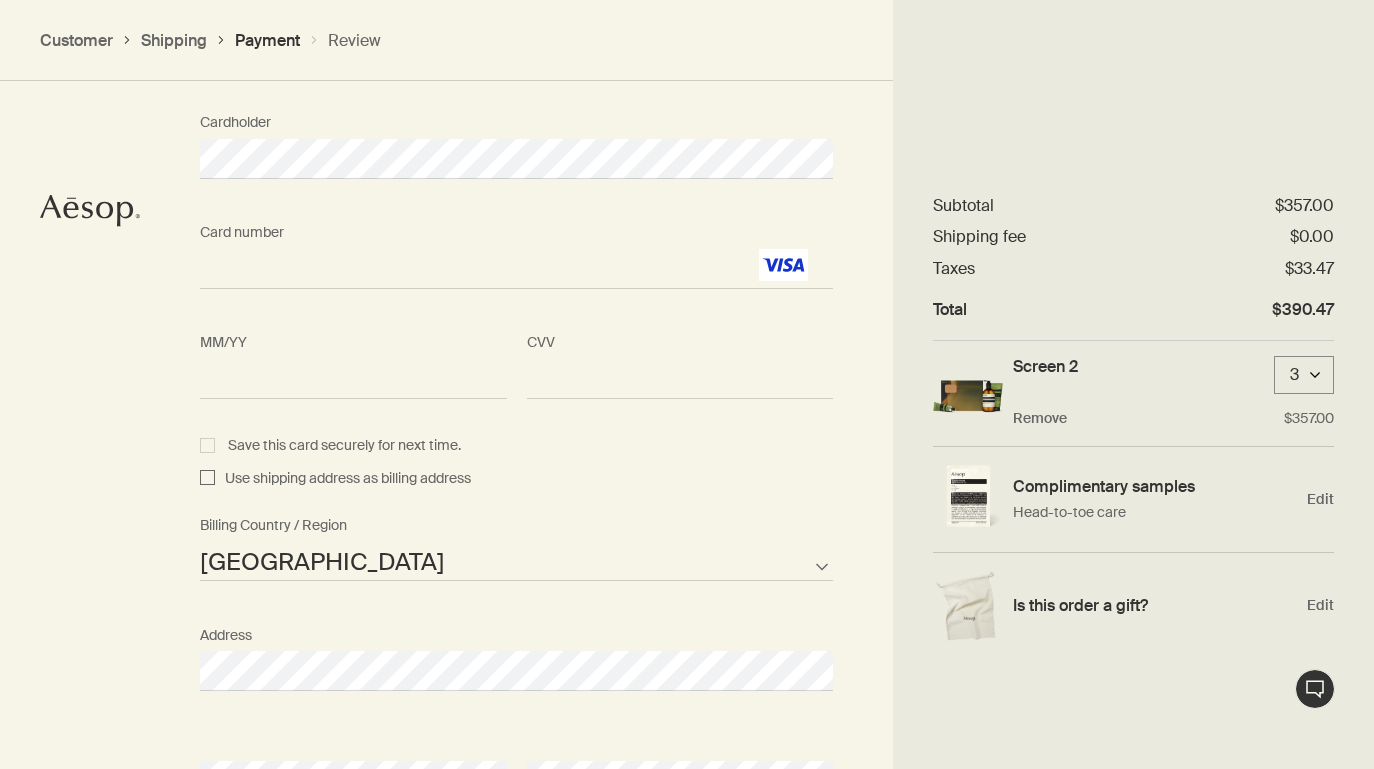 scroll, scrollTop: 1859, scrollLeft: 0, axis: vertical 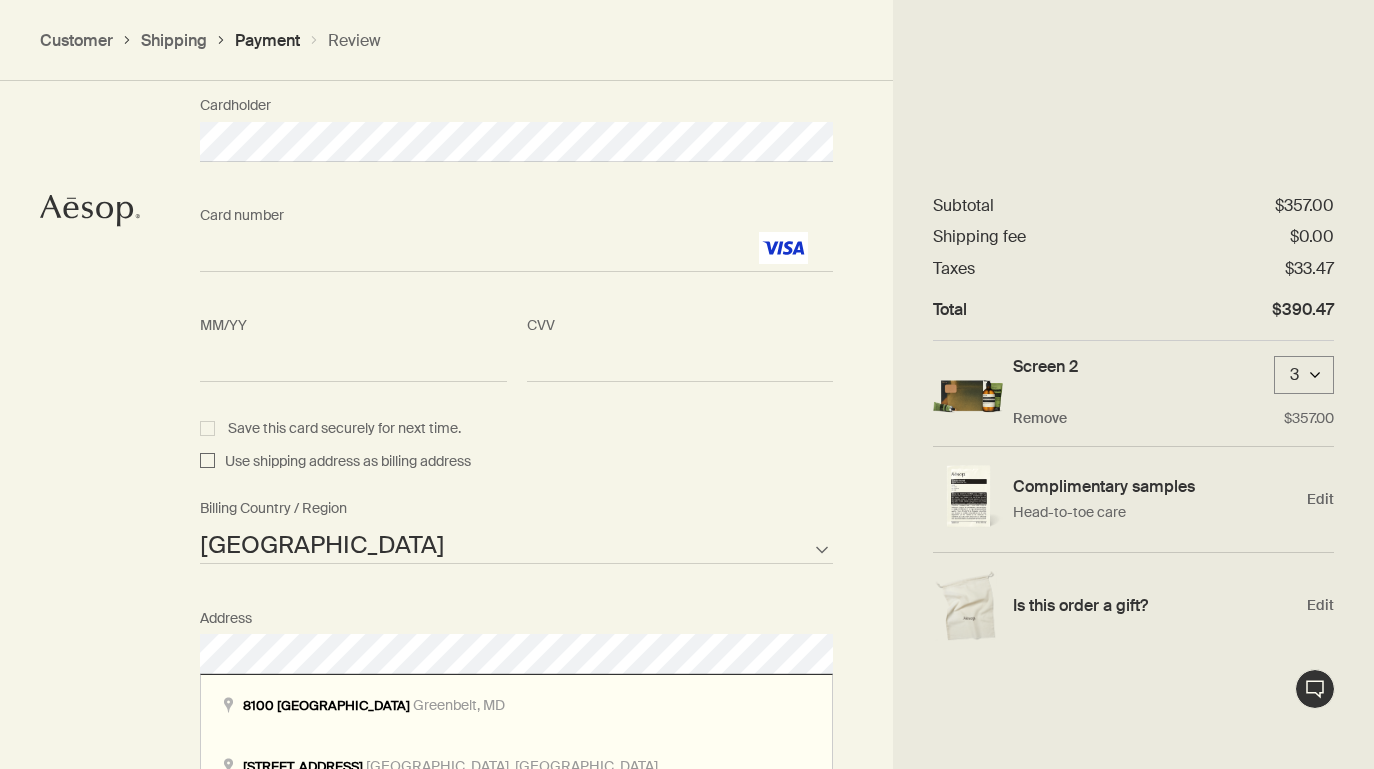 click on "Use shipping address as billing address" at bounding box center (343, 462) 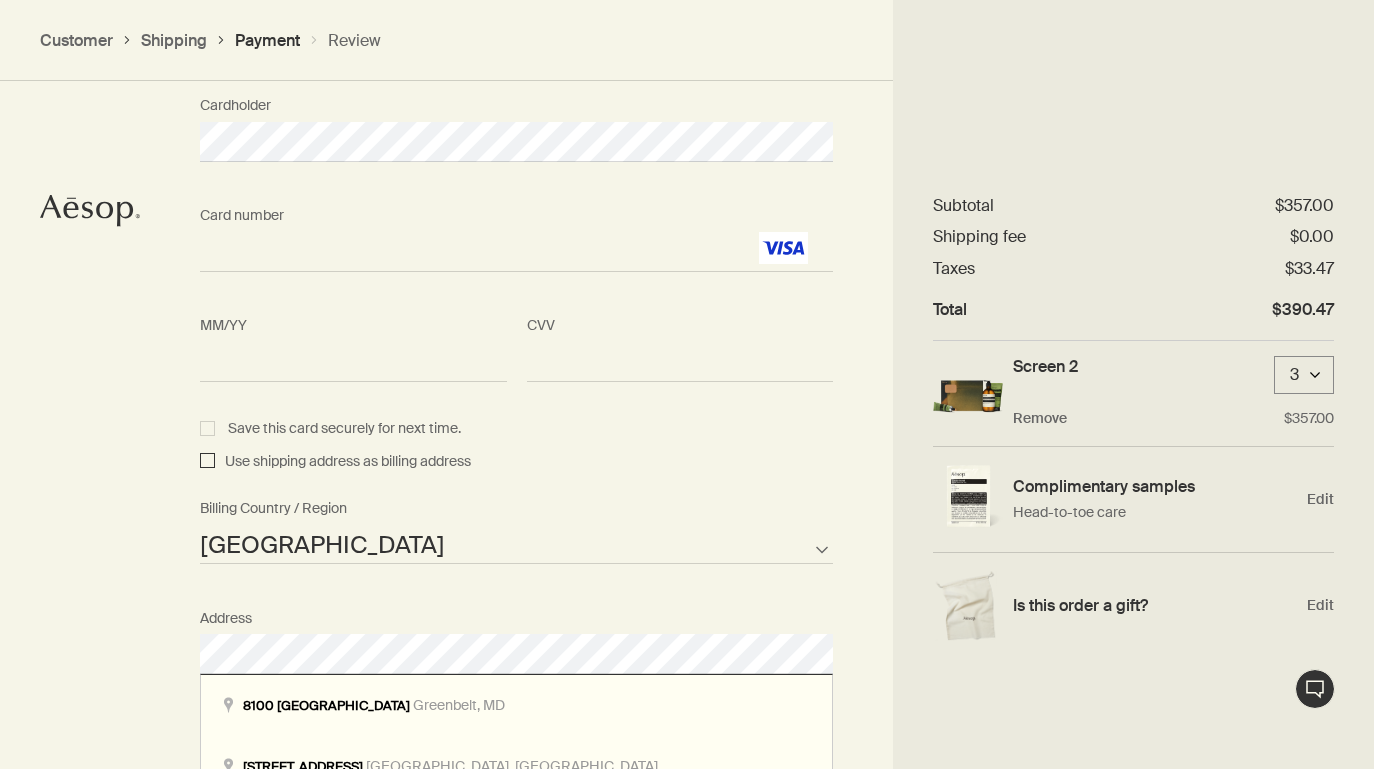 click on "Use shipping address as billing address" at bounding box center [207, 462] 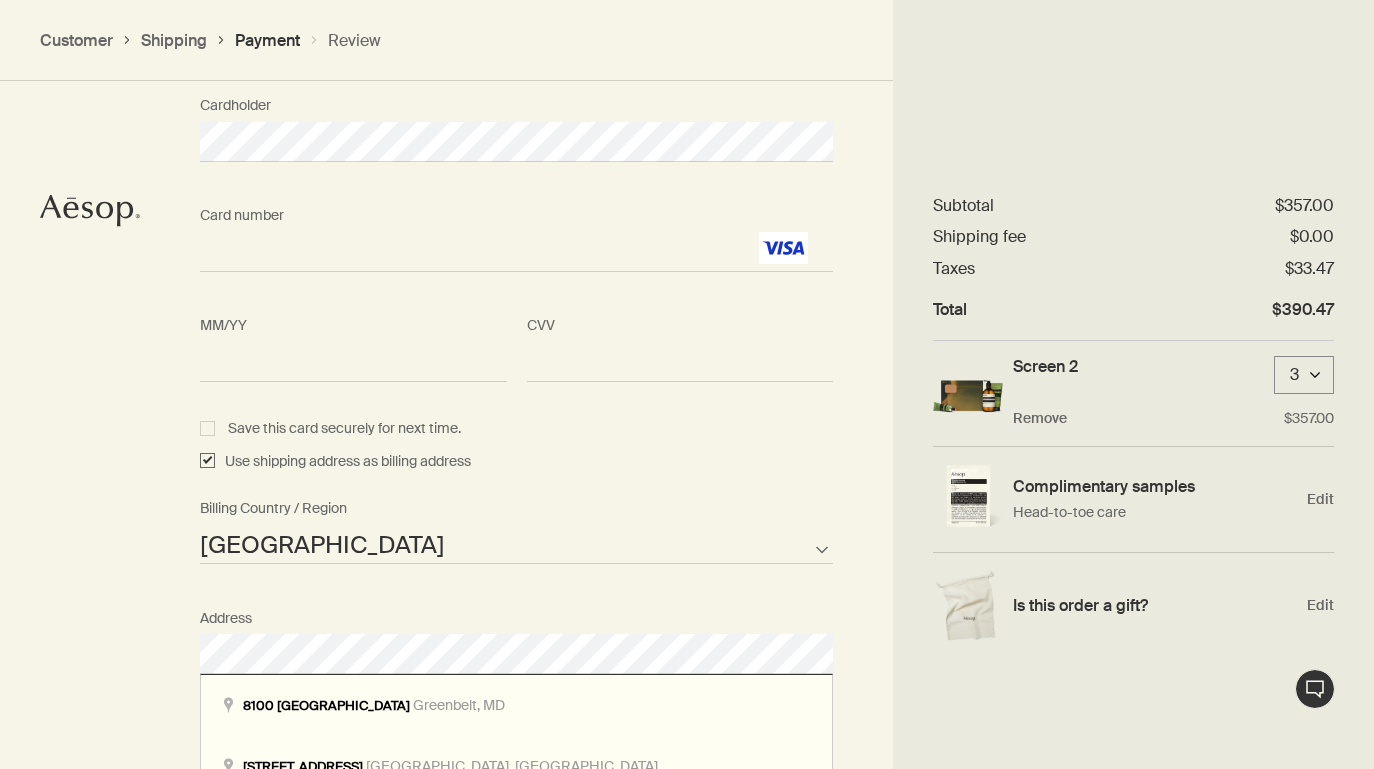 checkbox on "true" 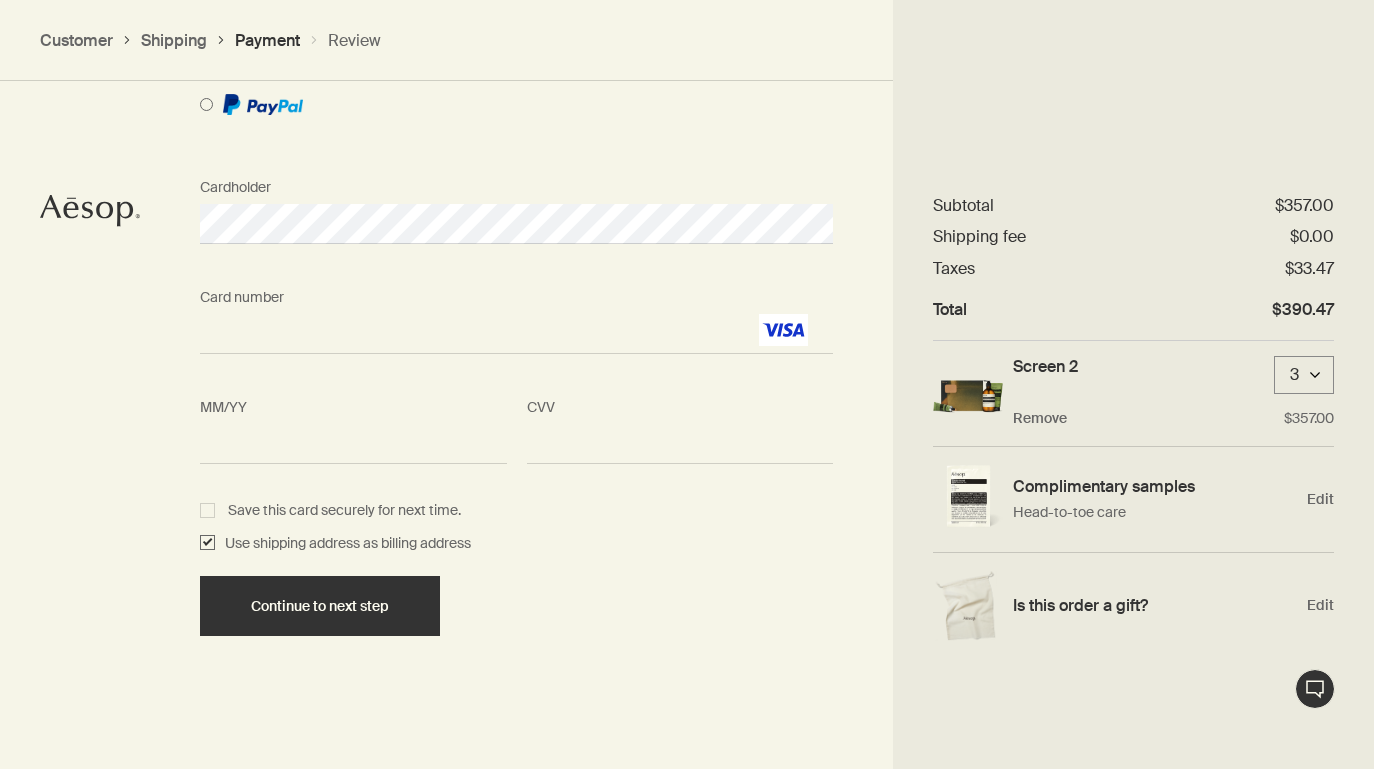 scroll, scrollTop: 1777, scrollLeft: 0, axis: vertical 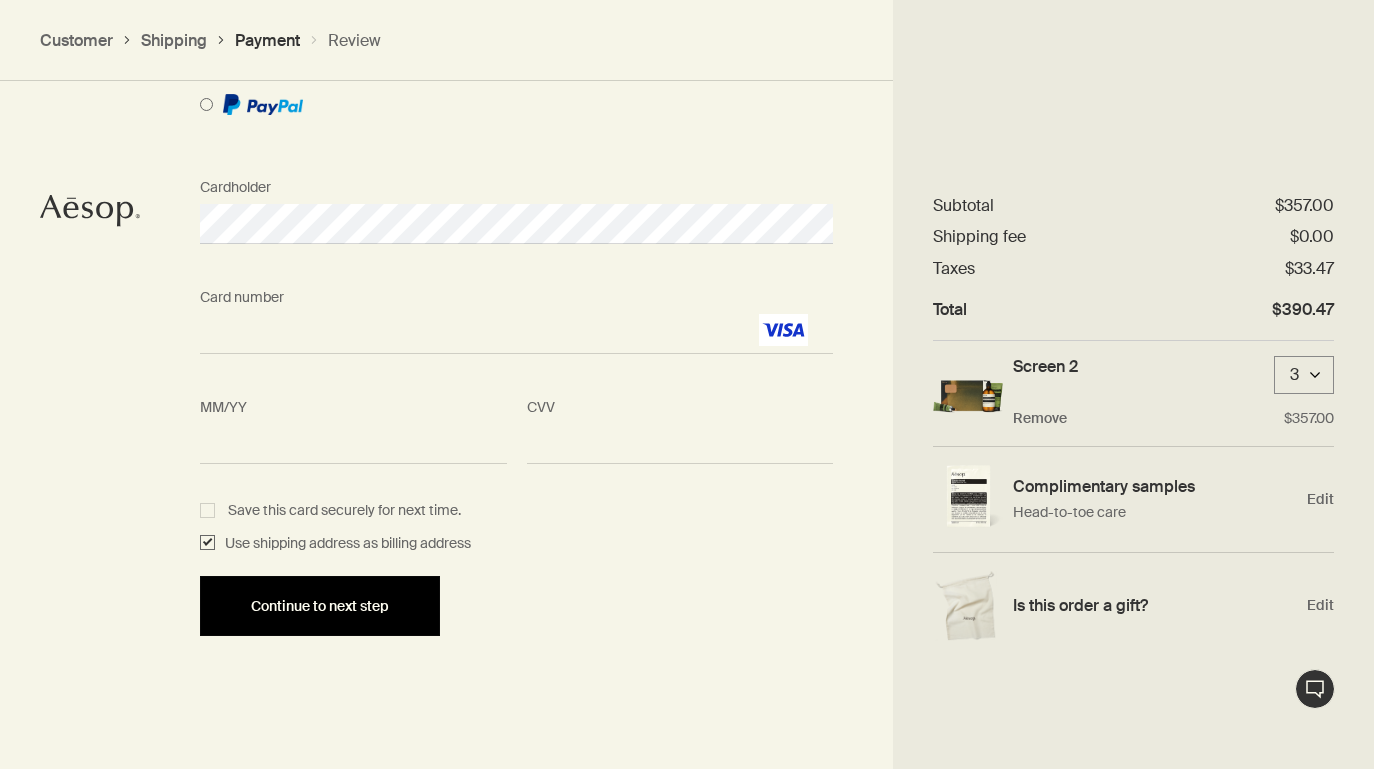 click on "Continue to next step" at bounding box center [320, 606] 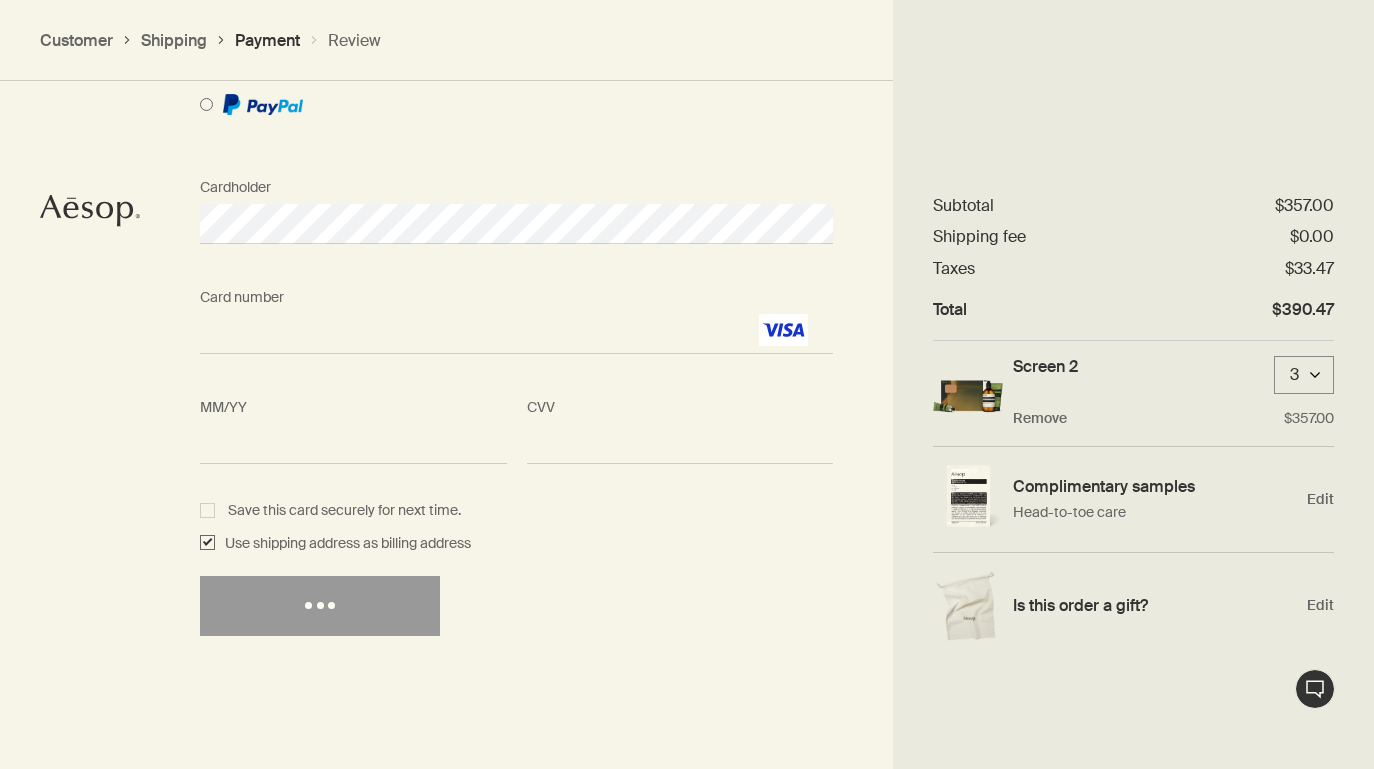 scroll, scrollTop: 1319, scrollLeft: 0, axis: vertical 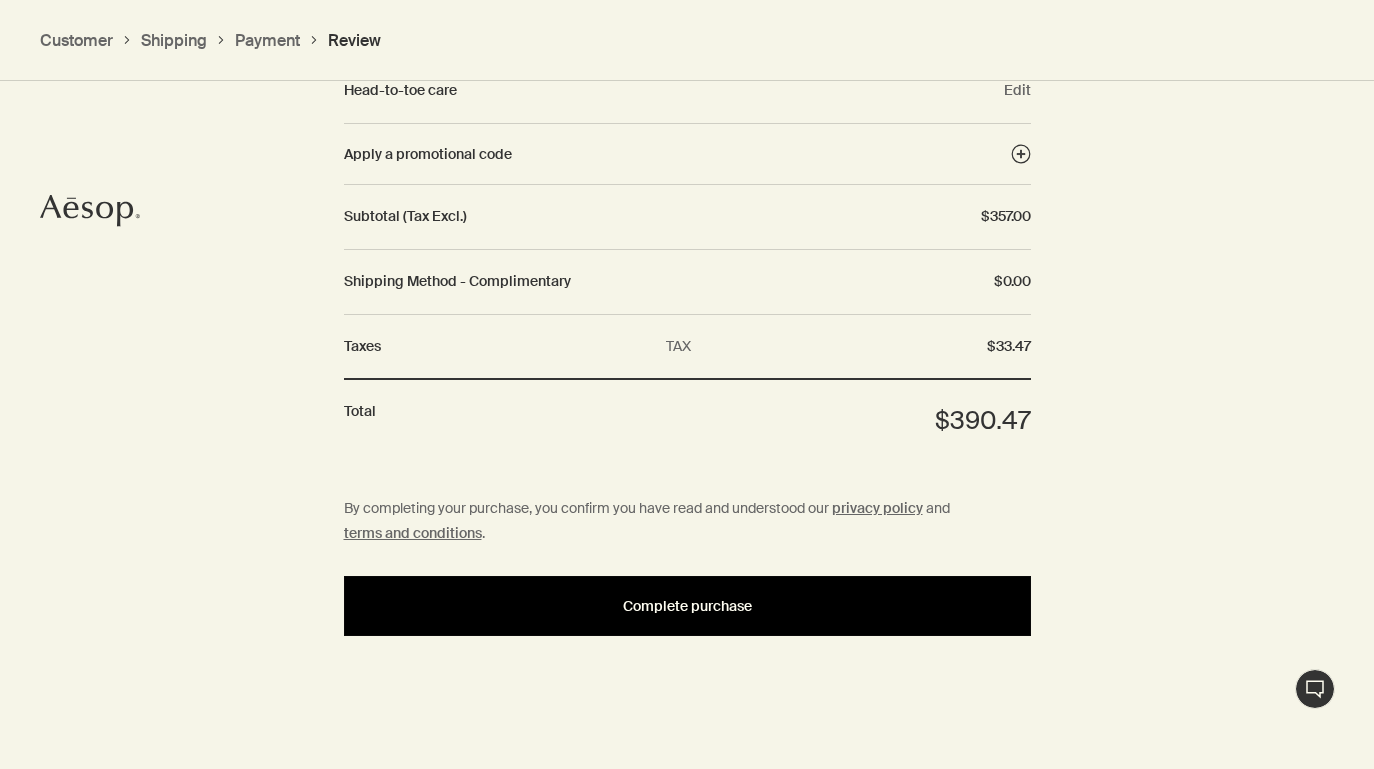 click on "Complete purchase" at bounding box center [687, 606] 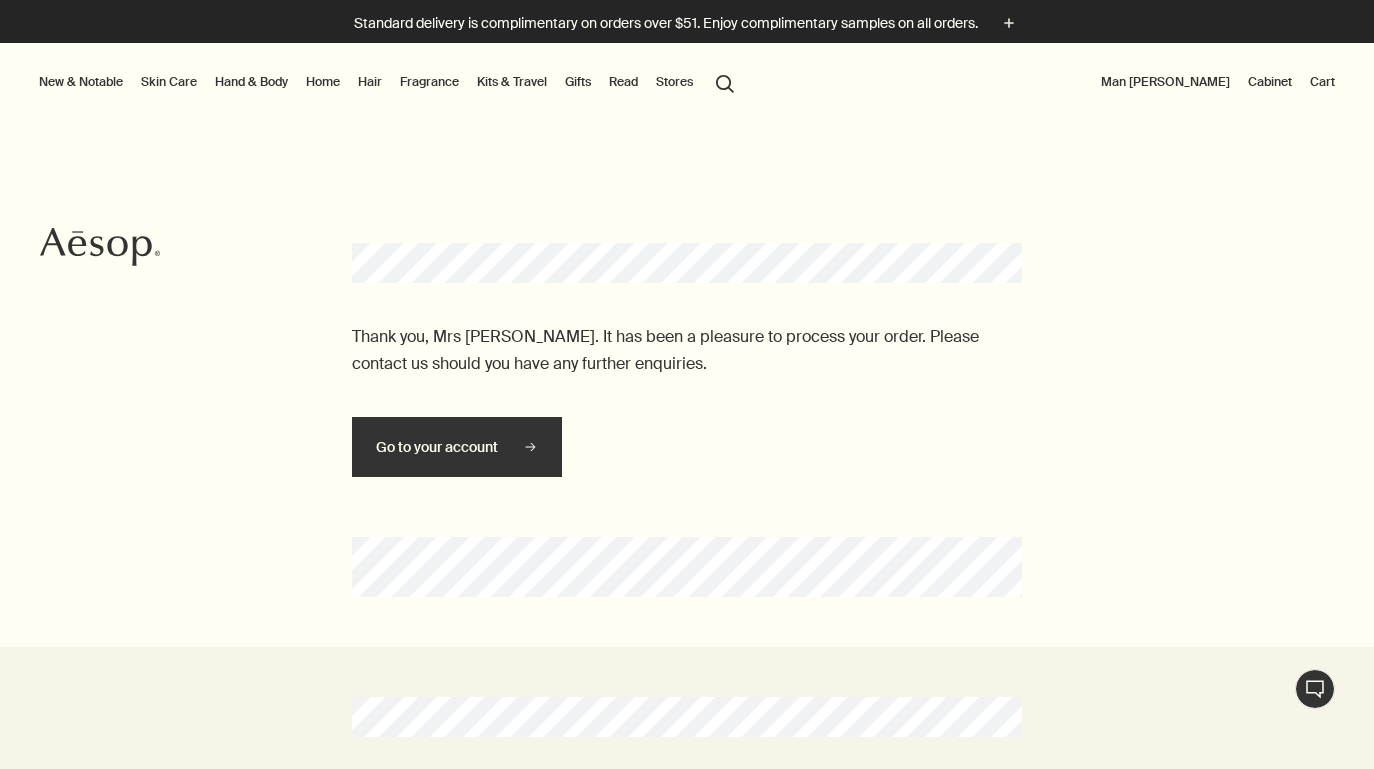 scroll, scrollTop: 0, scrollLeft: 0, axis: both 